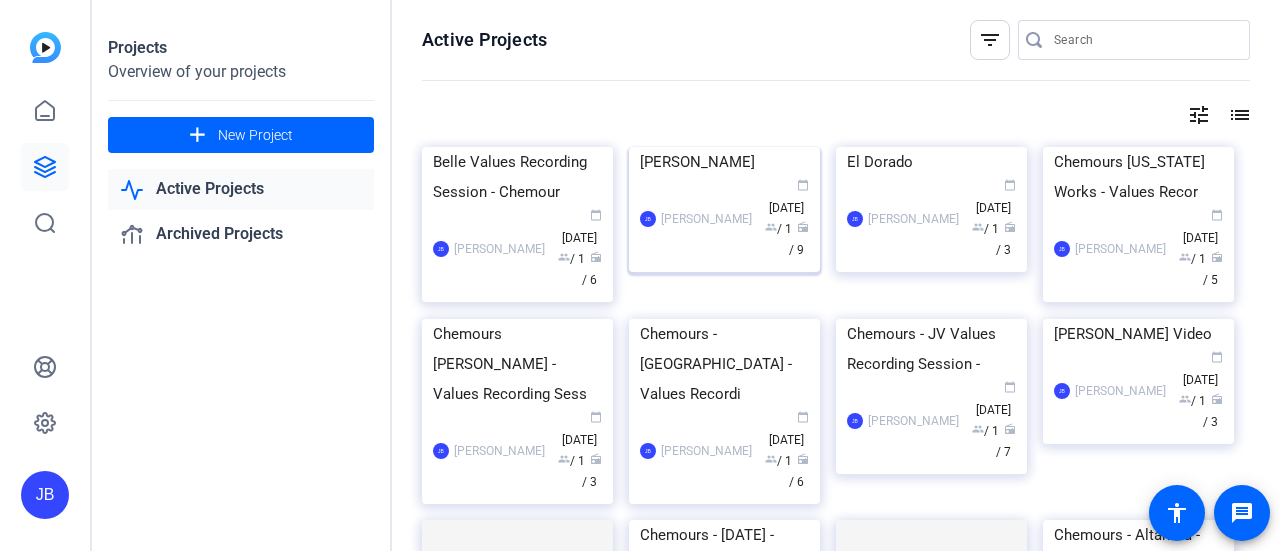 scroll, scrollTop: 0, scrollLeft: 0, axis: both 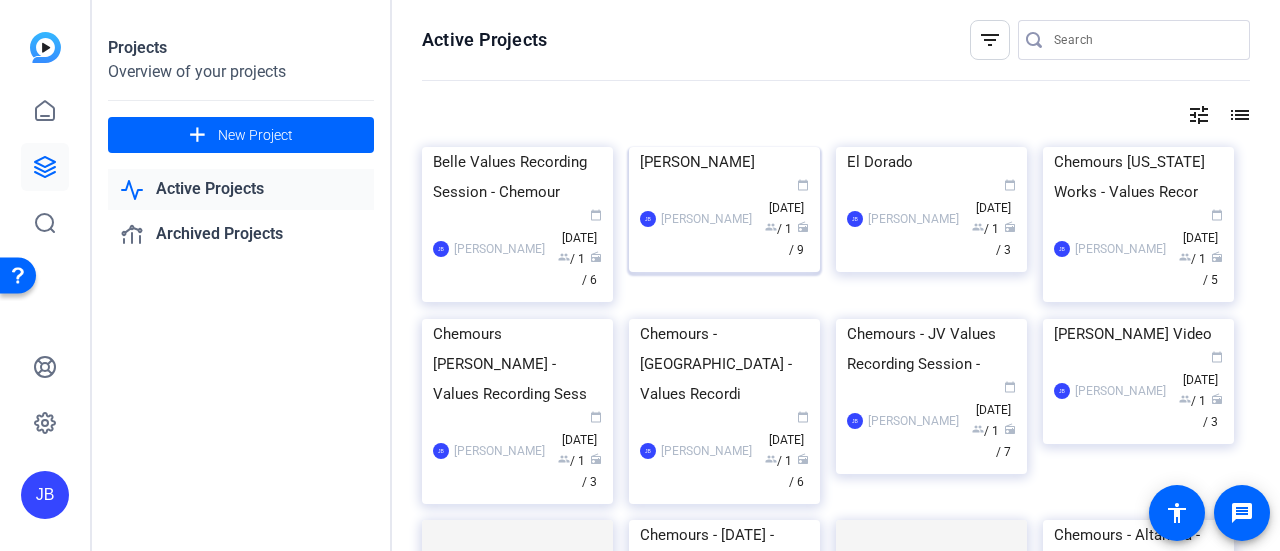 click 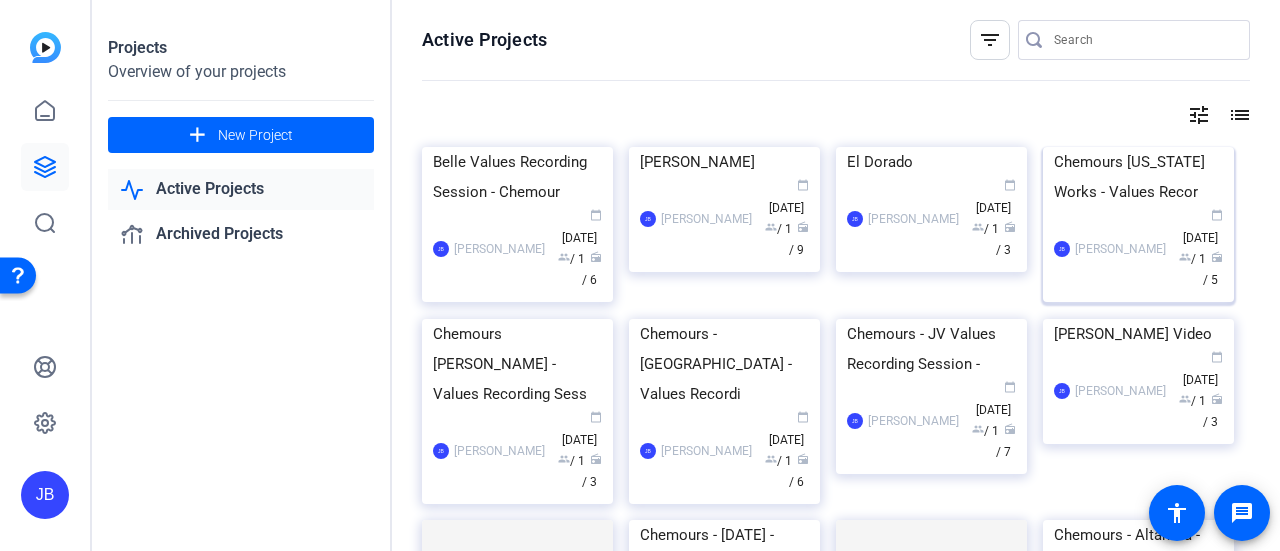click on "Chemours [US_STATE] Works - Values Recor" 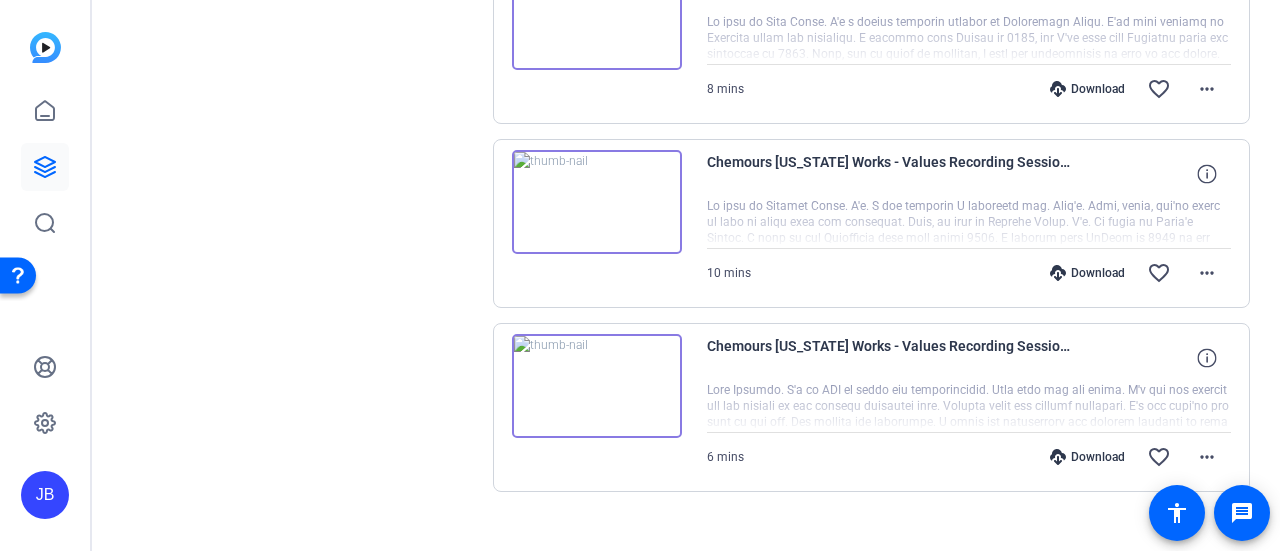 scroll, scrollTop: 687, scrollLeft: 0, axis: vertical 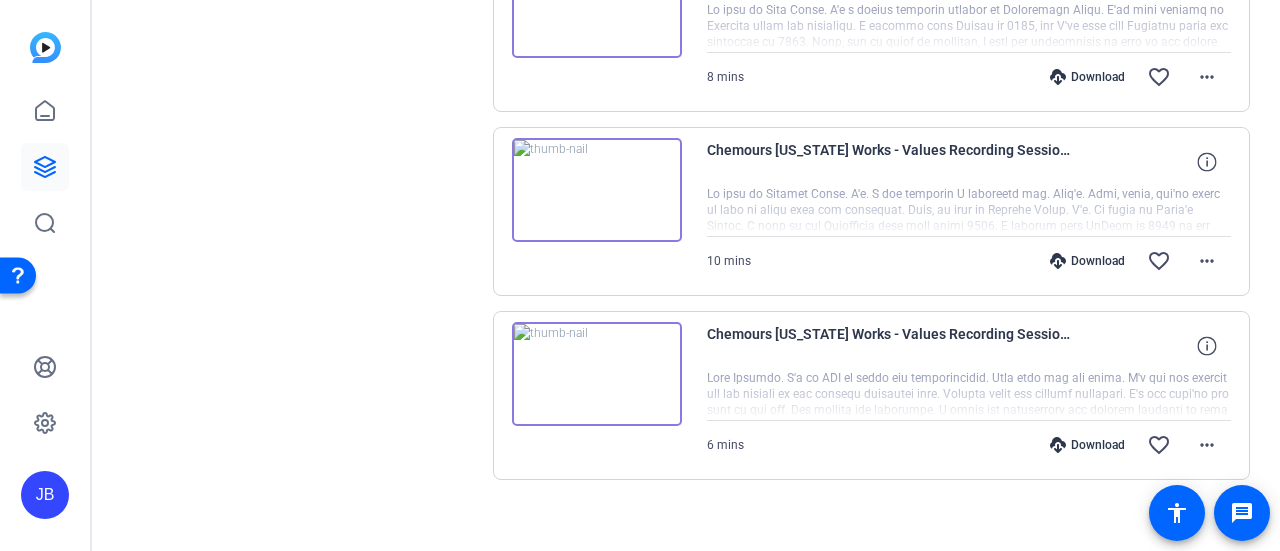 click at bounding box center (597, 190) 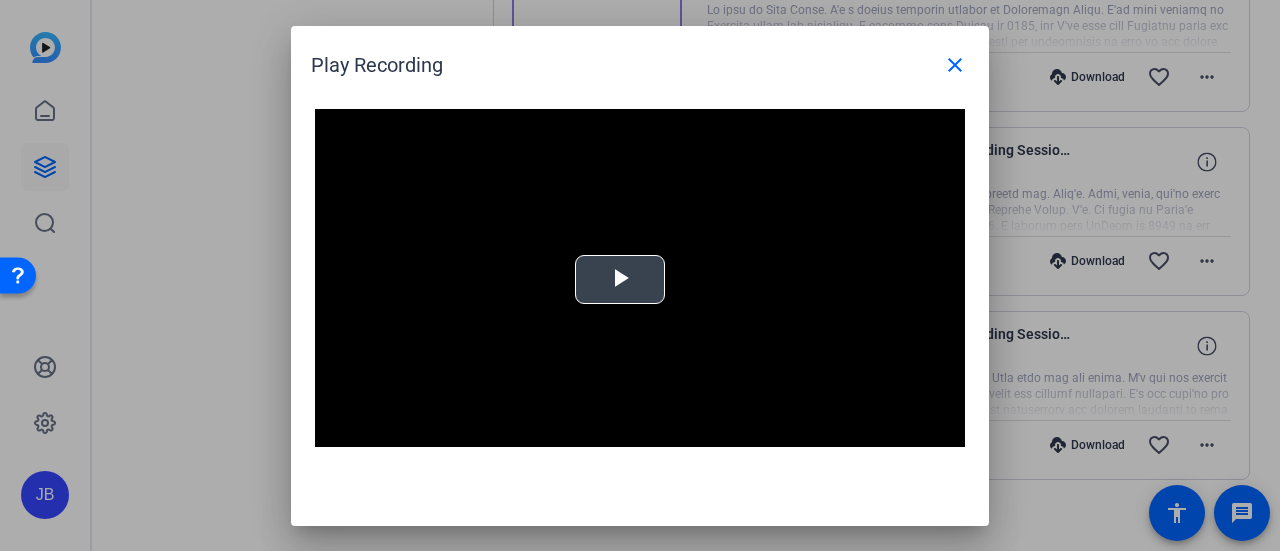 click at bounding box center [620, 279] 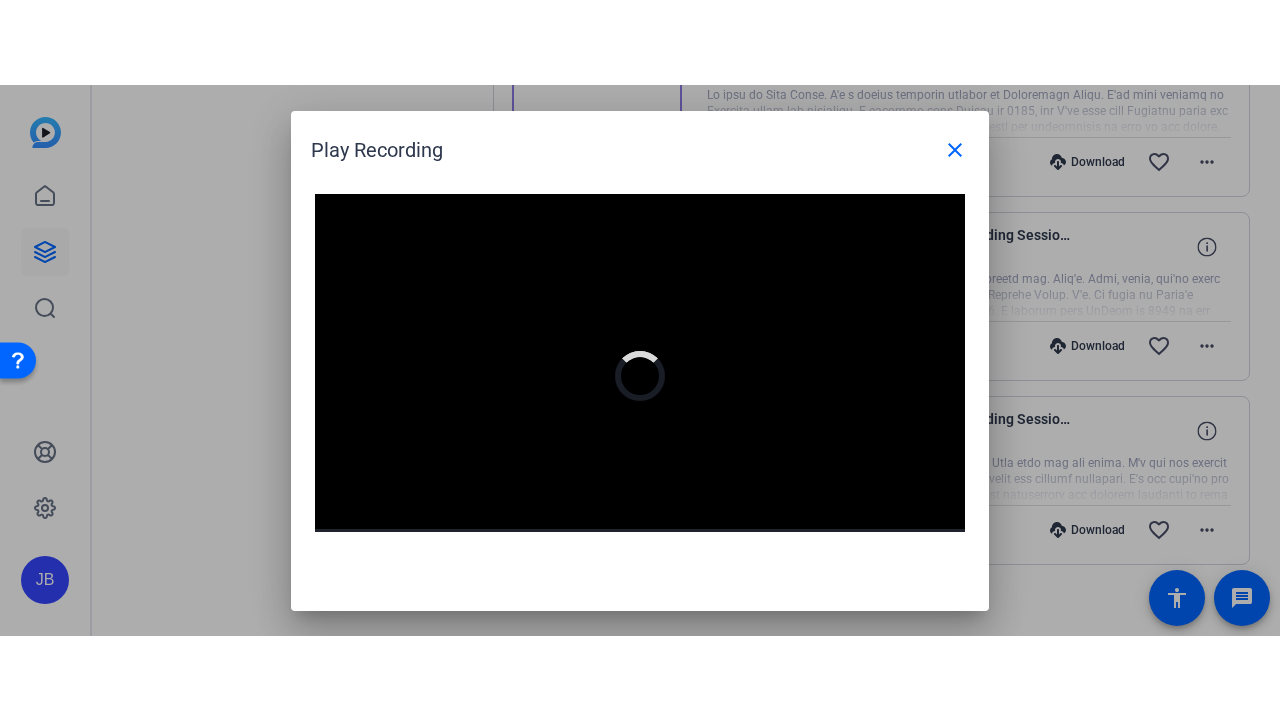 scroll, scrollTop: 20, scrollLeft: 0, axis: vertical 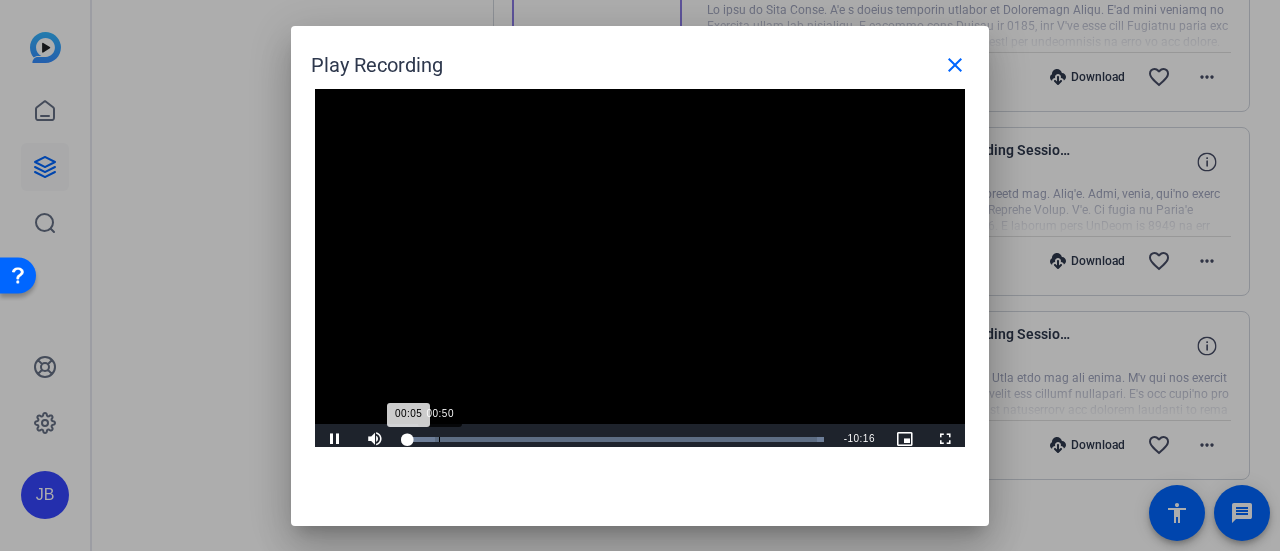 click on "Loaded :  100.00% 00:50 00:05" at bounding box center [614, 439] 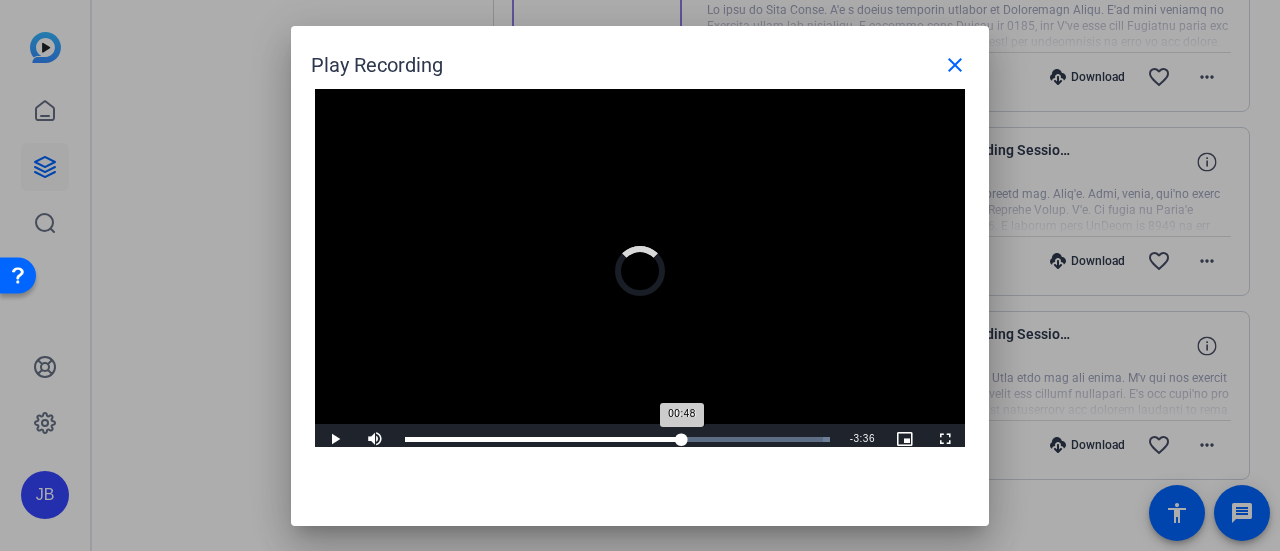 click on "Loaded :  100.00% 06:44 00:48" at bounding box center (617, 439) 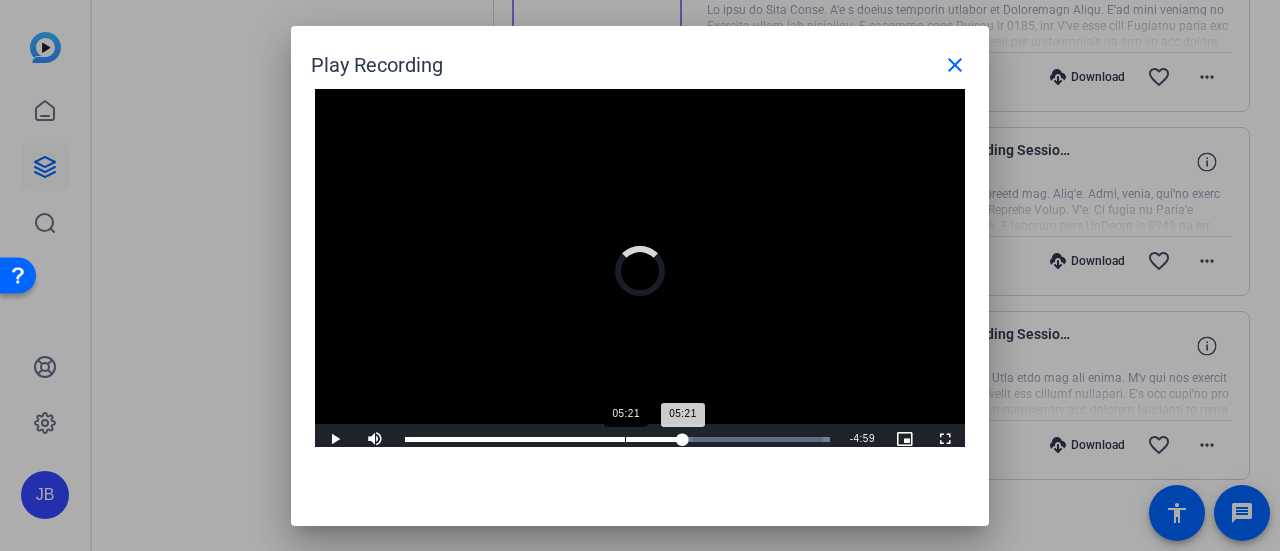 click on "05:21" at bounding box center (625, 439) 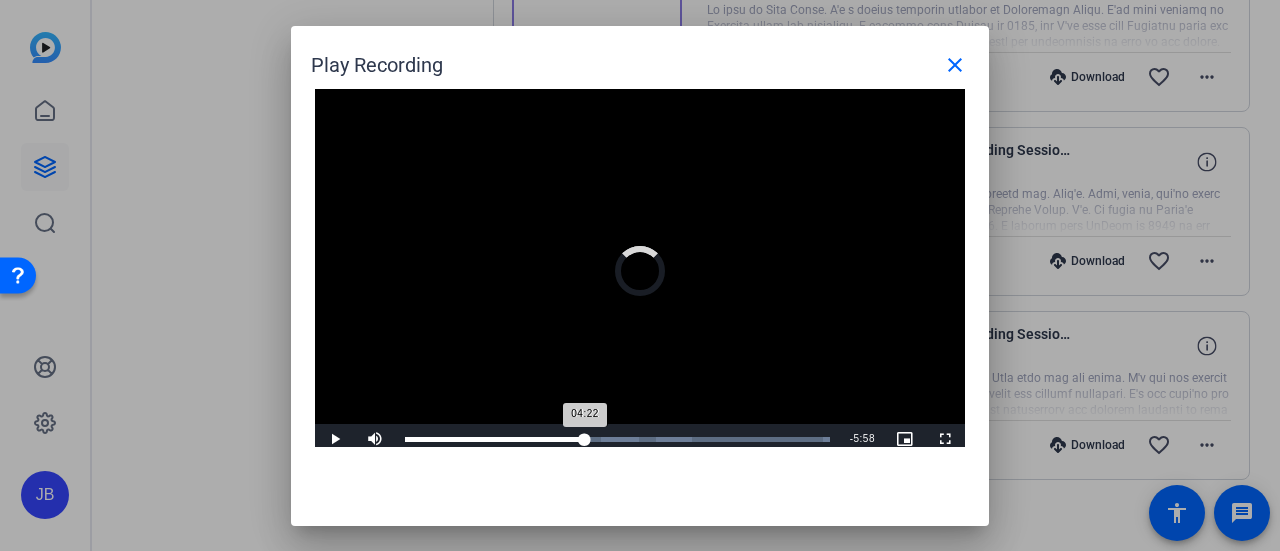 click on "Loaded :  100.00% 04:22 04:22" at bounding box center (617, 439) 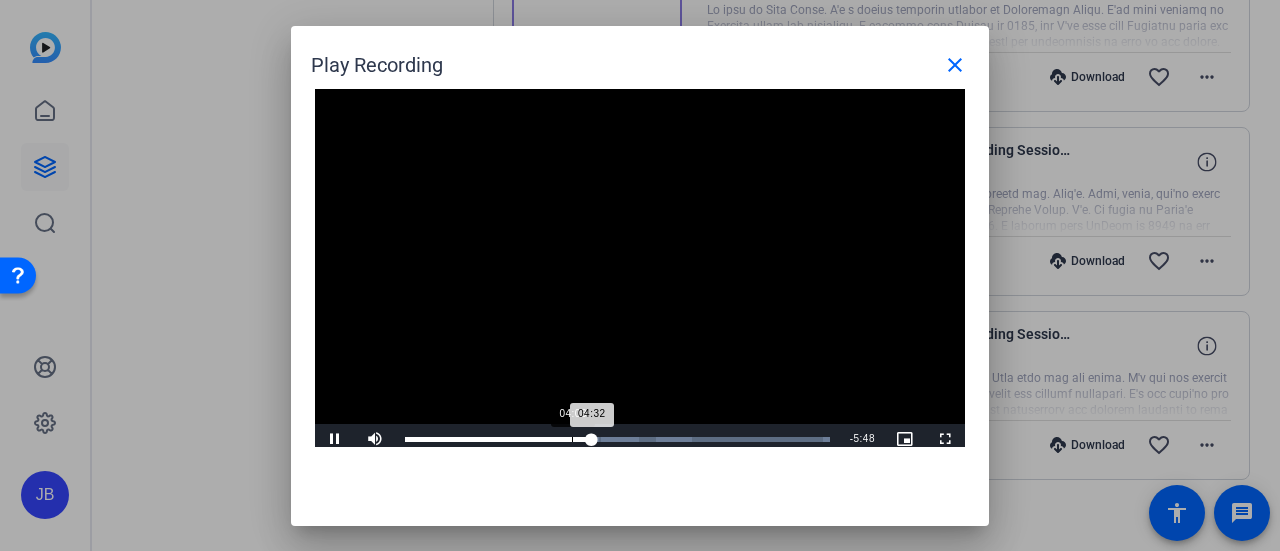click on "Loaded :  100.00% 04:03 04:32" at bounding box center (617, 439) 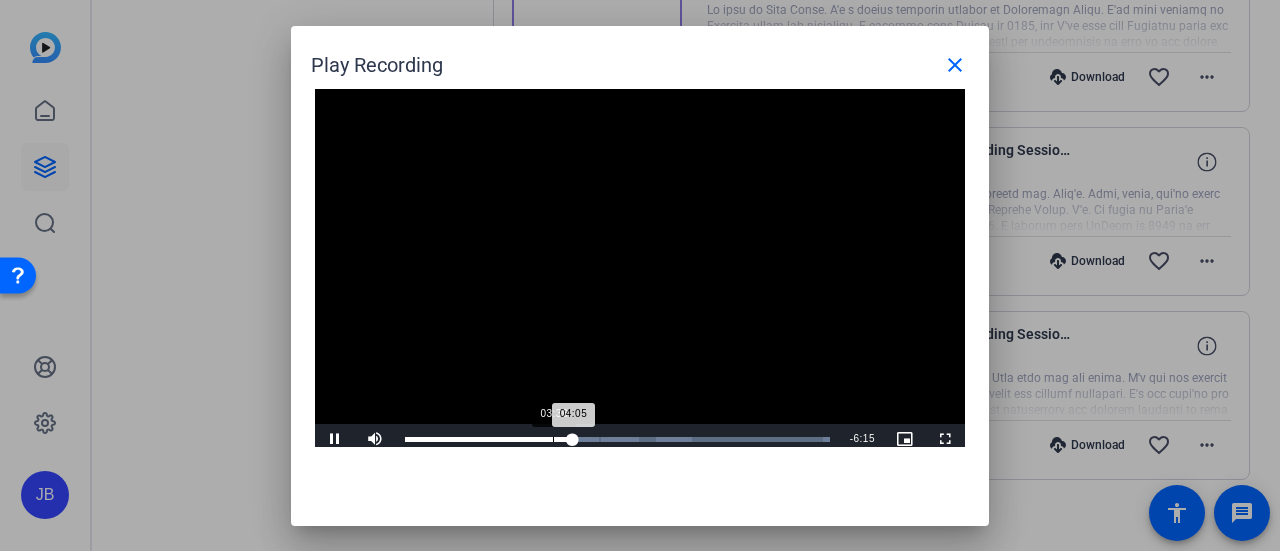 click on "Loaded :  100.00% 03:36 04:05" at bounding box center (617, 439) 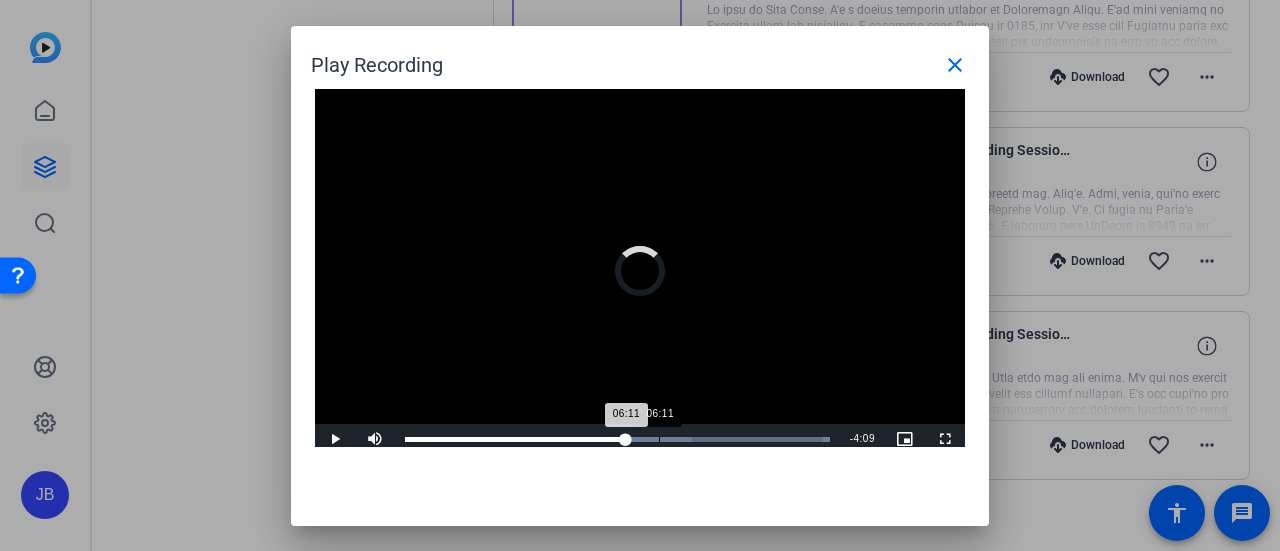 click on "Loaded :  100.00% 06:11 06:11" at bounding box center [617, 439] 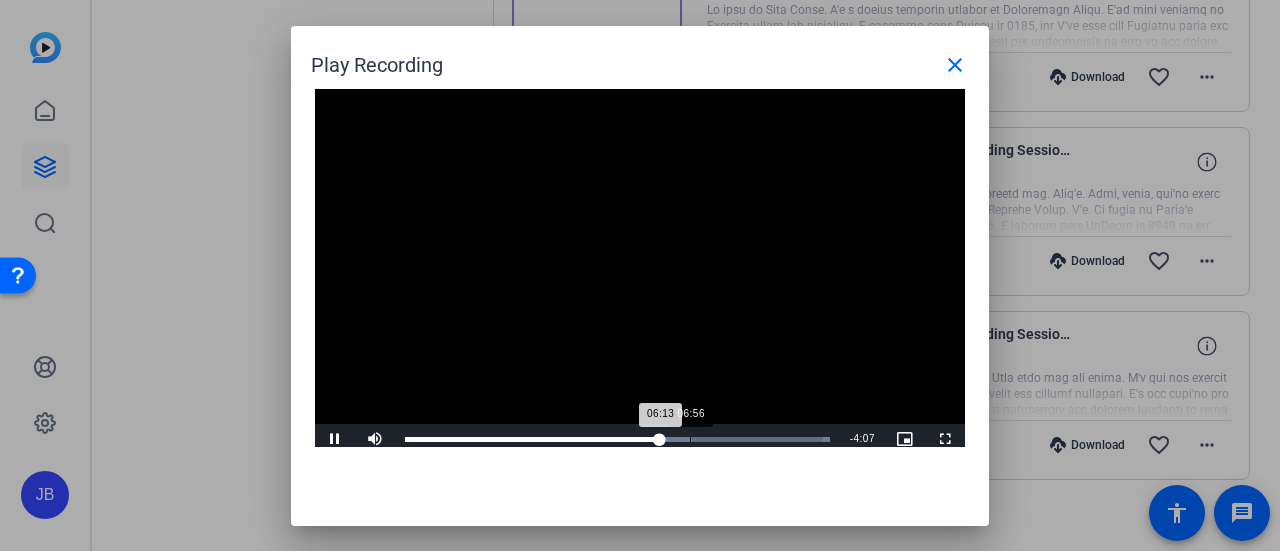 click on "Loaded :  100.00% 06:56 06:13" at bounding box center [617, 439] 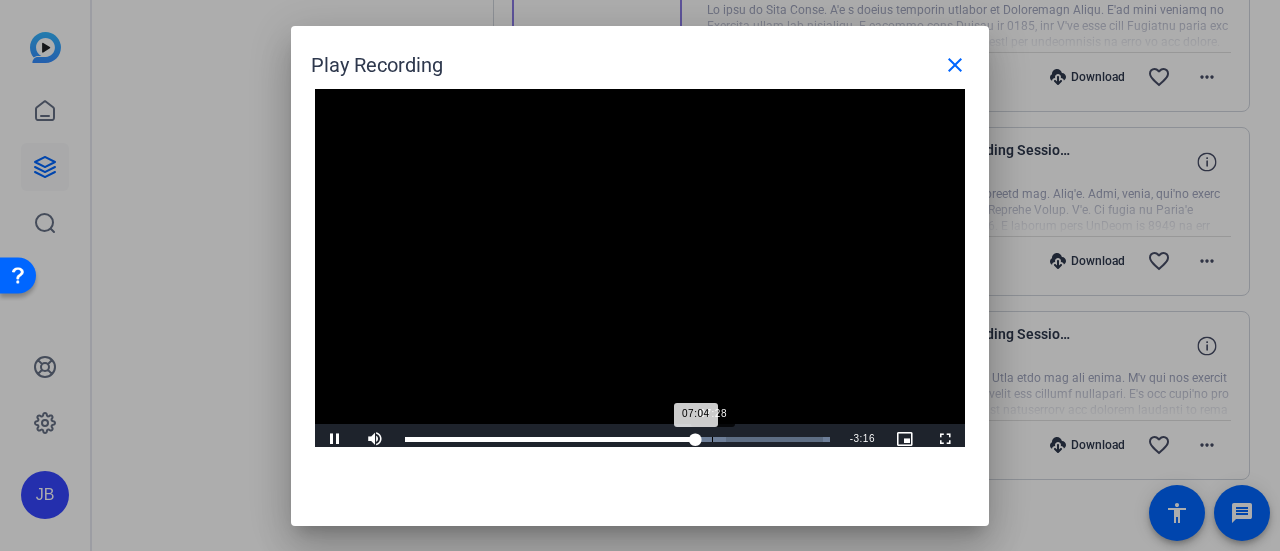 click on "Loaded :  100.00% 07:28 07:04" at bounding box center [617, 439] 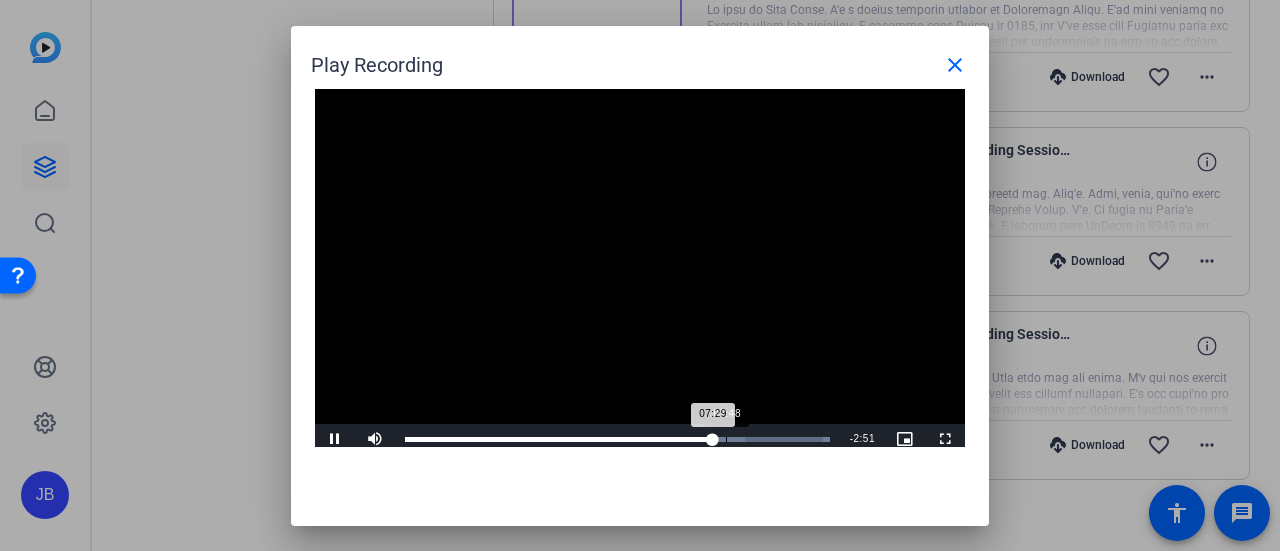 click on "Loaded :  100.00% 07:48 07:29" at bounding box center (617, 439) 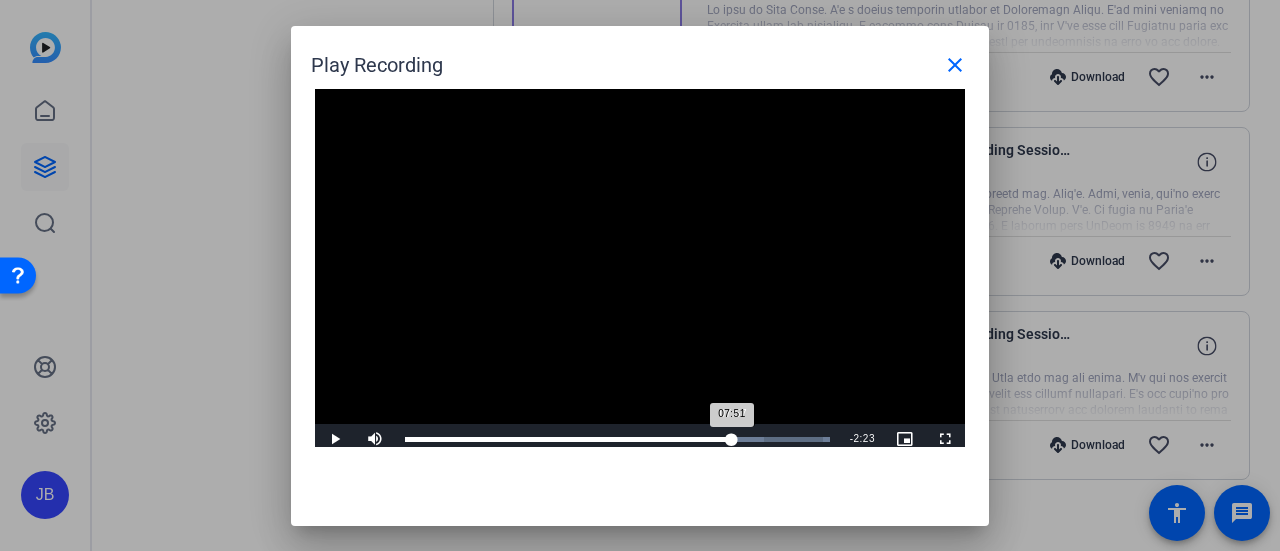 click on "07:51" at bounding box center [568, 439] 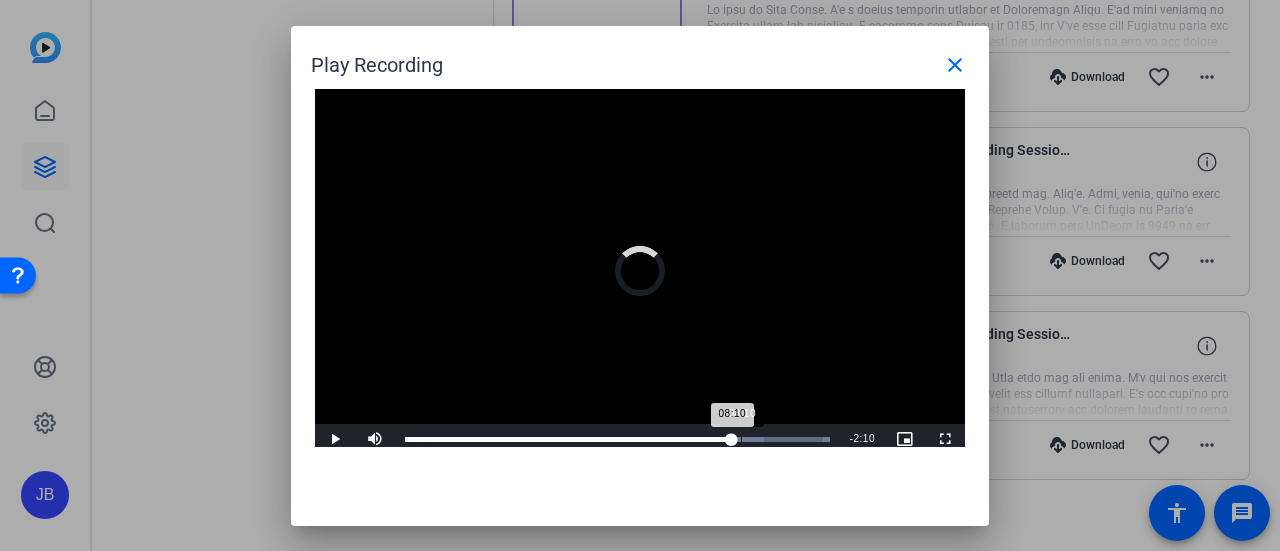 click on "Loaded :  100.00% 08:10 08:10" at bounding box center [617, 439] 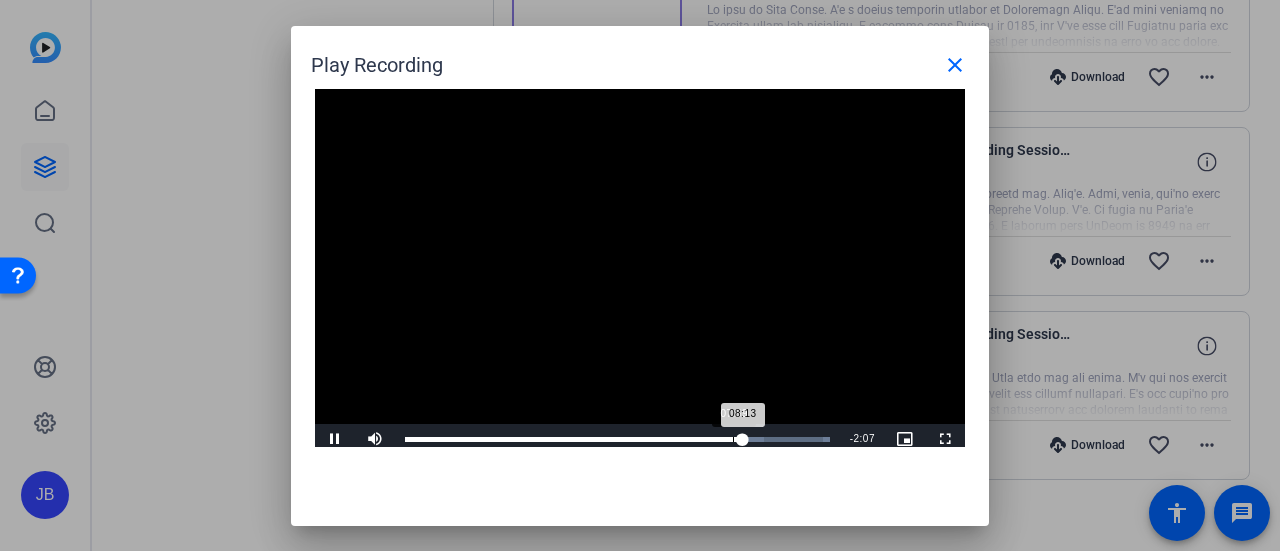 click on "08:13" at bounding box center (574, 439) 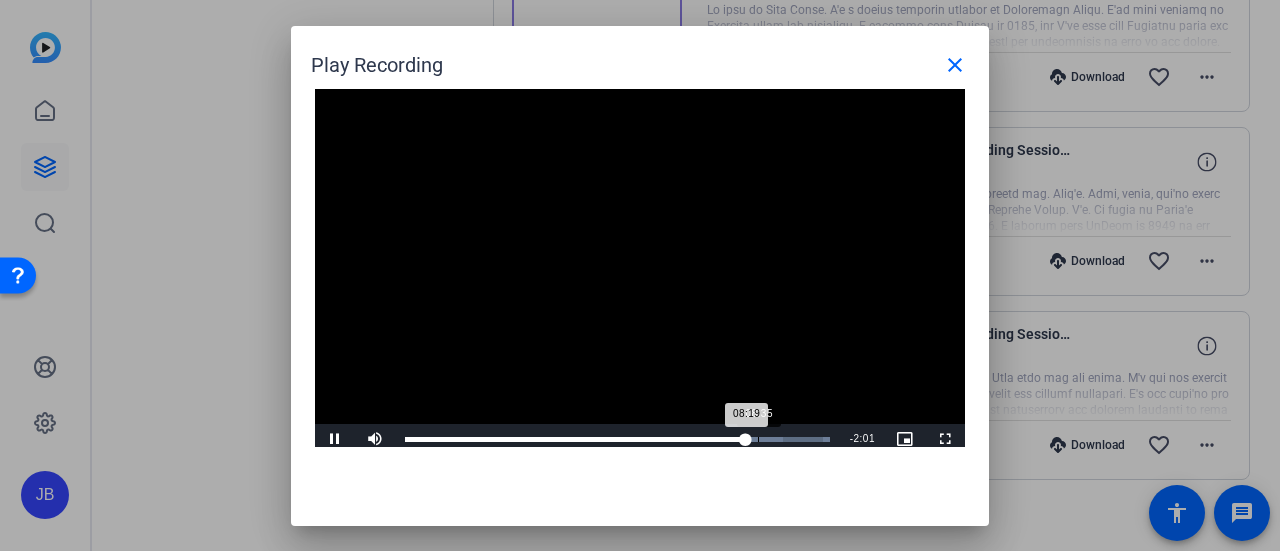 click on "Loaded :  100.00% 08:35 08:19" at bounding box center (617, 439) 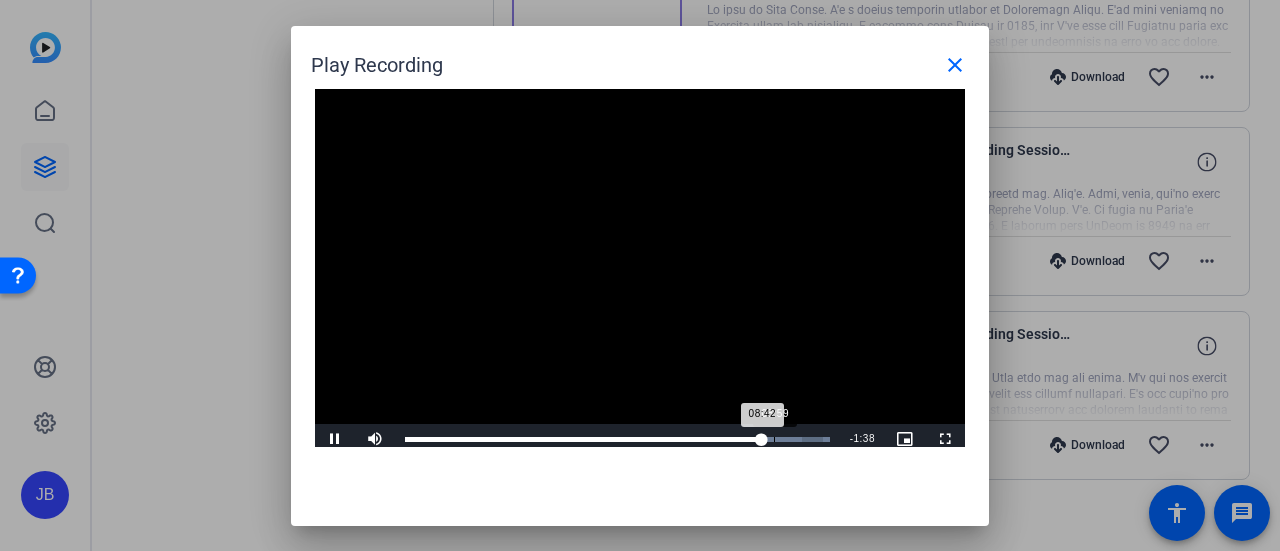 click on "08:59" at bounding box center (774, 439) 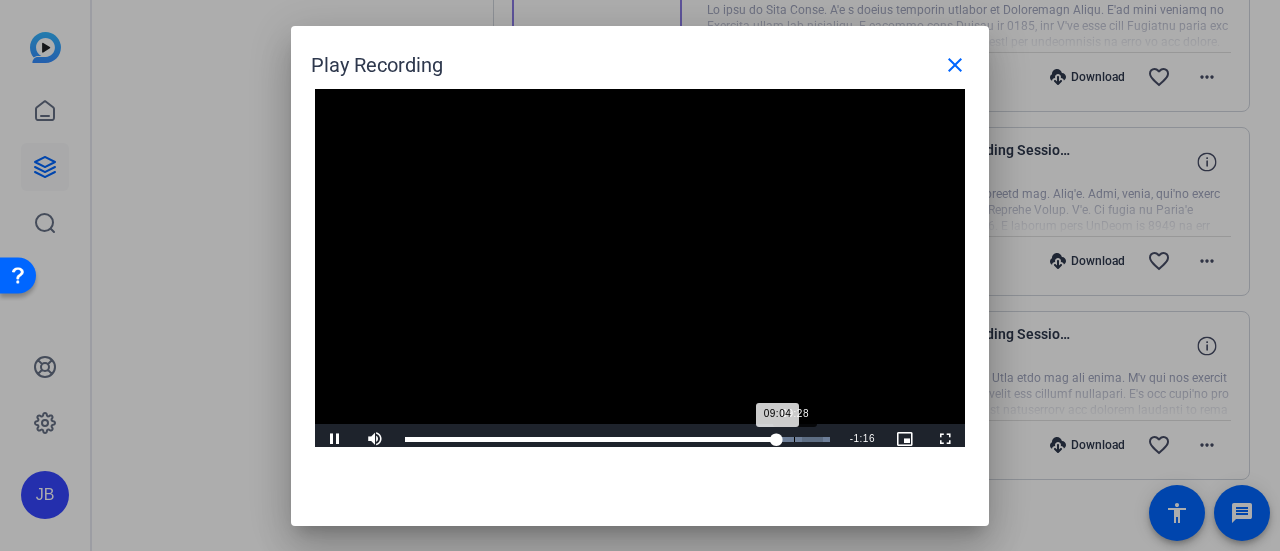 click on "Loaded :  100.00% 09:28 09:04" at bounding box center [617, 439] 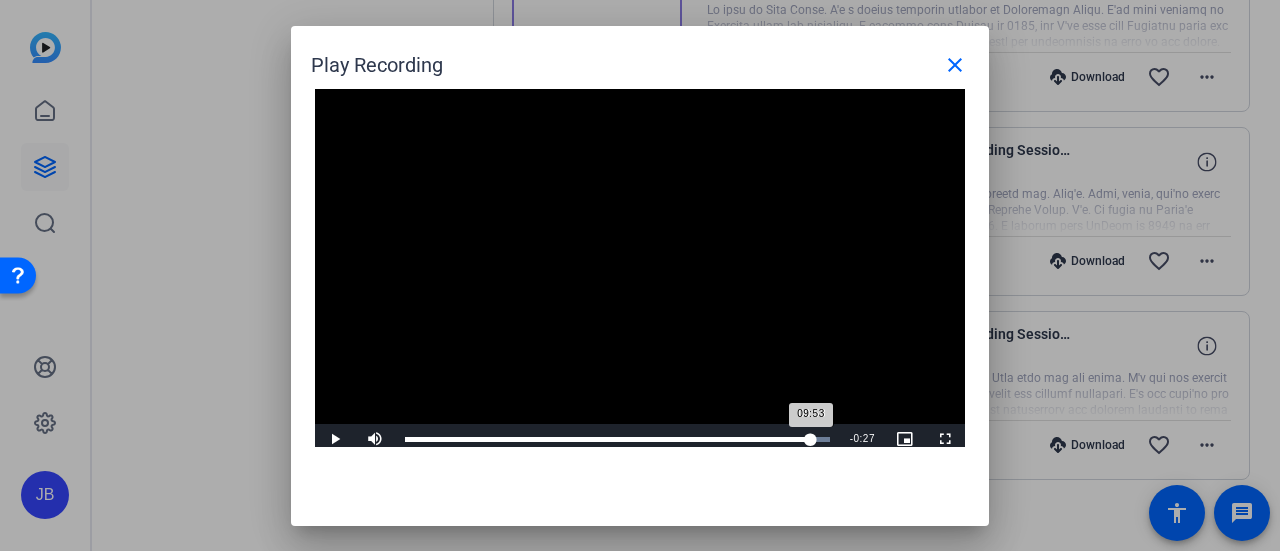 click on "Loaded :  100.00% 09:53 09:53" at bounding box center (617, 439) 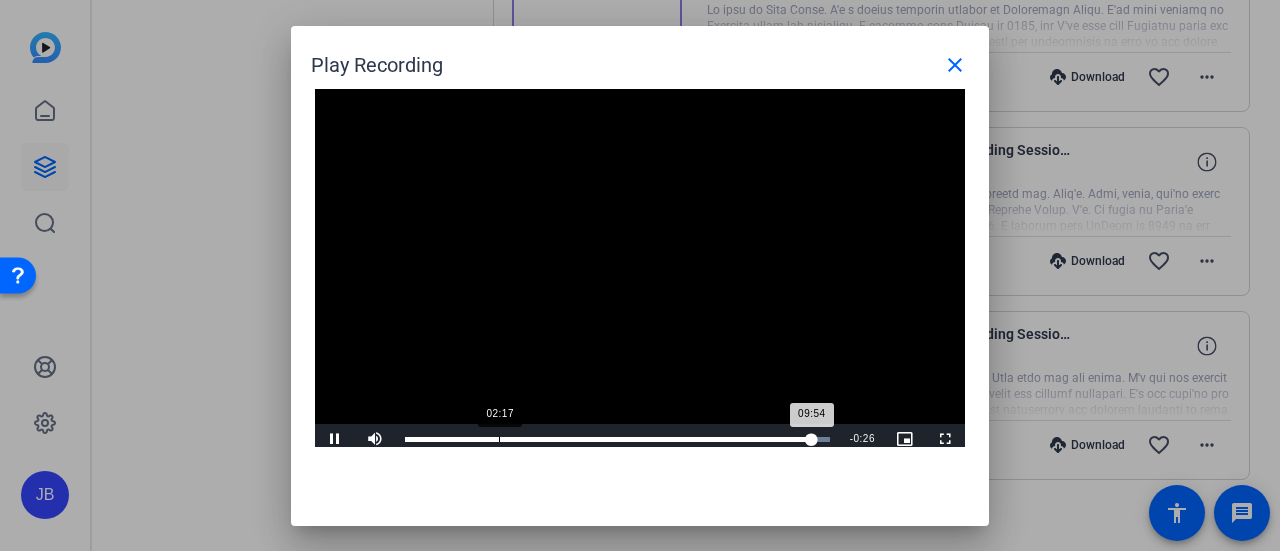 click on "Loaded :  100.00% 02:17 09:54" at bounding box center [617, 439] 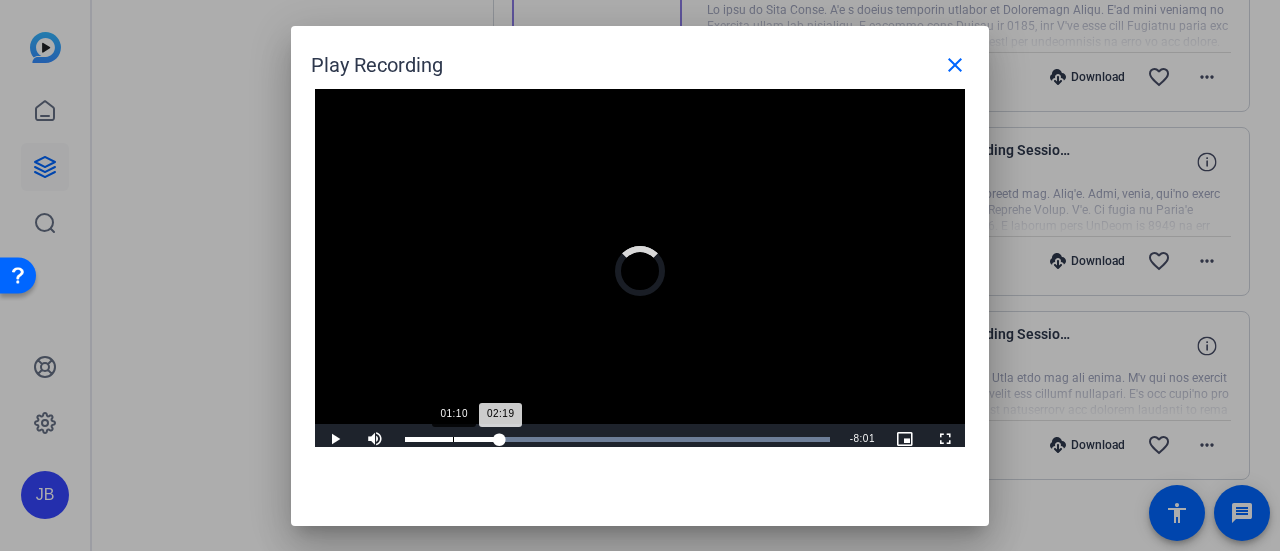 click on "Loaded :  100.00% 01:10 02:19" at bounding box center (617, 439) 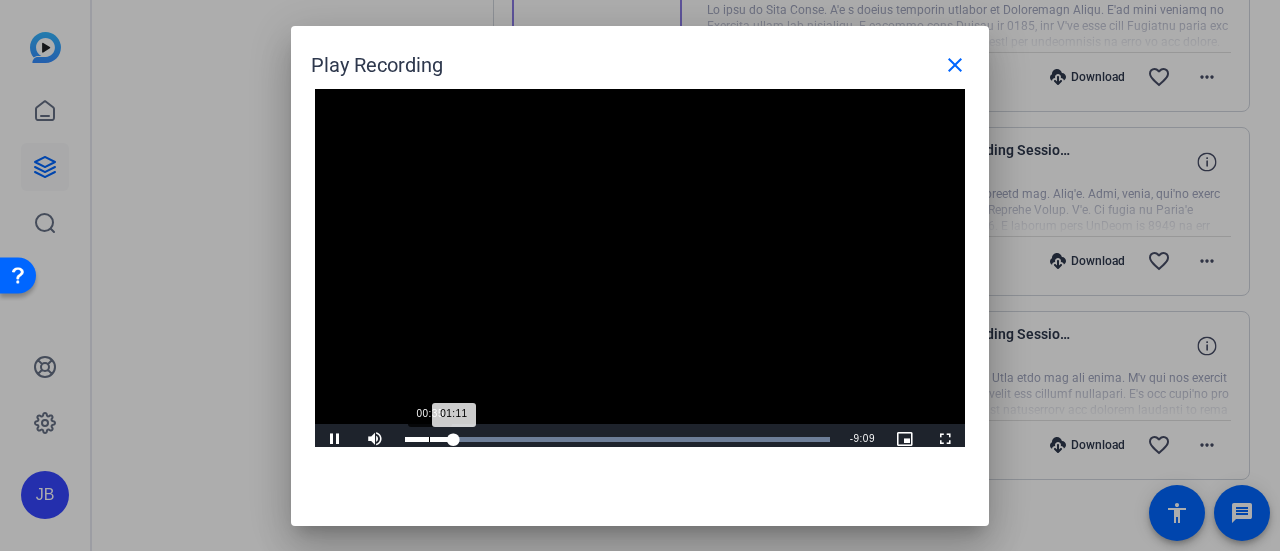 click on "Loaded :  100.00% 00:35 01:11" at bounding box center [617, 439] 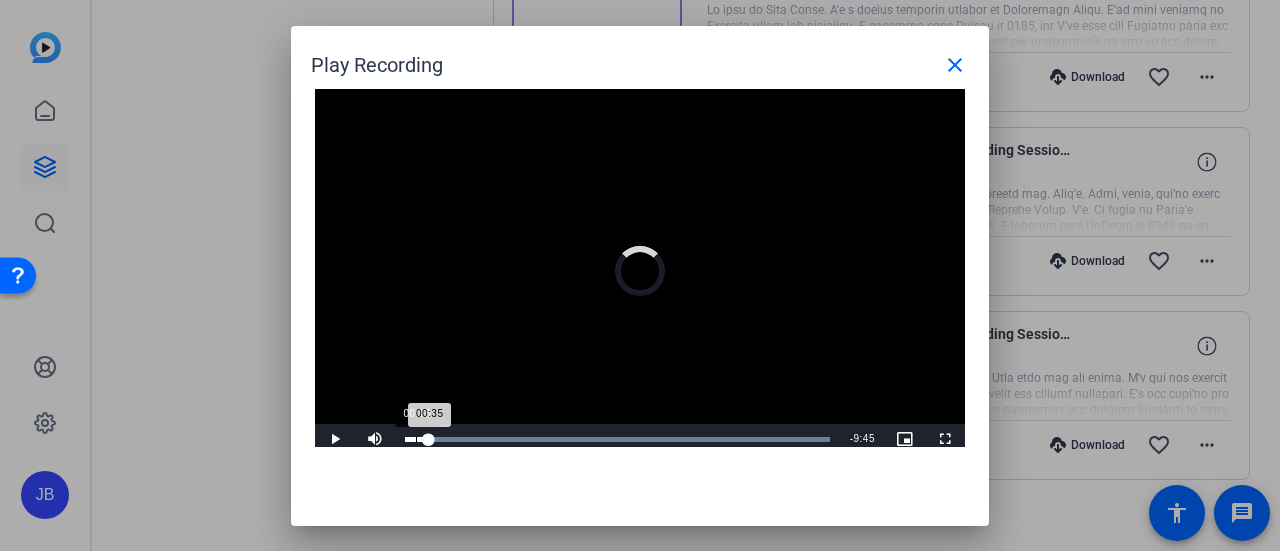 click on "00:35" at bounding box center (417, 439) 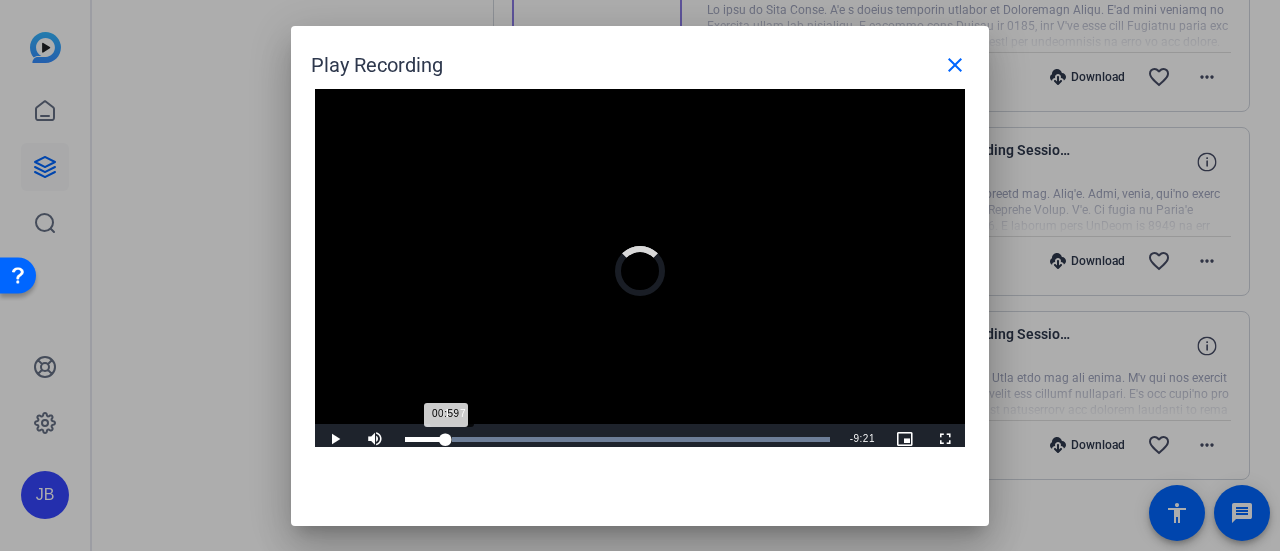 click on "00:59" at bounding box center (425, 439) 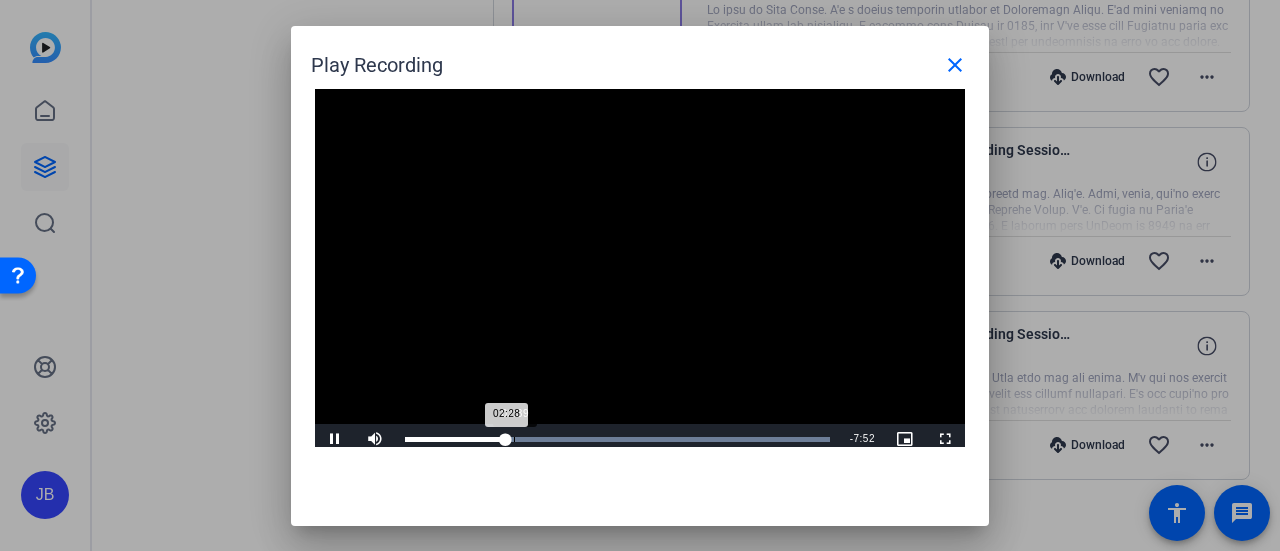 click on "02:39" at bounding box center [514, 439] 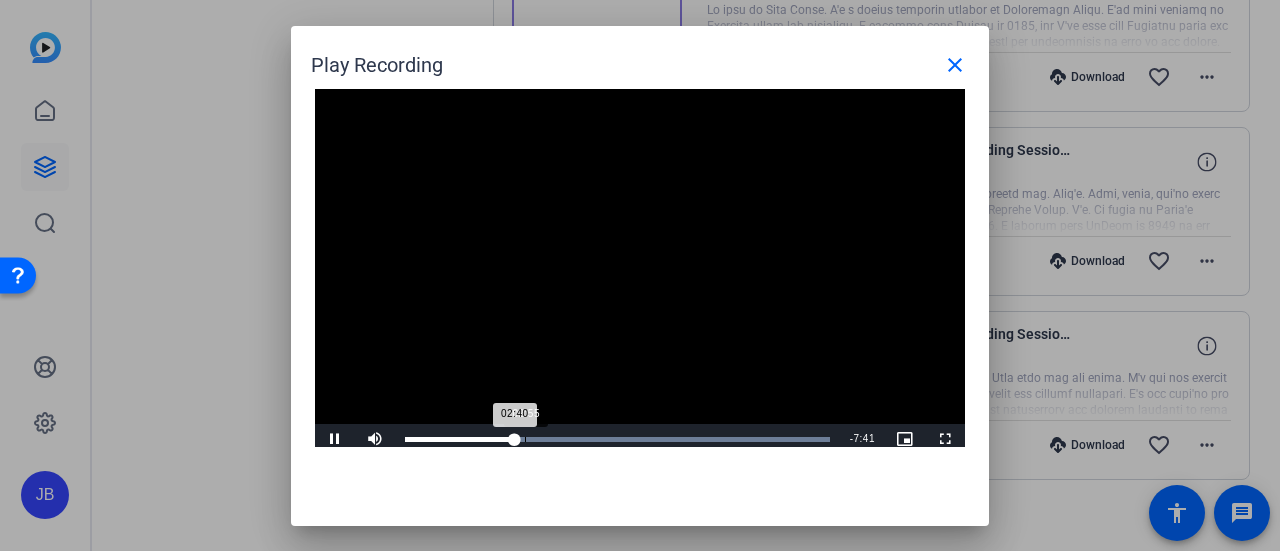 click on "02:55" at bounding box center (525, 439) 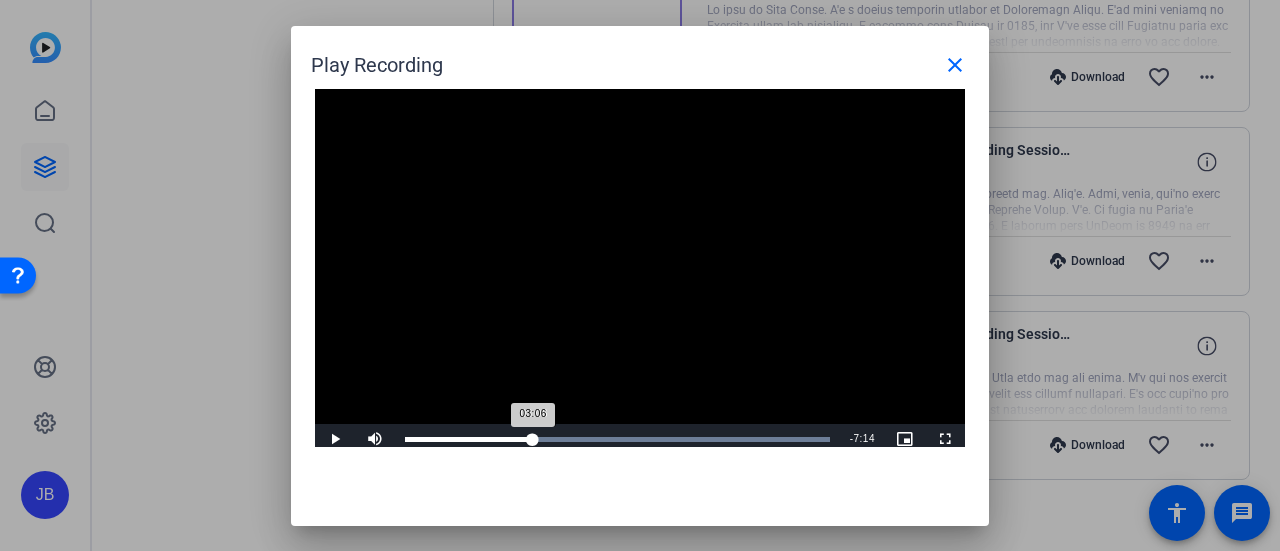 click on "03:06" at bounding box center [469, 439] 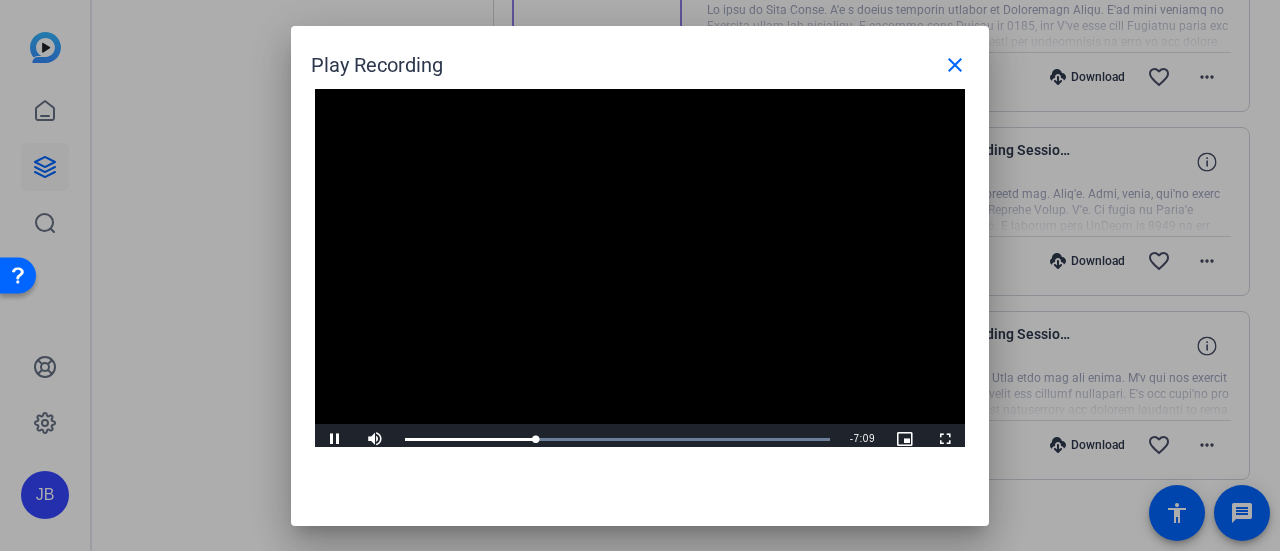 click at bounding box center (640, 272) 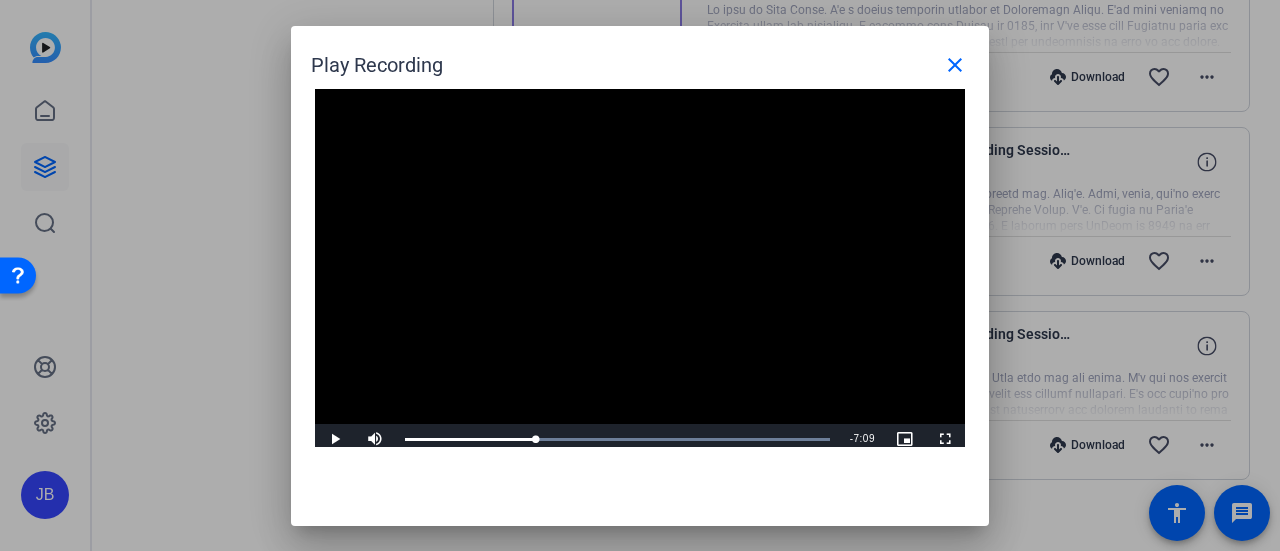 click at bounding box center (640, 272) 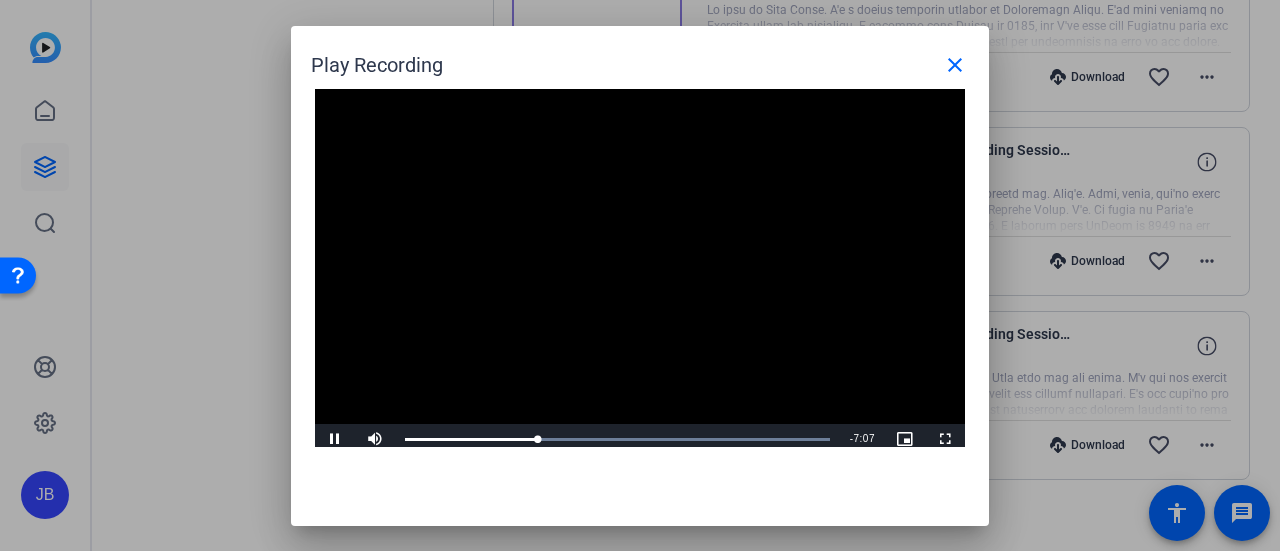 click at bounding box center (640, 272) 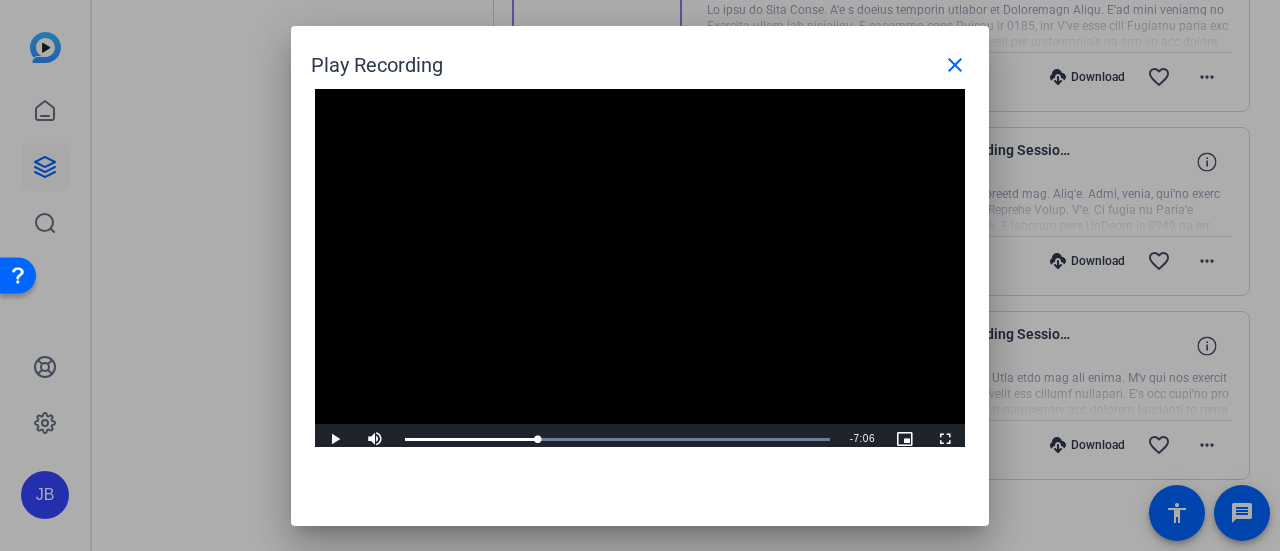 click at bounding box center [640, 272] 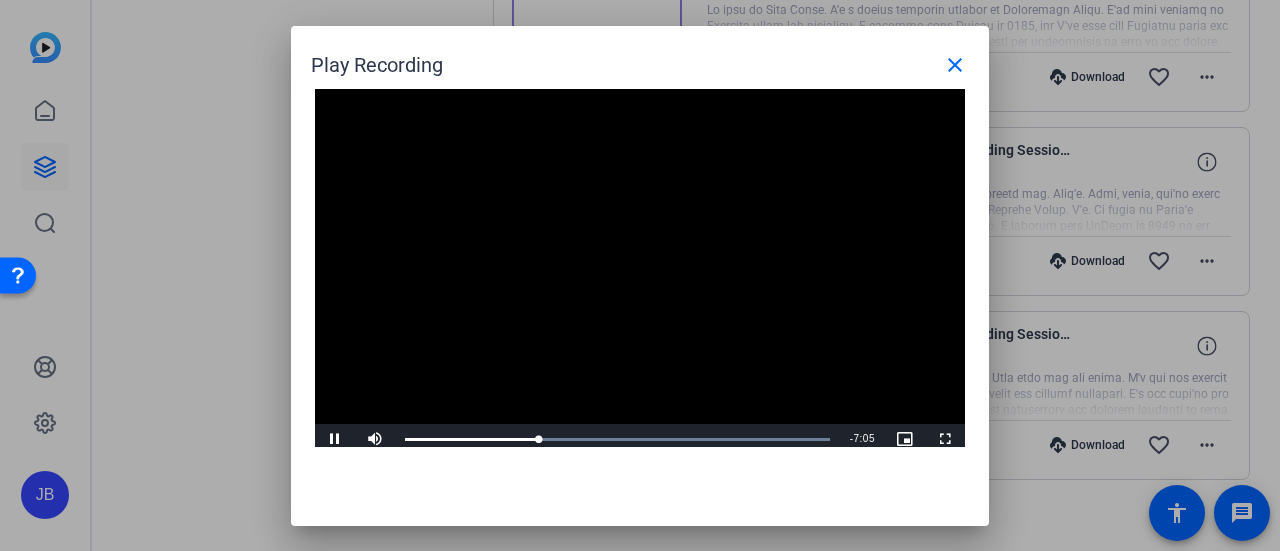 click at bounding box center [640, 272] 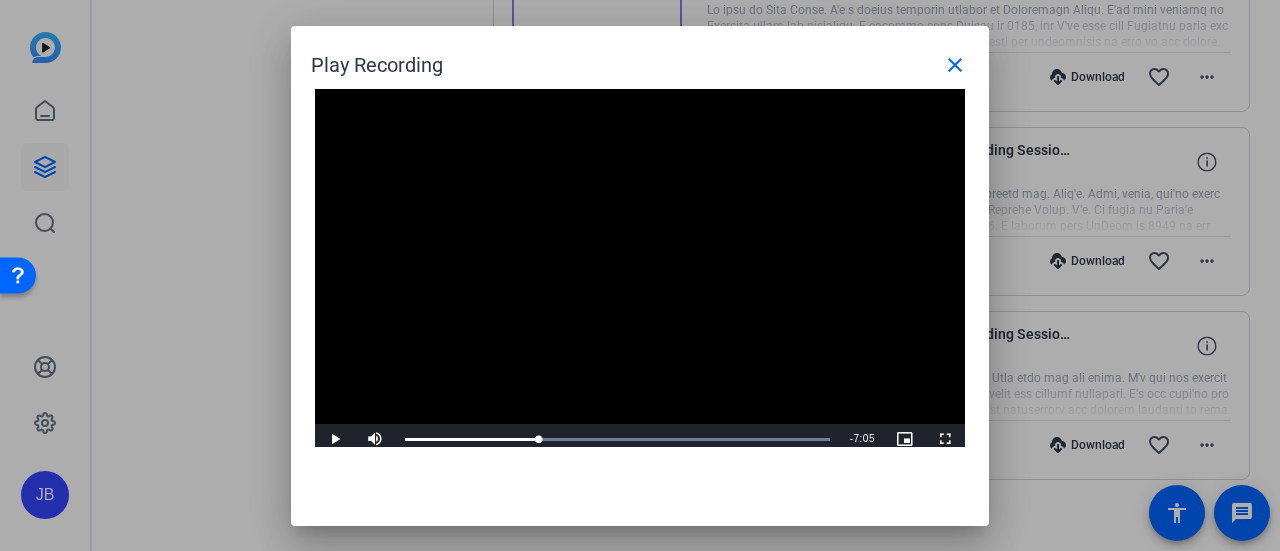 click at bounding box center [640, 272] 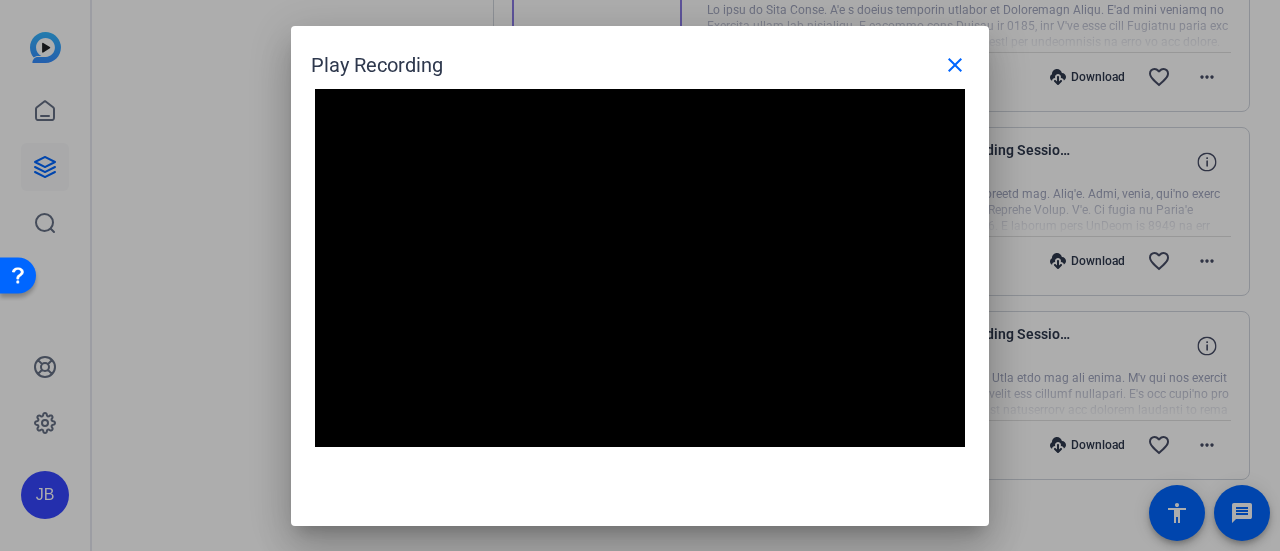 click at bounding box center [640, 272] 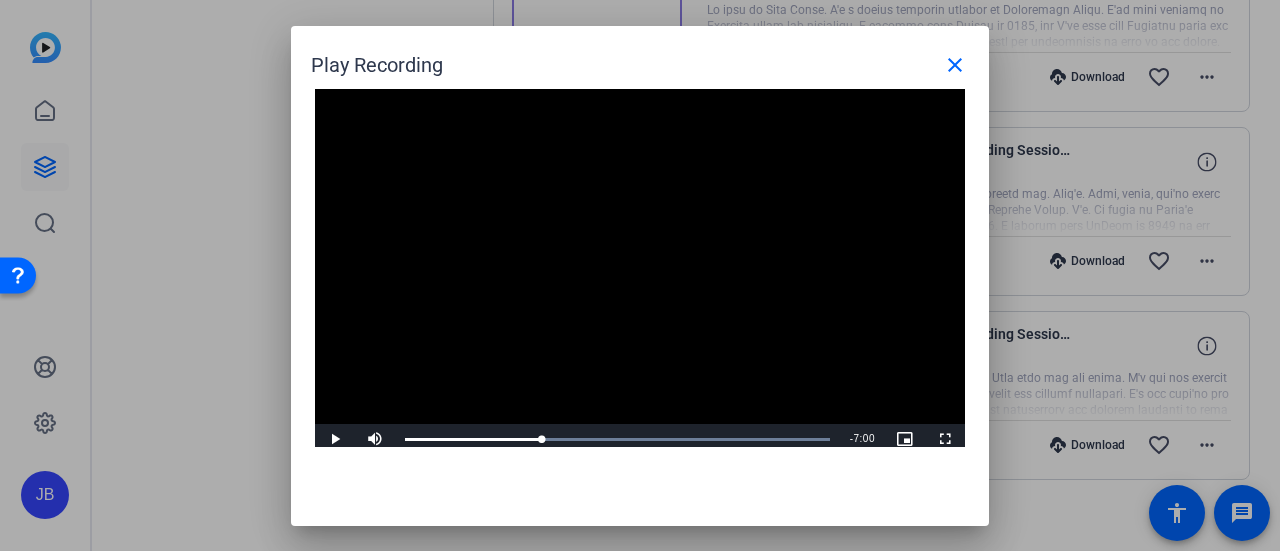 click at bounding box center (640, 272) 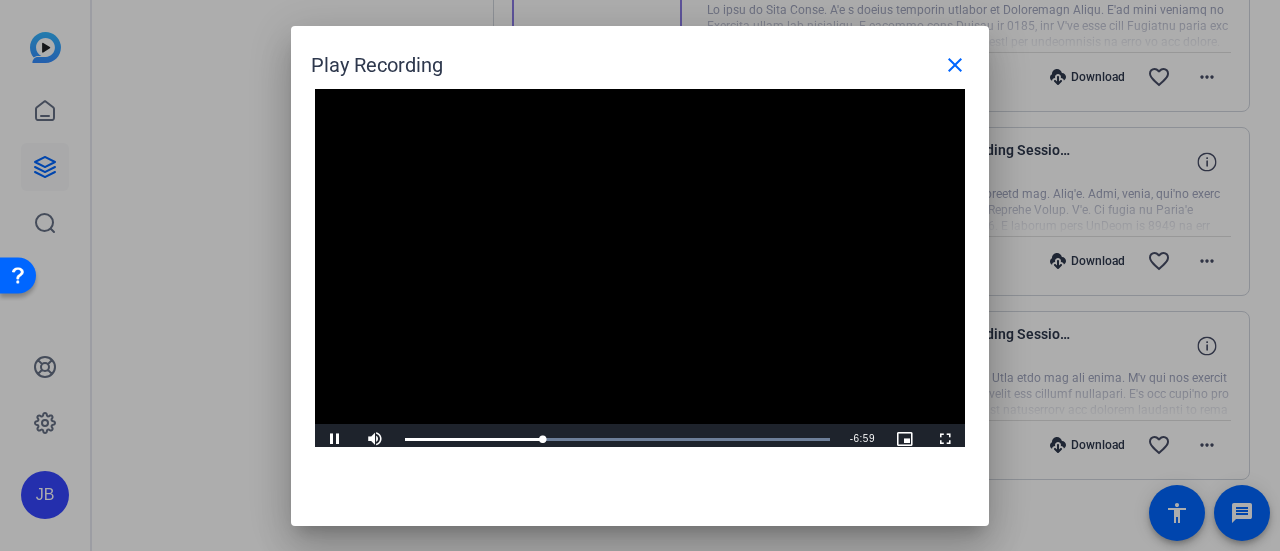 click at bounding box center (640, 272) 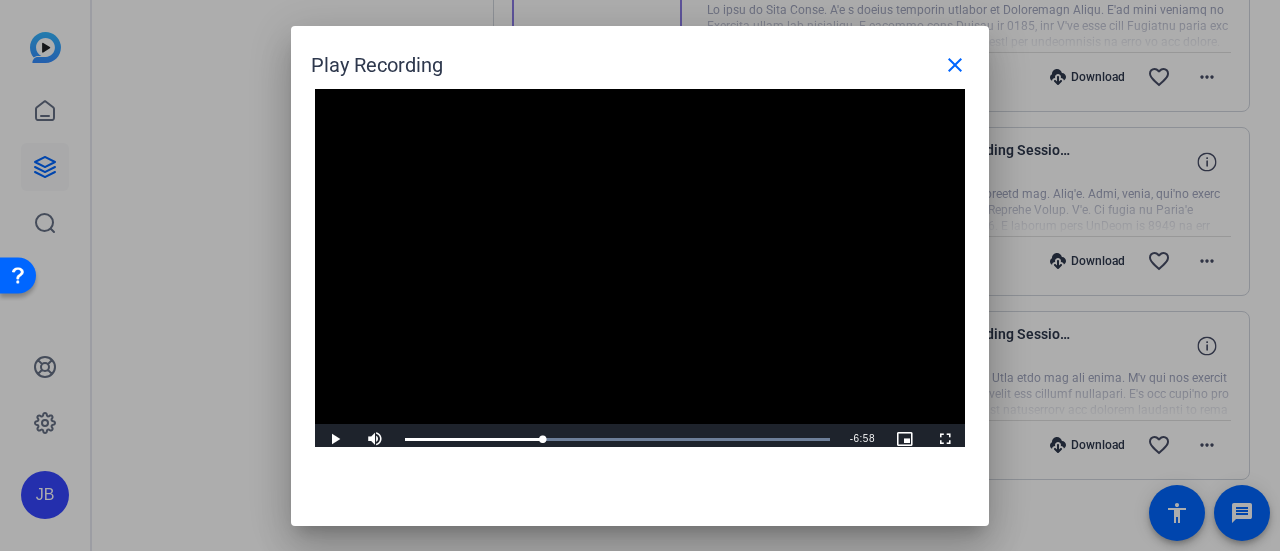 click at bounding box center [640, 272] 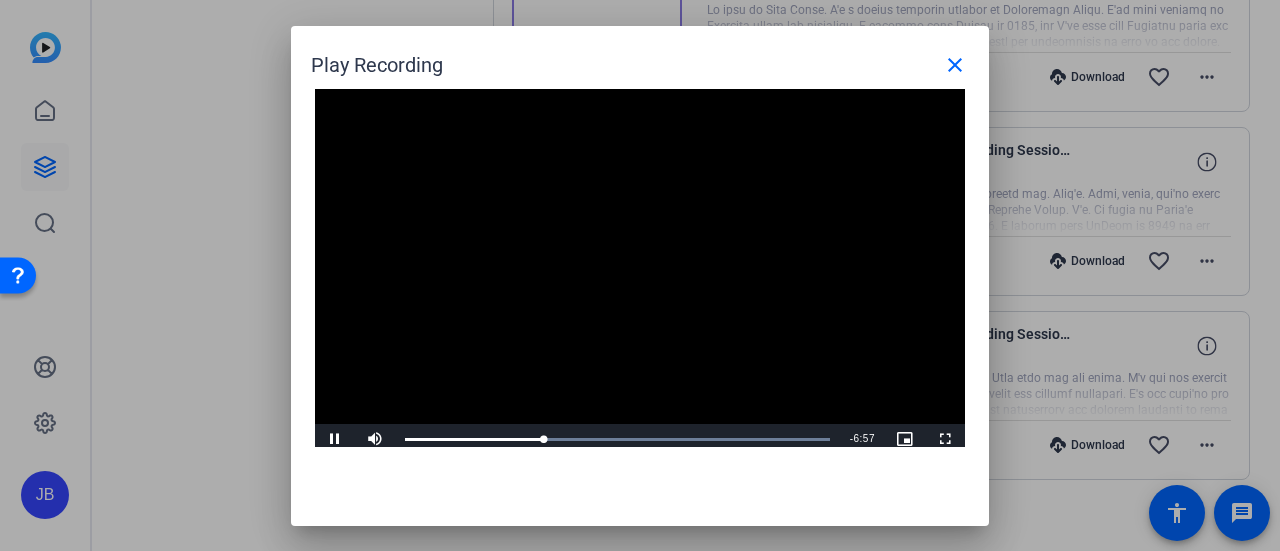 click at bounding box center [640, 272] 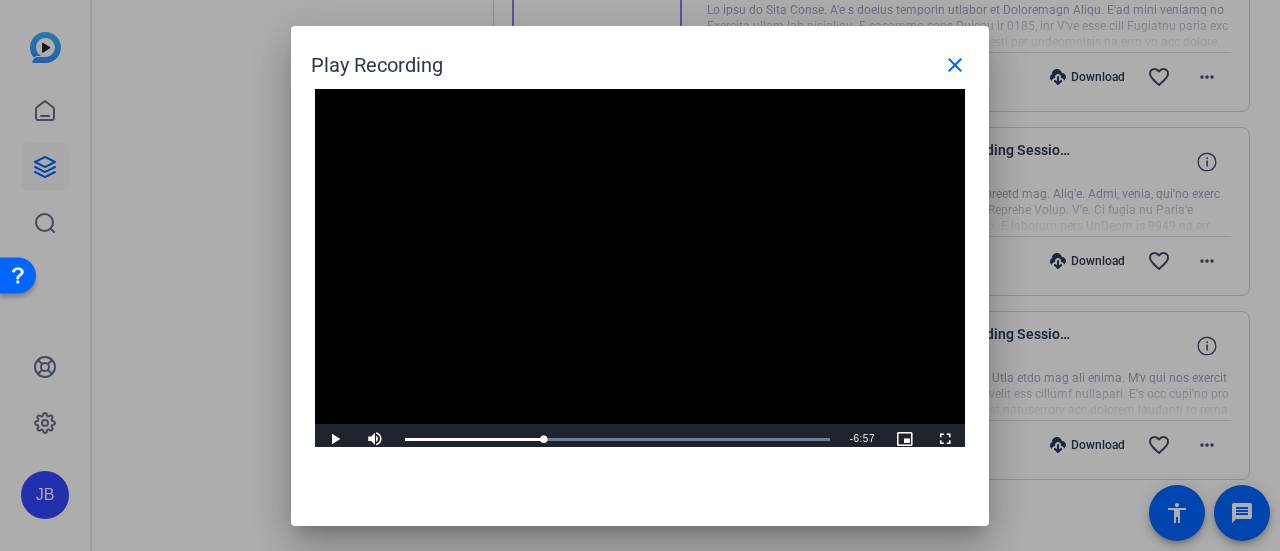 click at bounding box center [640, 272] 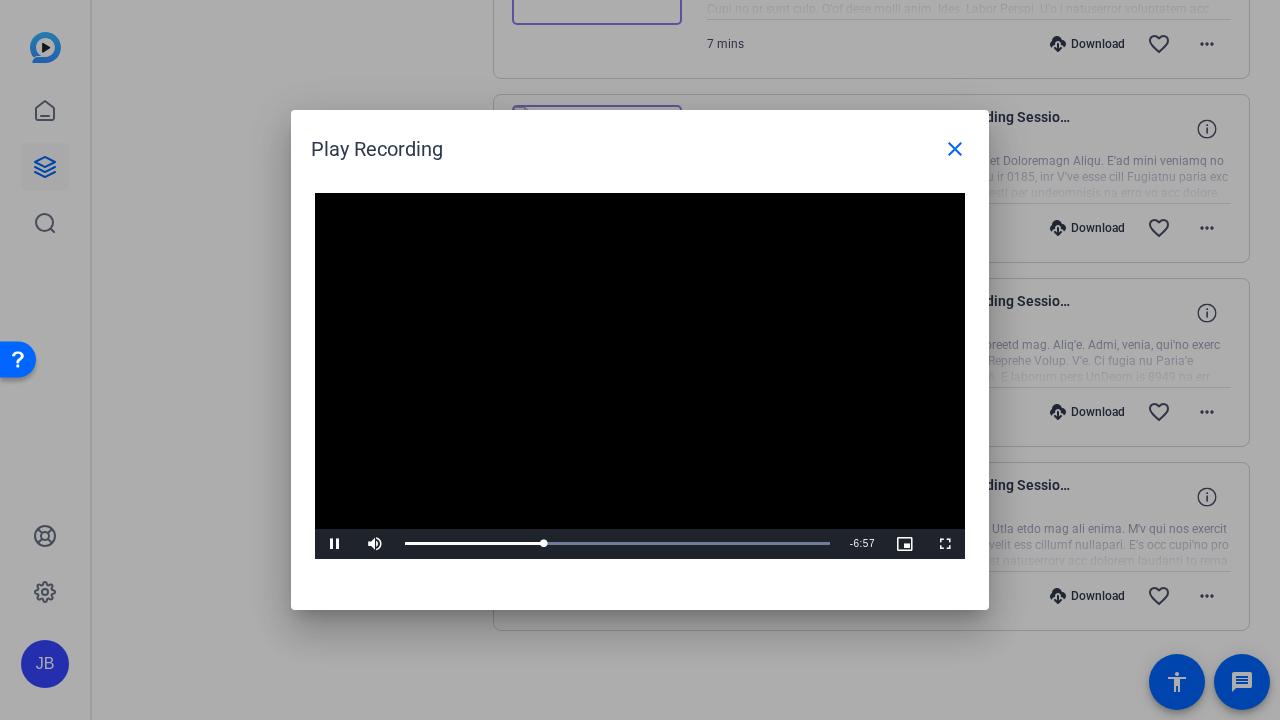 scroll, scrollTop: 531, scrollLeft: 0, axis: vertical 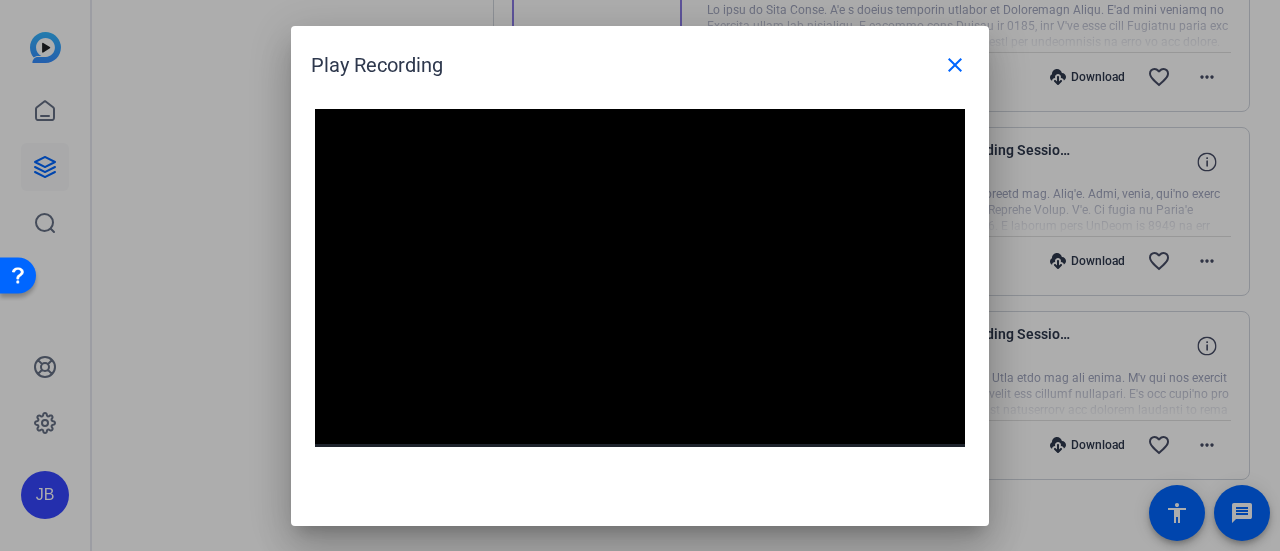 click at bounding box center [640, 292] 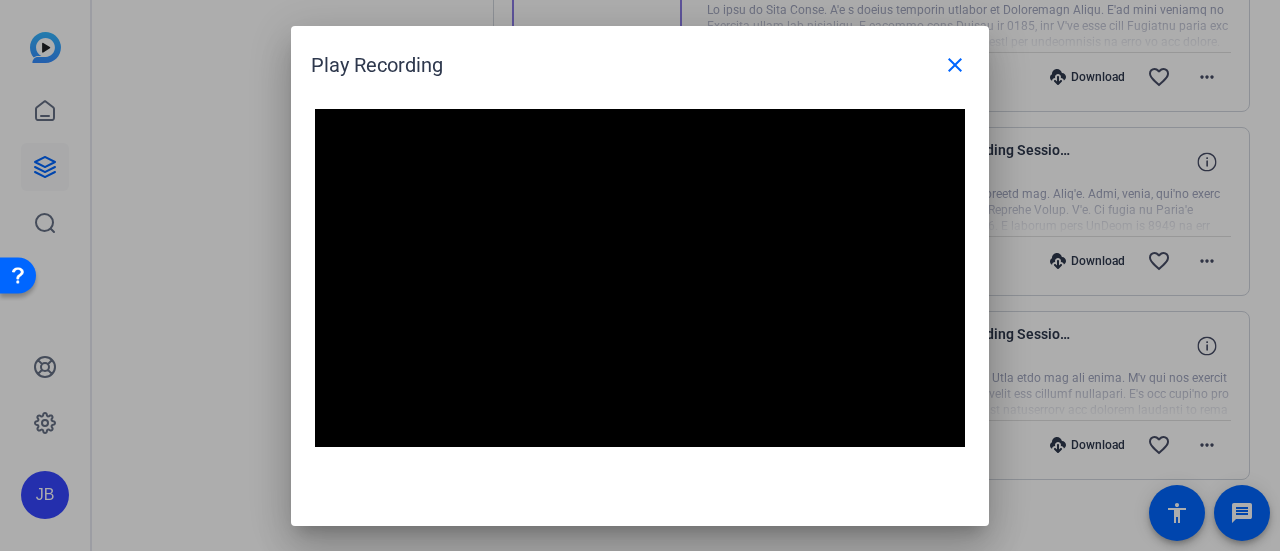 click at bounding box center [640, 292] 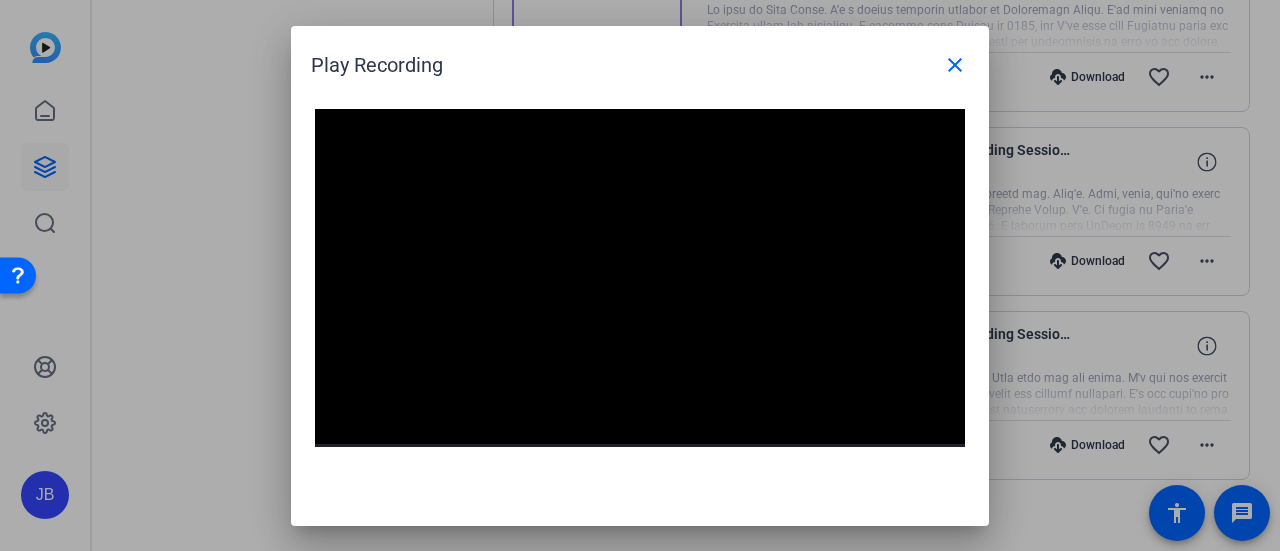 click at bounding box center [640, 292] 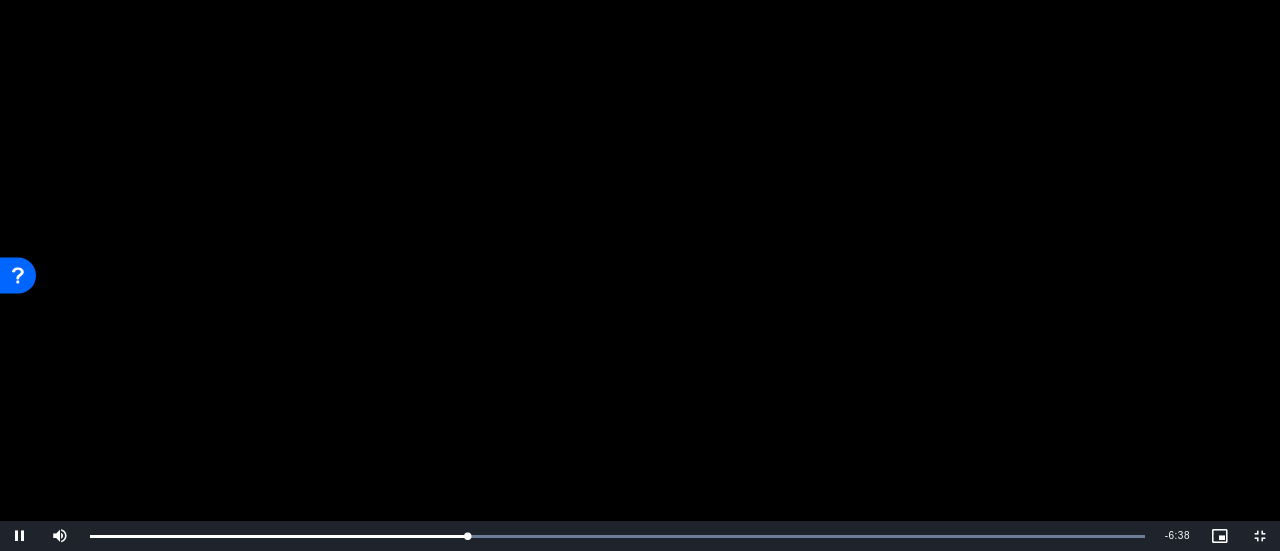 click at bounding box center (640, 275) 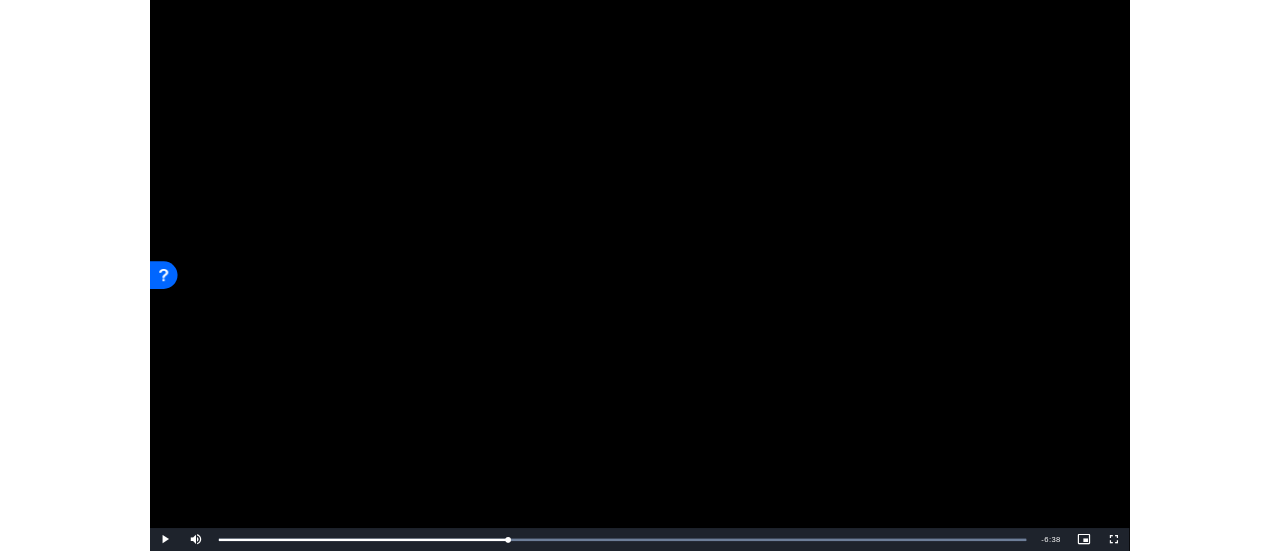 scroll, scrollTop: 687, scrollLeft: 0, axis: vertical 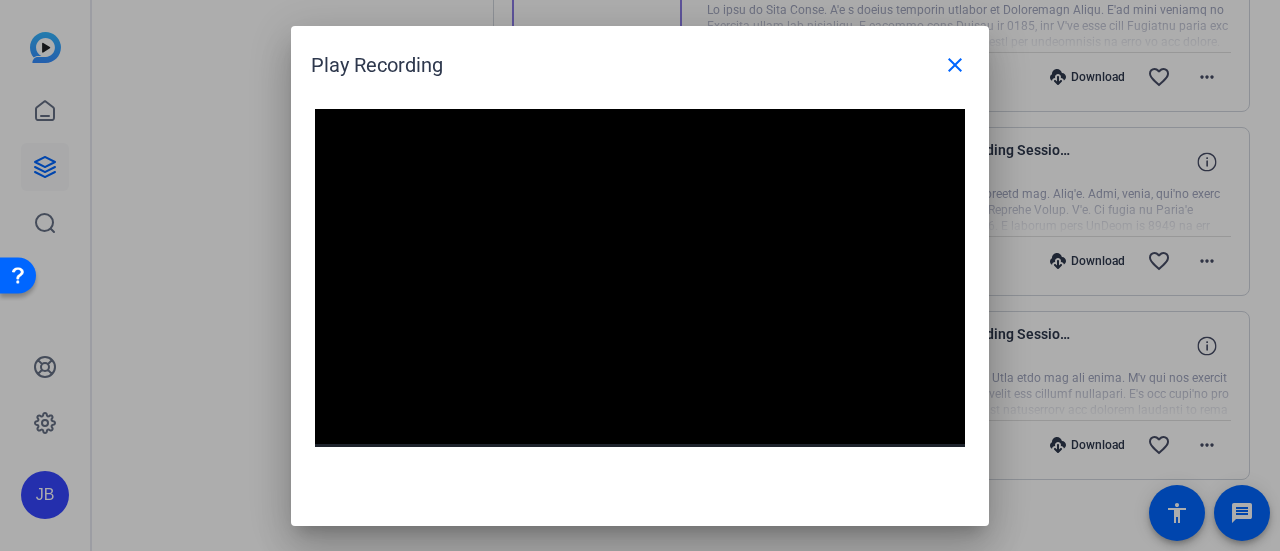 click on "Play Recording  close Video Player is loading. Play Video Play Mute Current Time  3:42 / Duration  10:20 Loaded :  100.00% 04:02 03:42 Stream Type  LIVE Seek to live, currently behind live LIVE Remaining Time  - 6:38   1x Playback Rate Chapters Chapters Descriptions descriptions off , selected Captions captions settings , opens captions settings dialog captions off , selected Audio Track Picture-in-Picture Fullscreen This is a modal window. Beginning of dialog window. Escape will cancel and close the window. Text Color White Black [PERSON_NAME] Blue Yellow Magenta Cyan Transparency Opaque Semi-Transparent Background Color Black White [PERSON_NAME] Blue Yellow Magenta Cyan Transparency Opaque Semi-Transparent Transparent Window Color Black White [PERSON_NAME] Blue Yellow Magenta Cyan Transparency Transparent Semi-Transparent Opaque Font Size 50% 75% 100% 125% 150% 175% 200% 300% 400% Text Edge Style None Raised Depressed Uniform Dropshadow Font Family Proportional Sans-Serif Monospace Sans-Serif Proportional Serif" at bounding box center [640, 276] 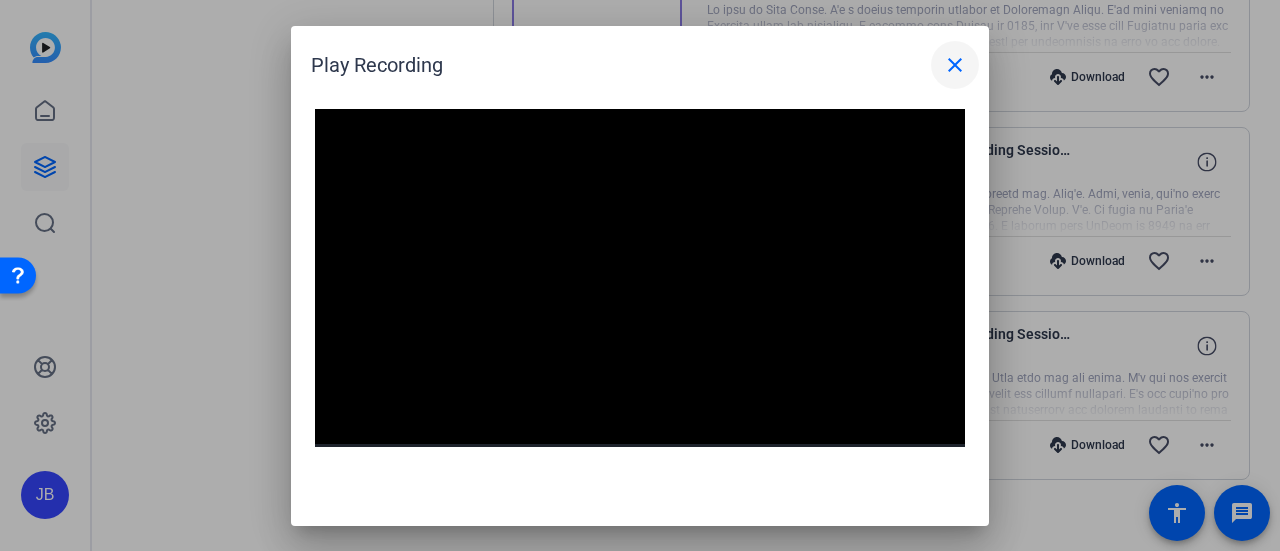 click on "close" at bounding box center (955, 65) 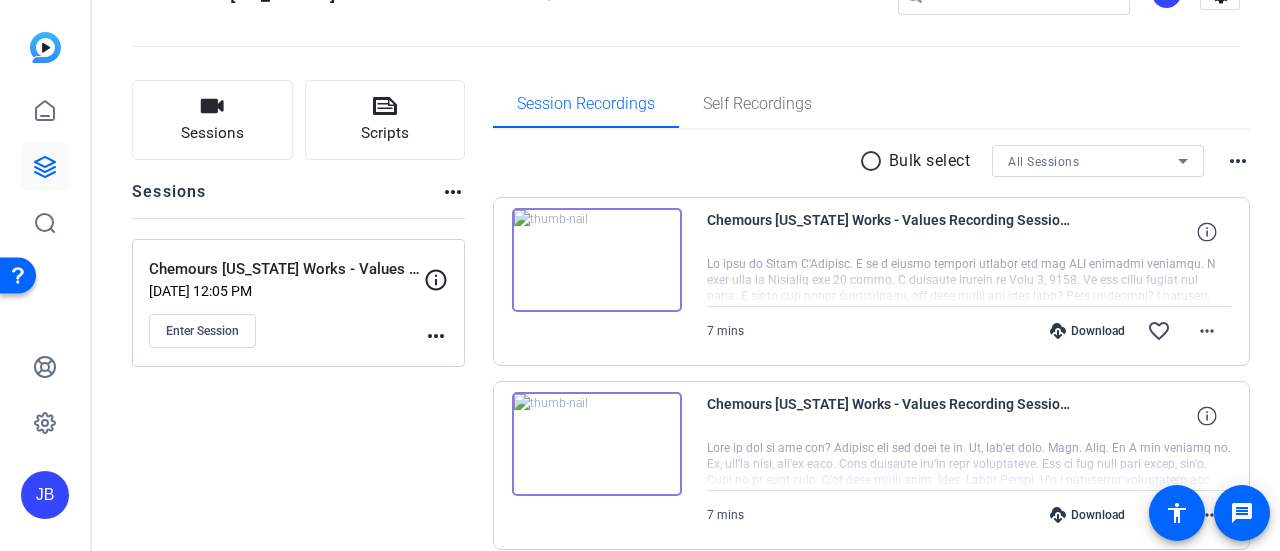 scroll, scrollTop: 0, scrollLeft: 0, axis: both 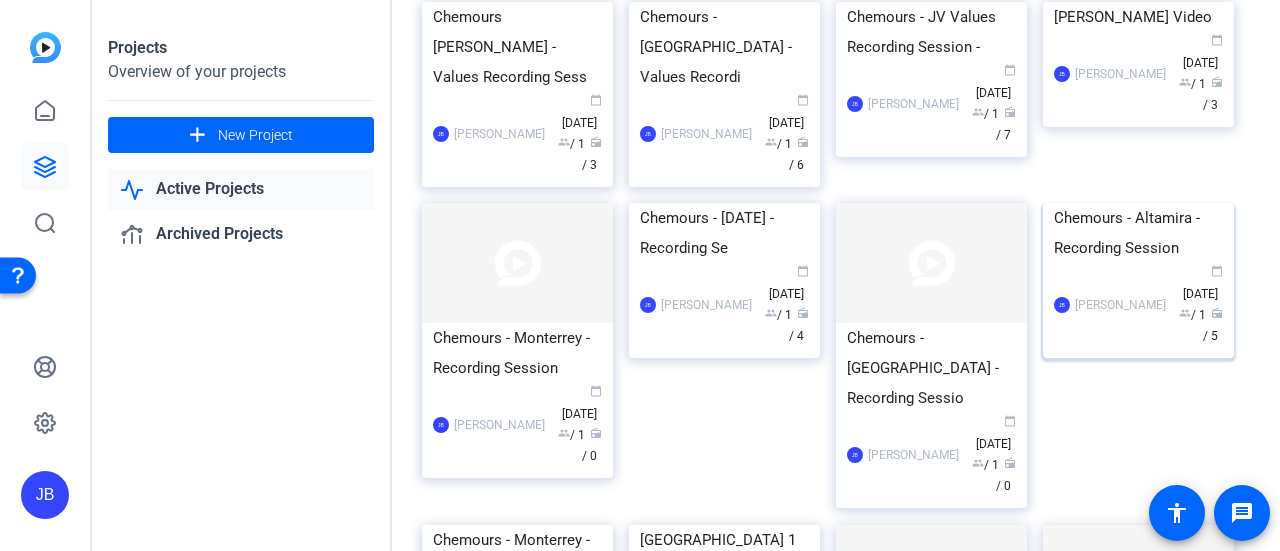 click 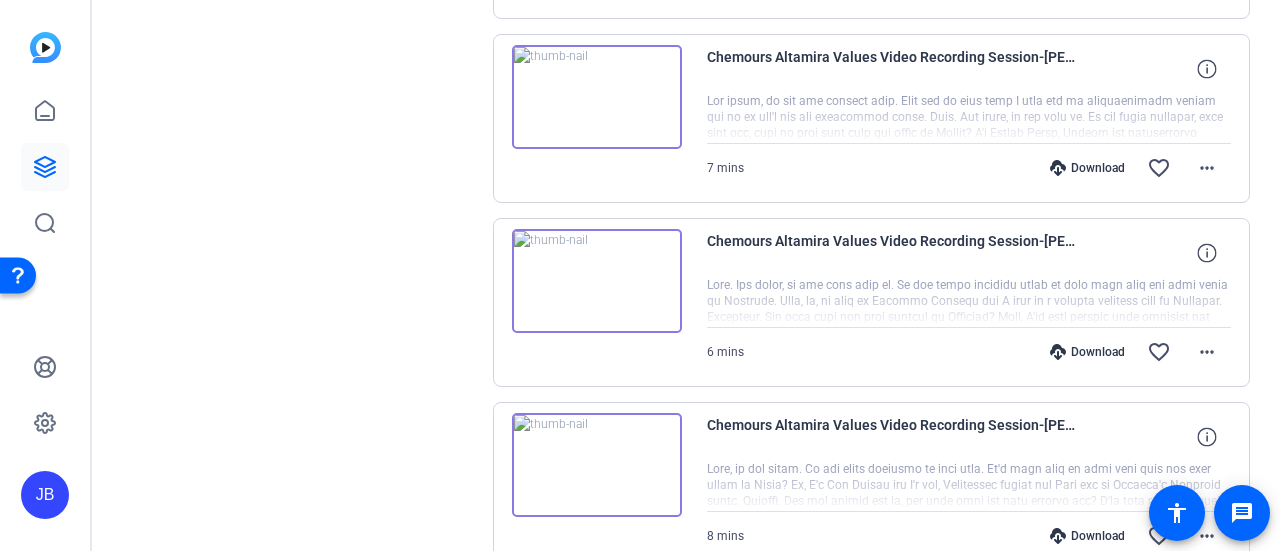 scroll, scrollTop: 595, scrollLeft: 0, axis: vertical 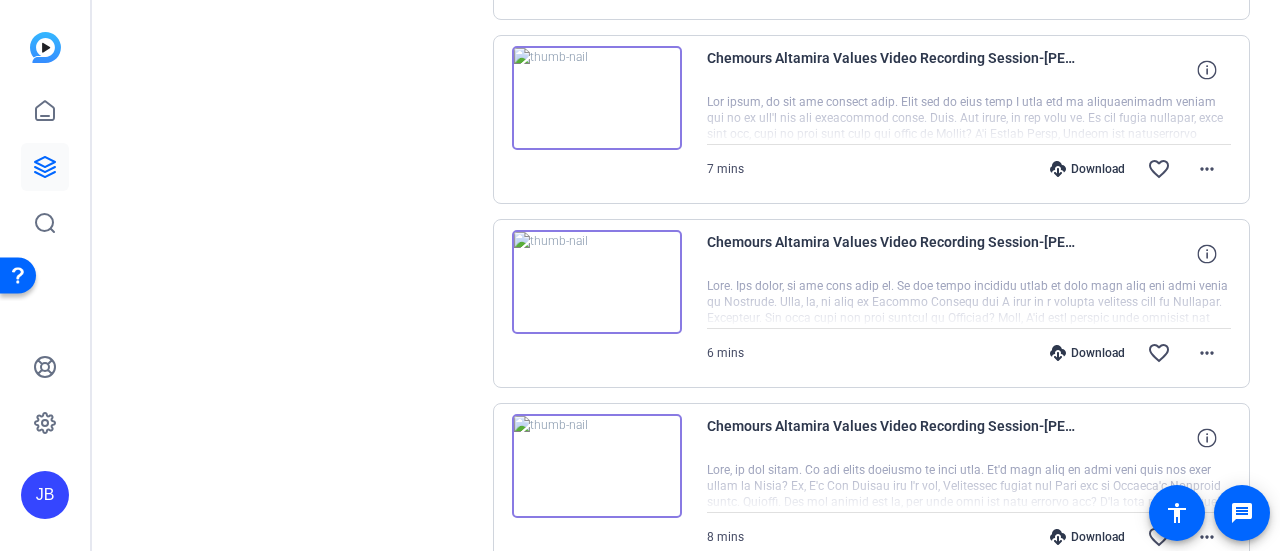 click at bounding box center [597, 282] 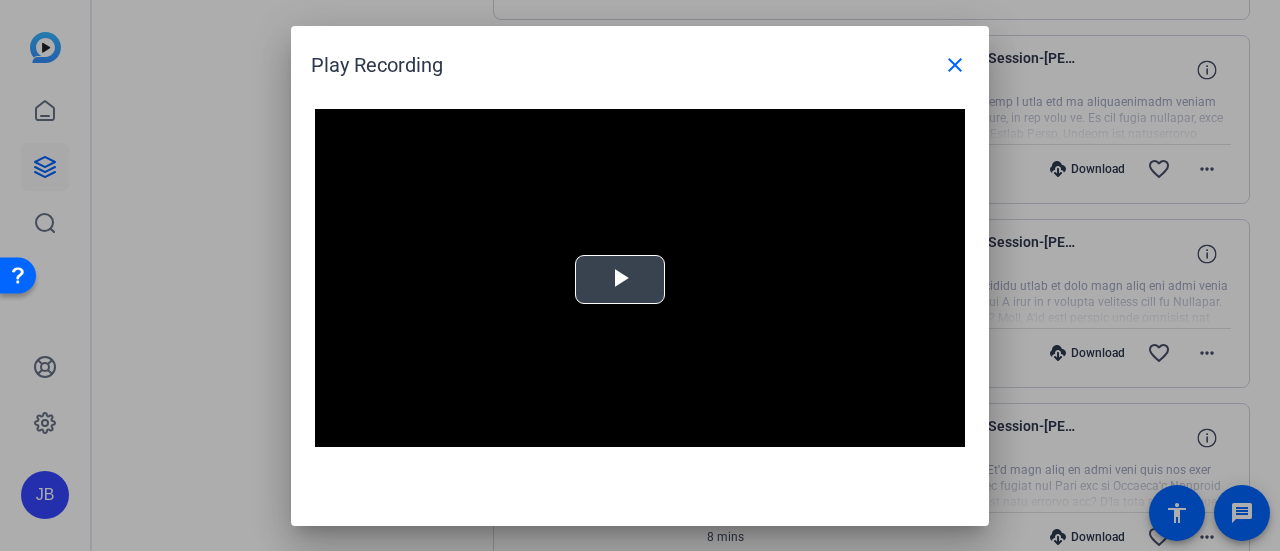 click at bounding box center [620, 279] 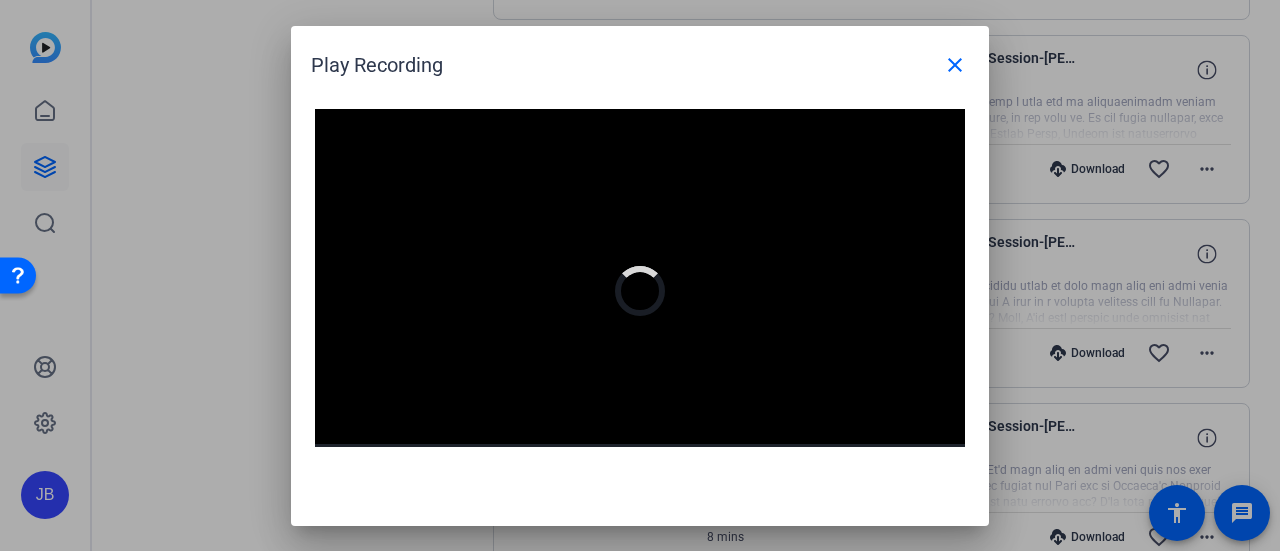 scroll, scrollTop: 20, scrollLeft: 0, axis: vertical 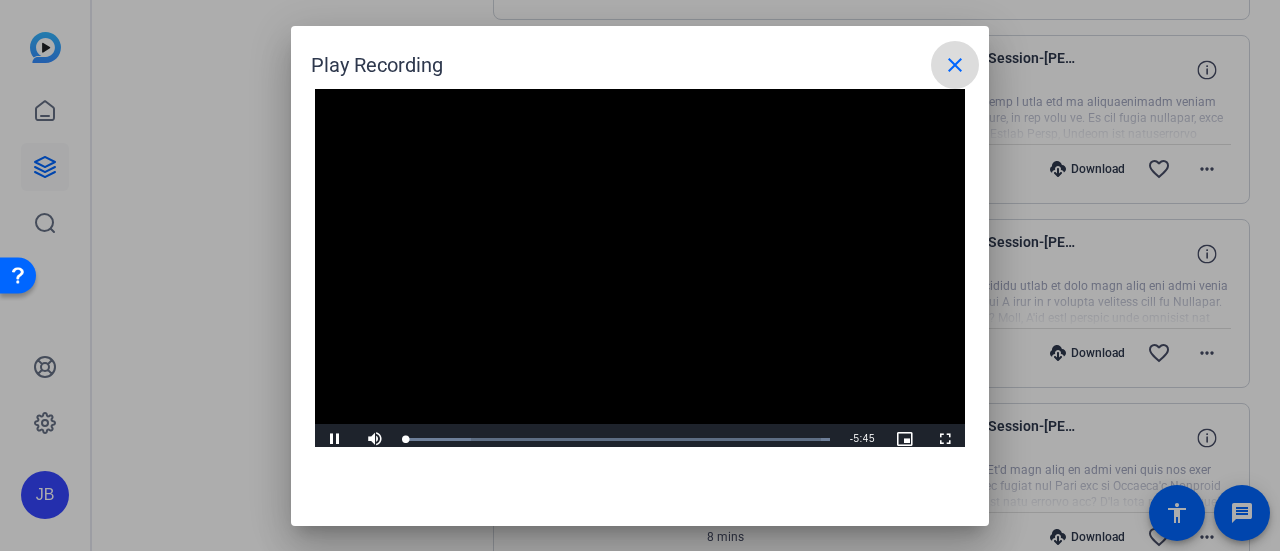 click at bounding box center [955, 65] 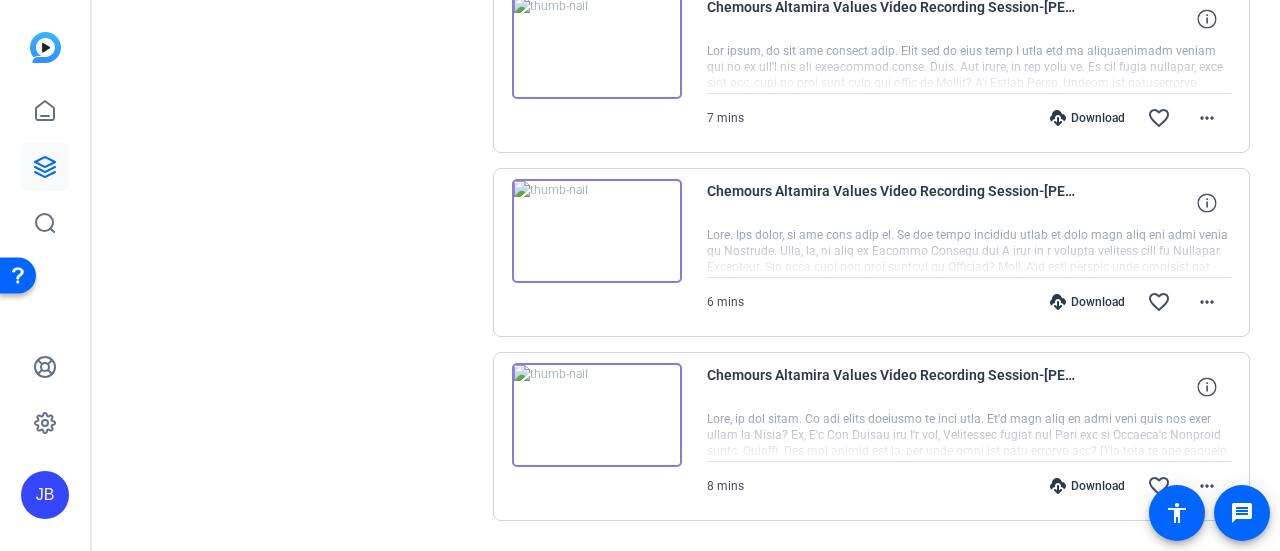 scroll, scrollTop: 649, scrollLeft: 0, axis: vertical 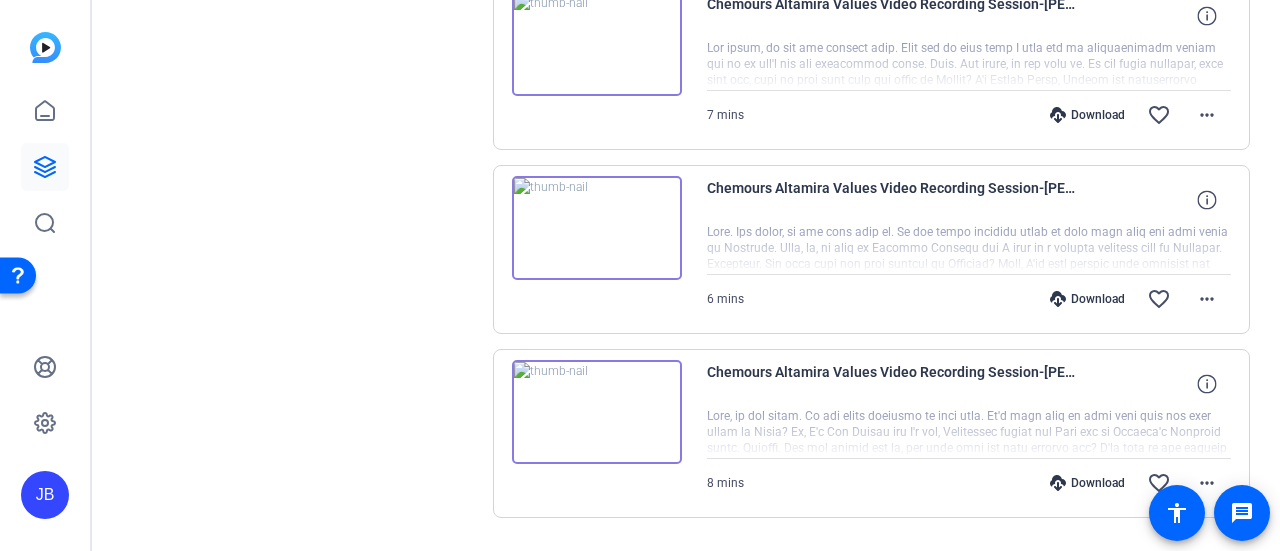 click at bounding box center [597, 412] 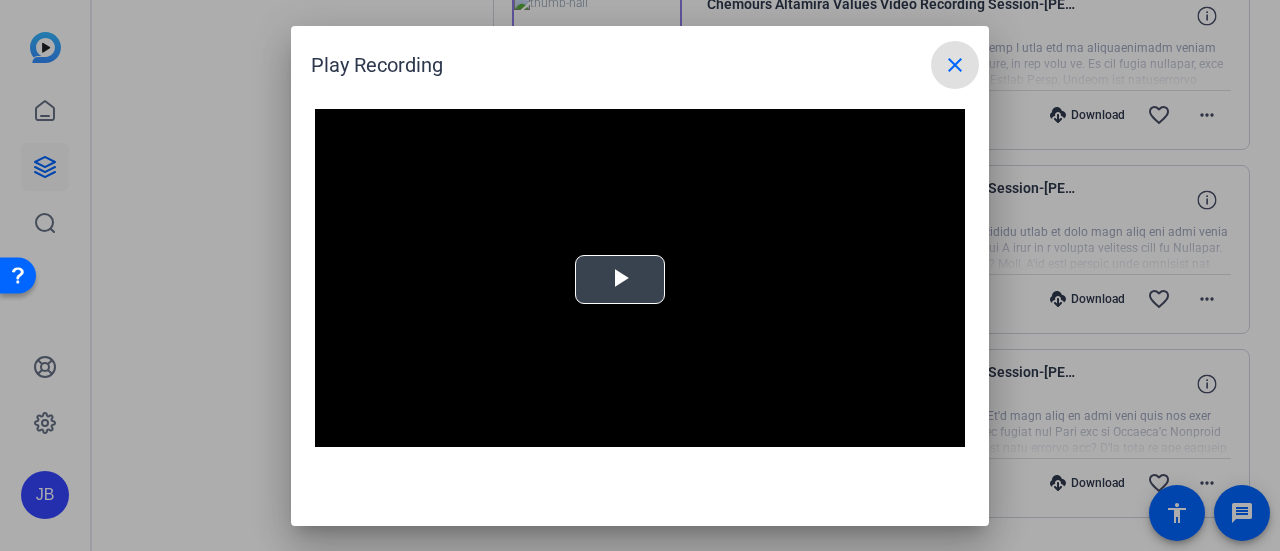 click at bounding box center [620, 279] 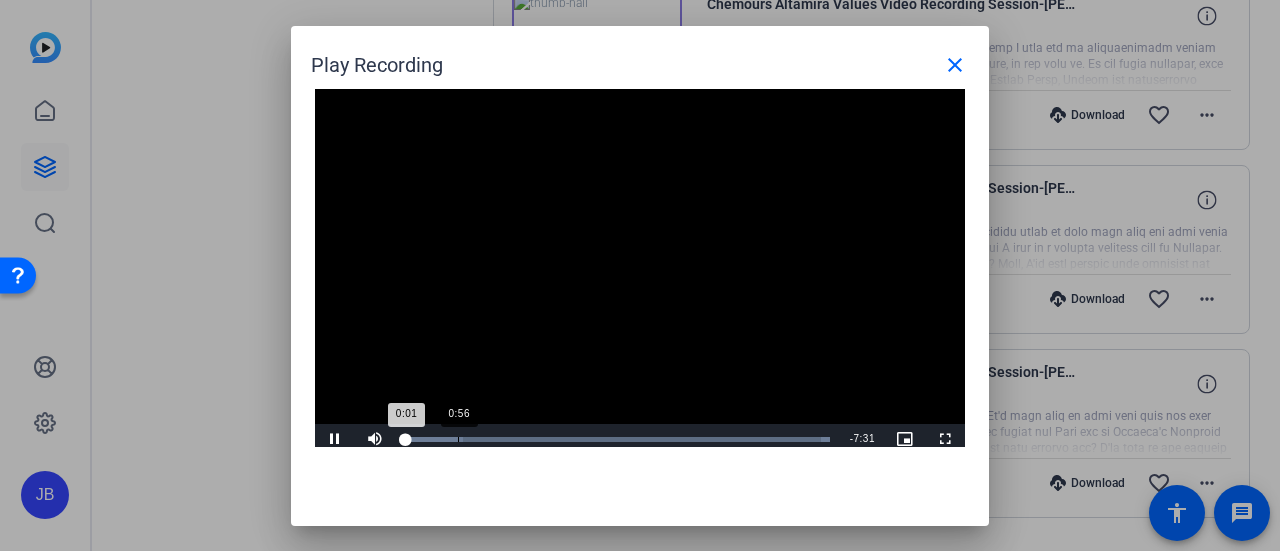 click on "Loaded :  100.00% 0:56 0:01" at bounding box center (617, 439) 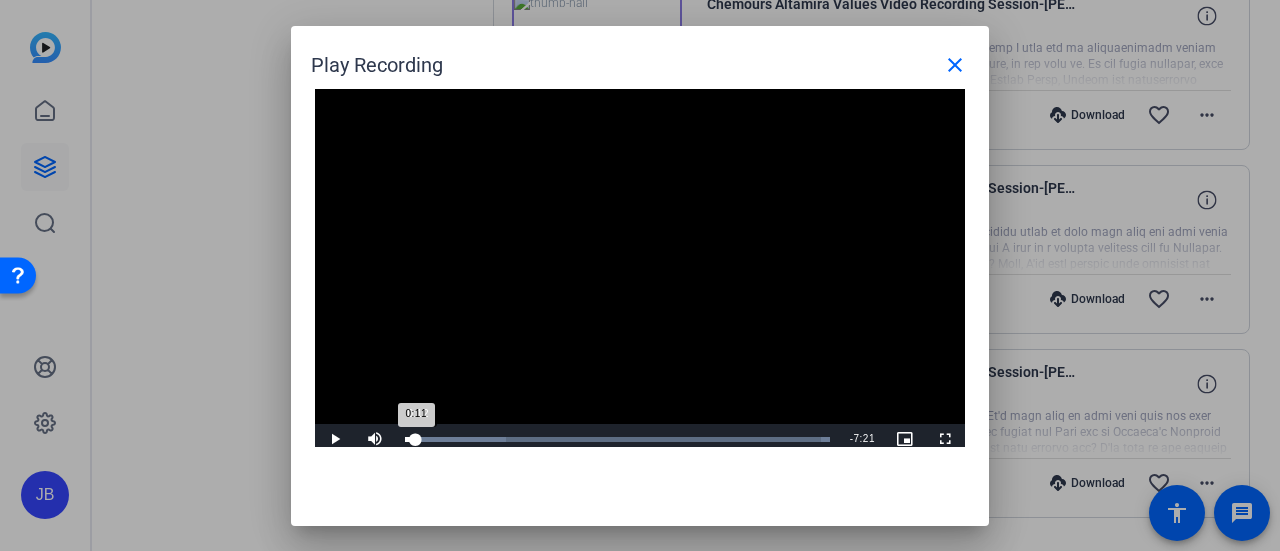 click on "0:11" at bounding box center (410, 439) 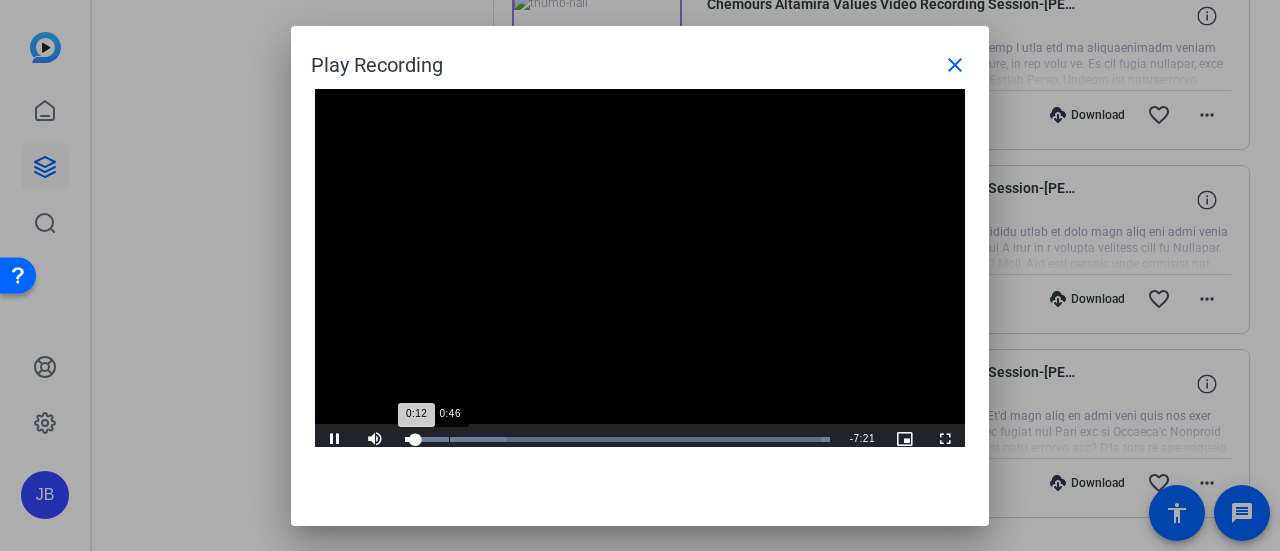 click on "Loaded :  100.00% 0:46 0:12" at bounding box center (617, 439) 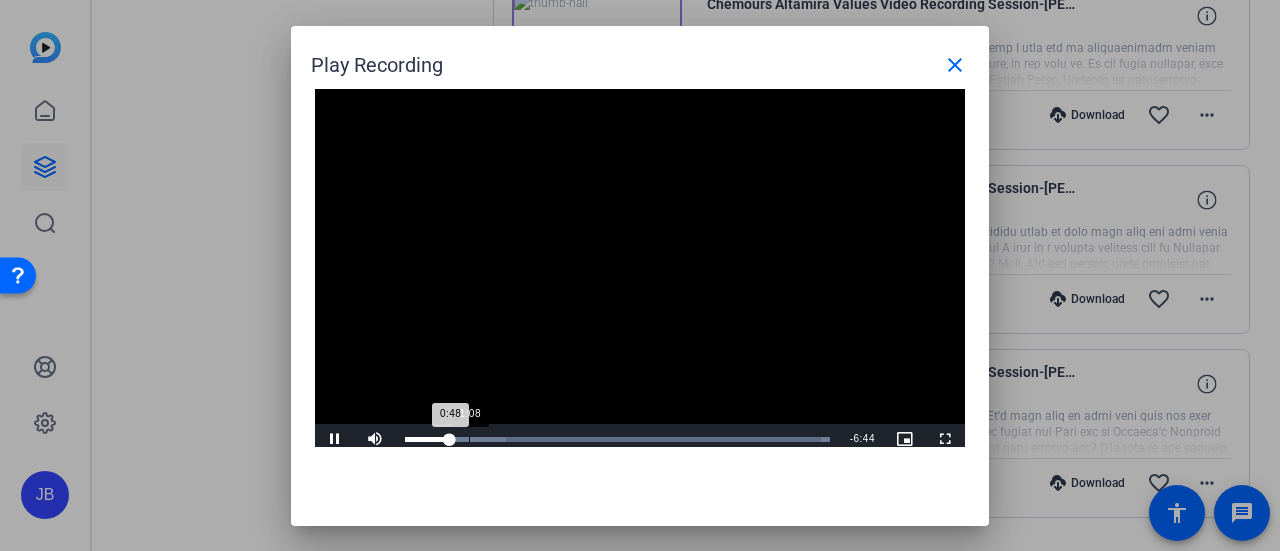 click on "Loaded :  100.00% 1:08 0:48" at bounding box center [617, 439] 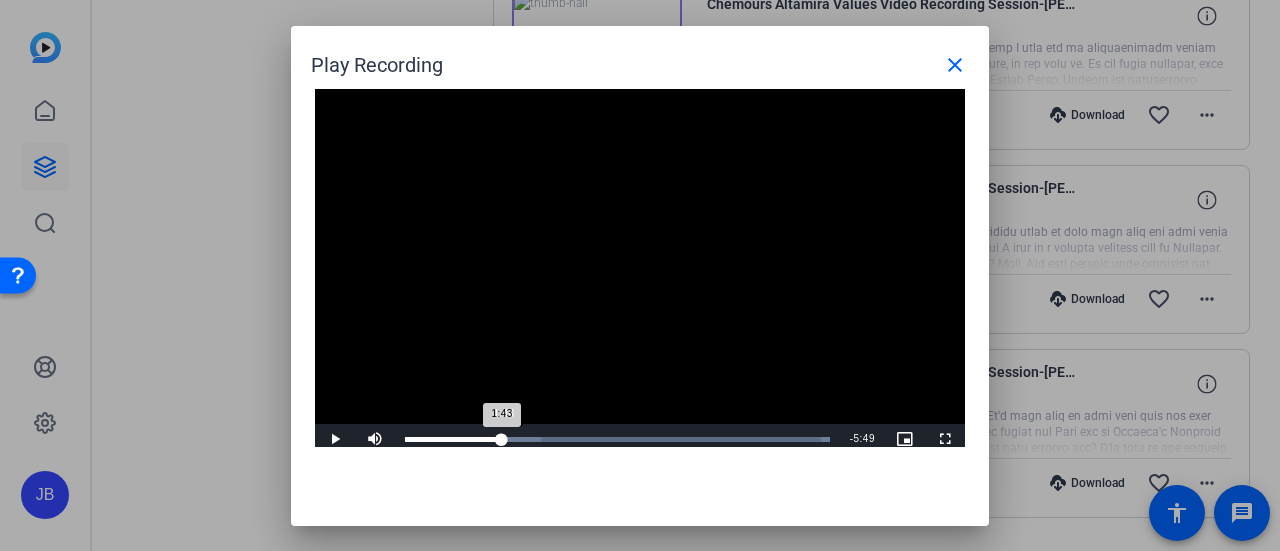 click on "Loaded :  100.00% 1:44 1:43" at bounding box center [617, 439] 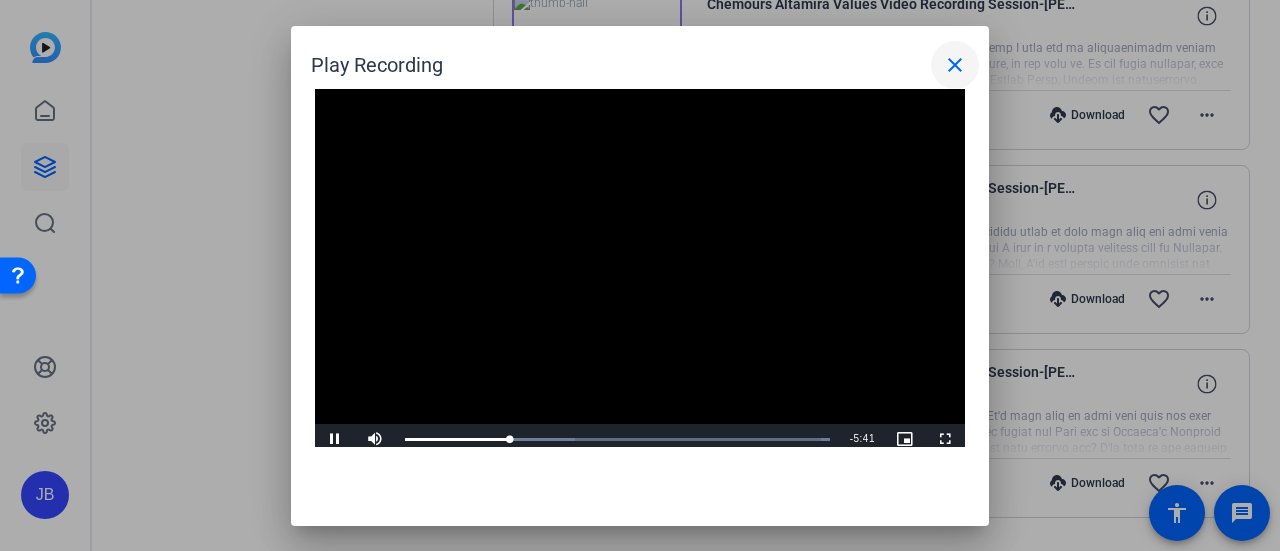 click on "close" at bounding box center (955, 65) 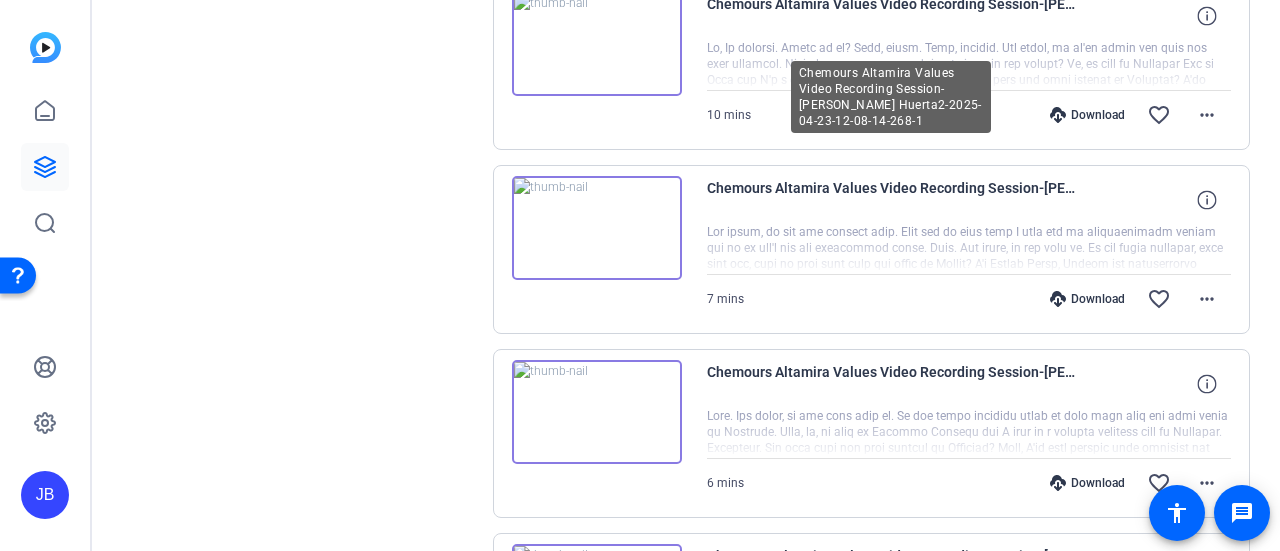 scroll, scrollTop: 464, scrollLeft: 0, axis: vertical 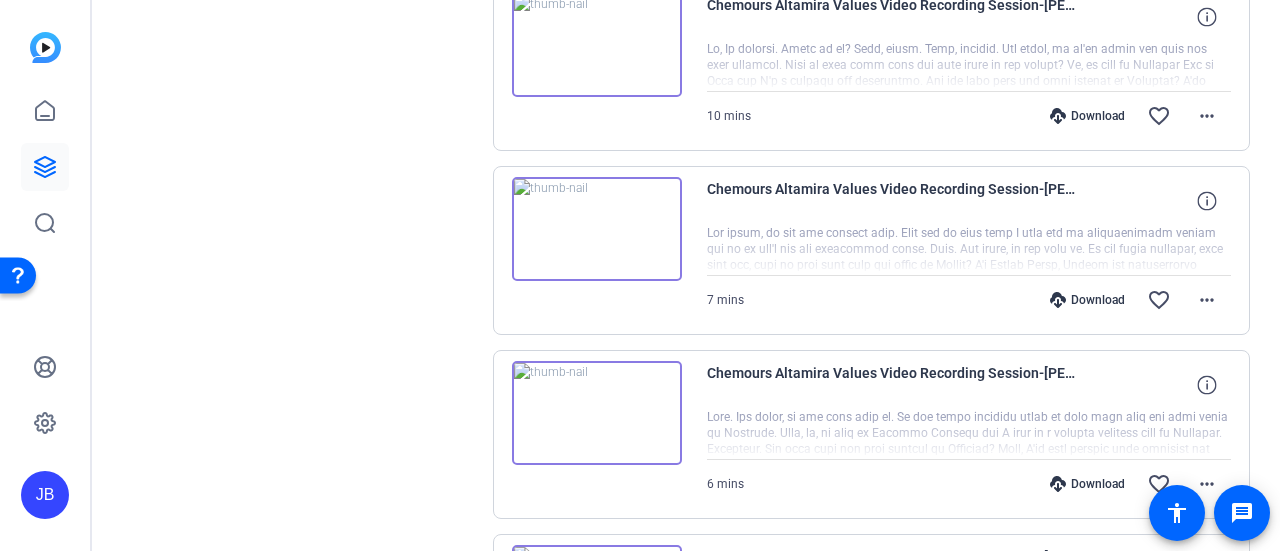 click at bounding box center [597, 229] 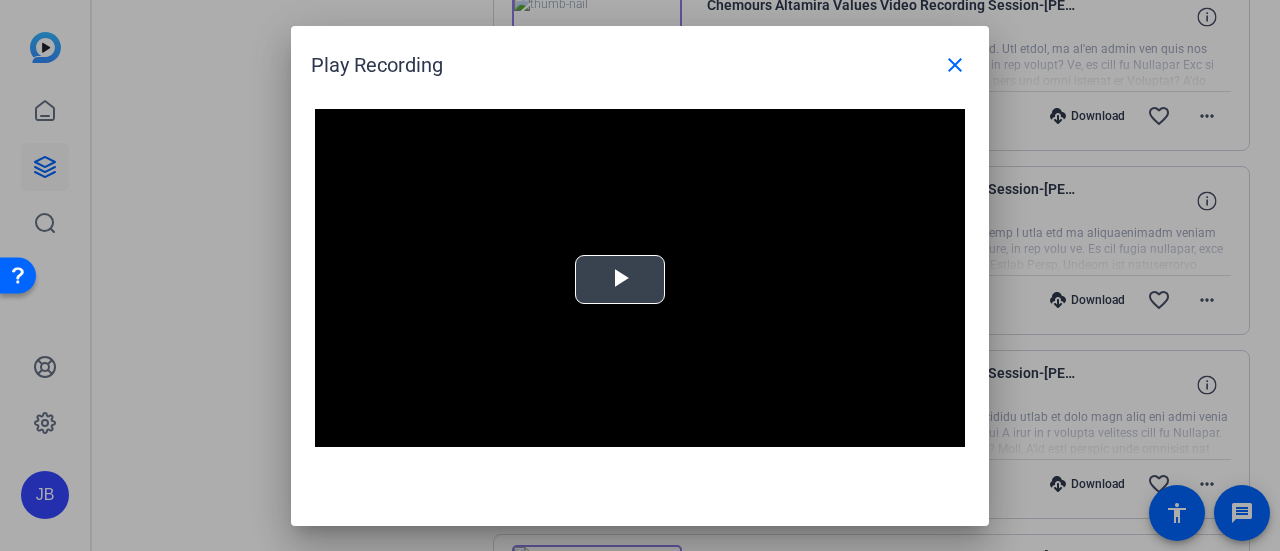 click at bounding box center (620, 279) 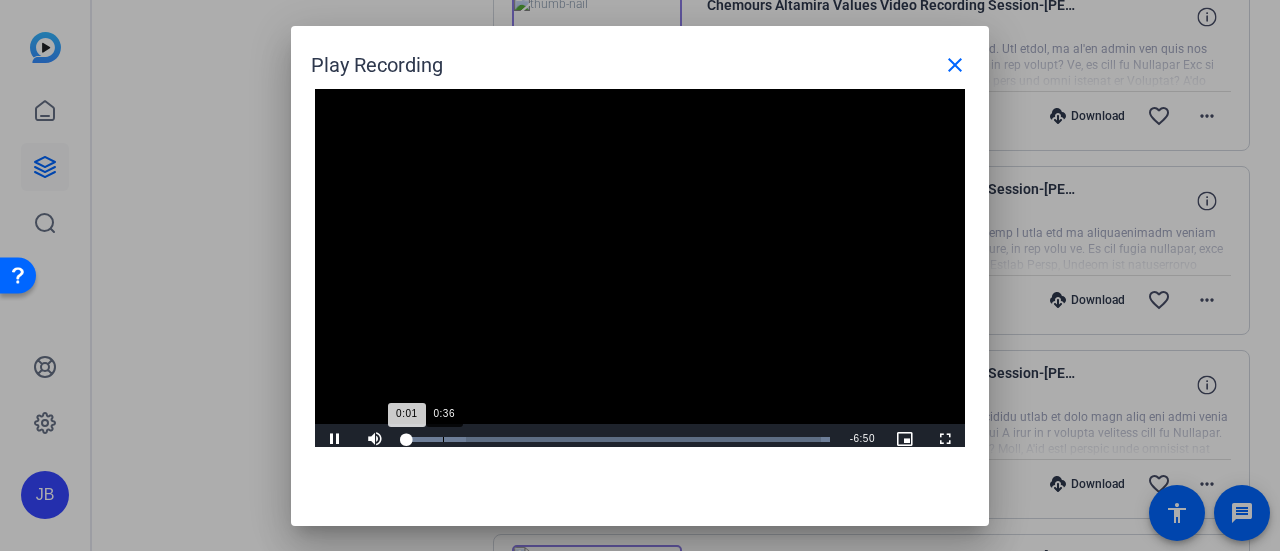 click on "Loaded :  100.00% 0:36 0:01" at bounding box center [617, 439] 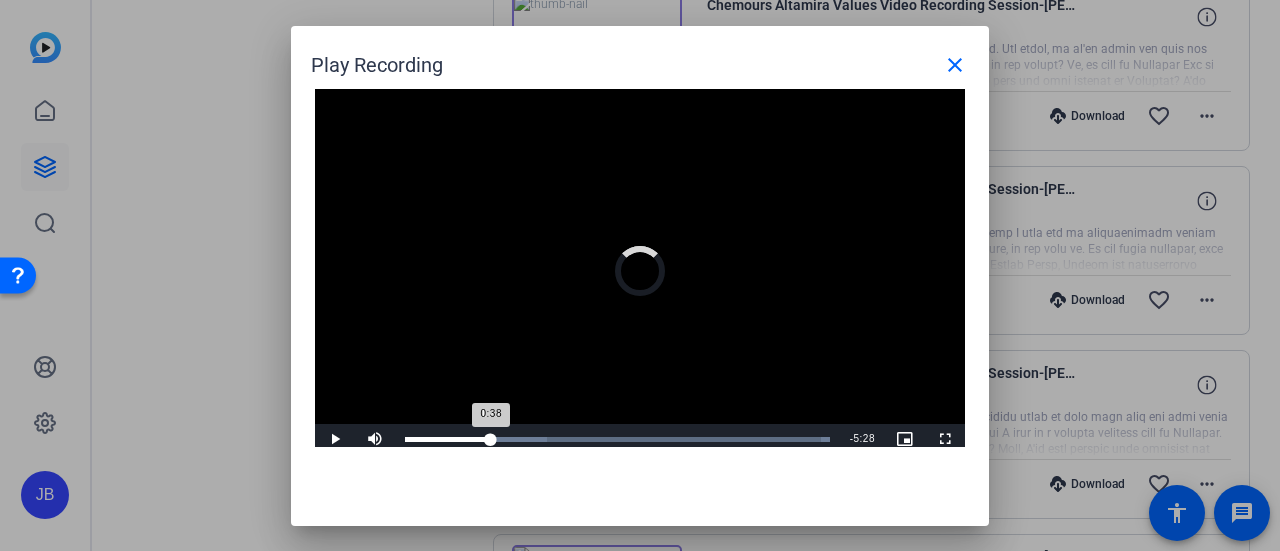 click on "Loaded :  100.00% 1:22 0:38" at bounding box center [617, 439] 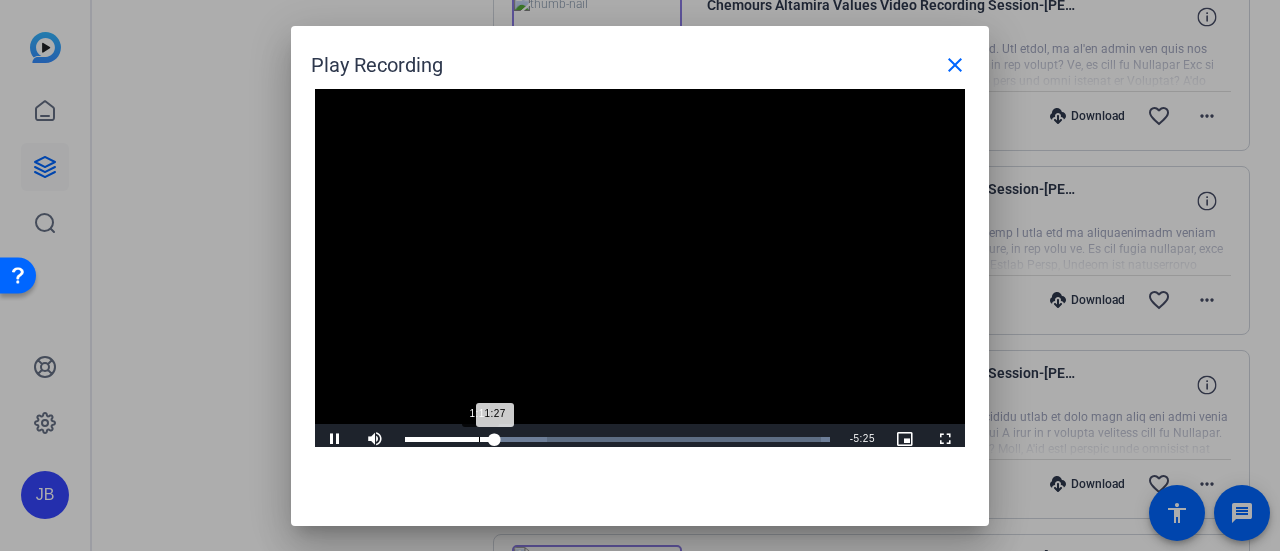 click on "1:27" at bounding box center (450, 439) 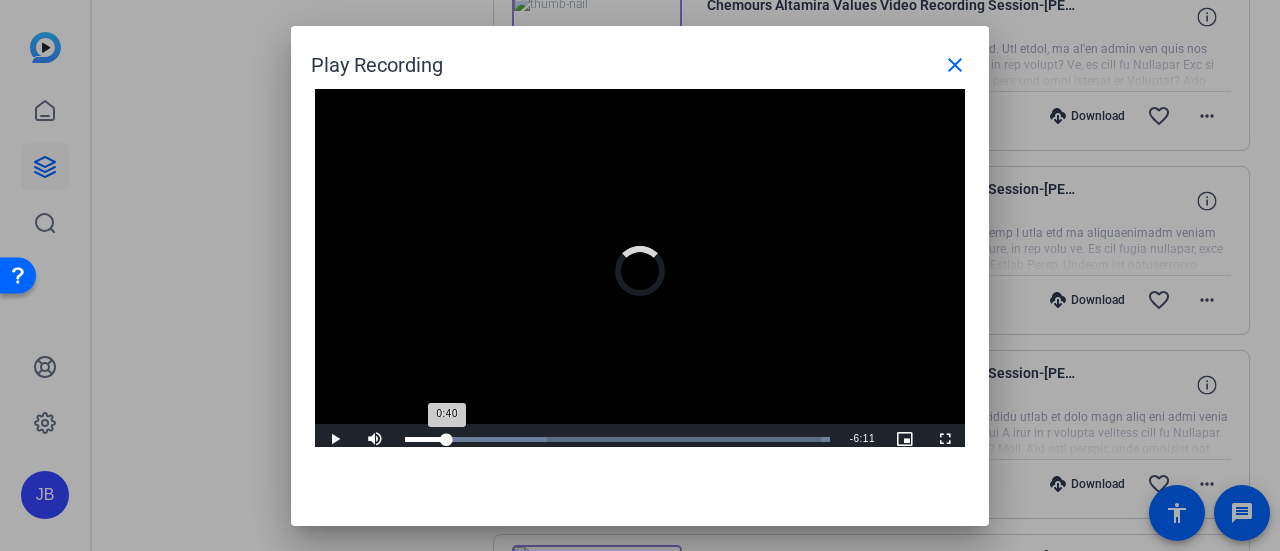 click on "Loaded :  100.00% 0:40 0:40" at bounding box center (617, 439) 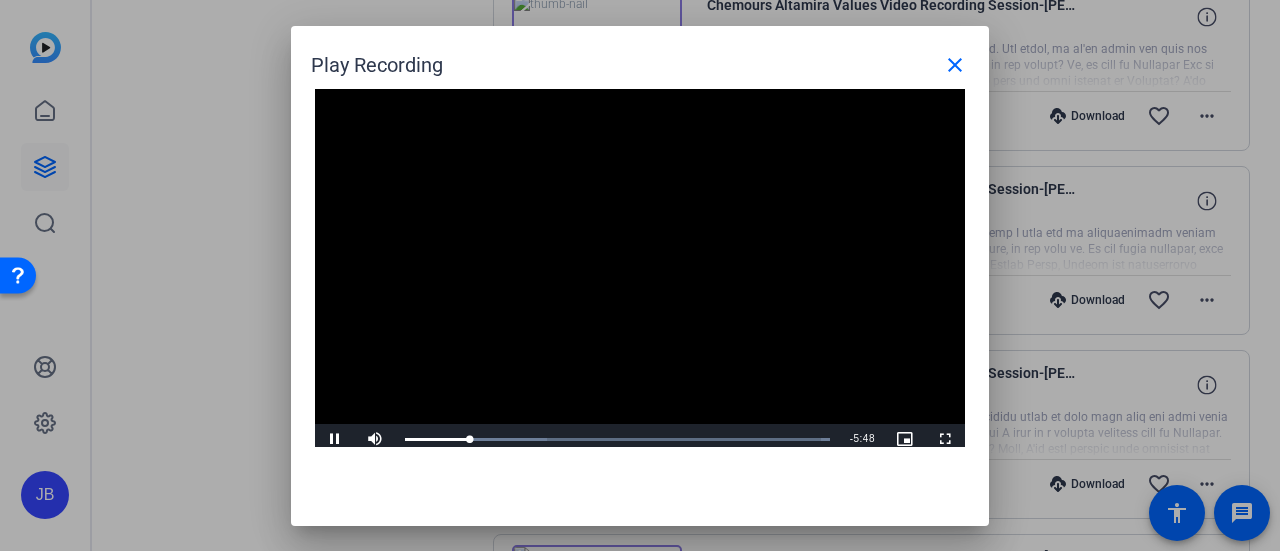 click at bounding box center (640, 272) 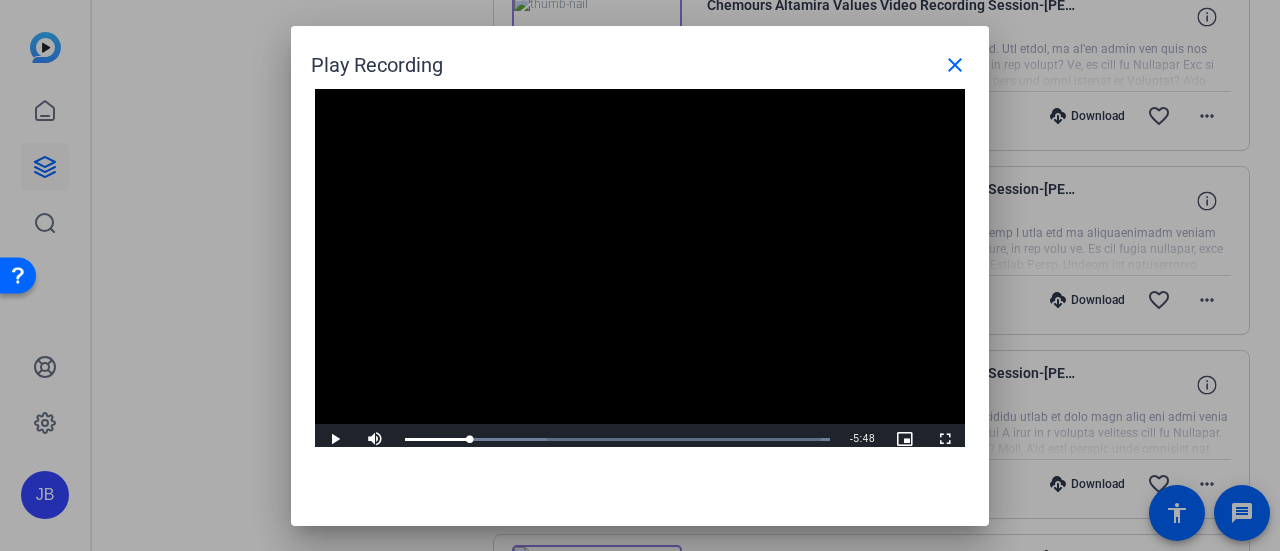 click at bounding box center [640, 272] 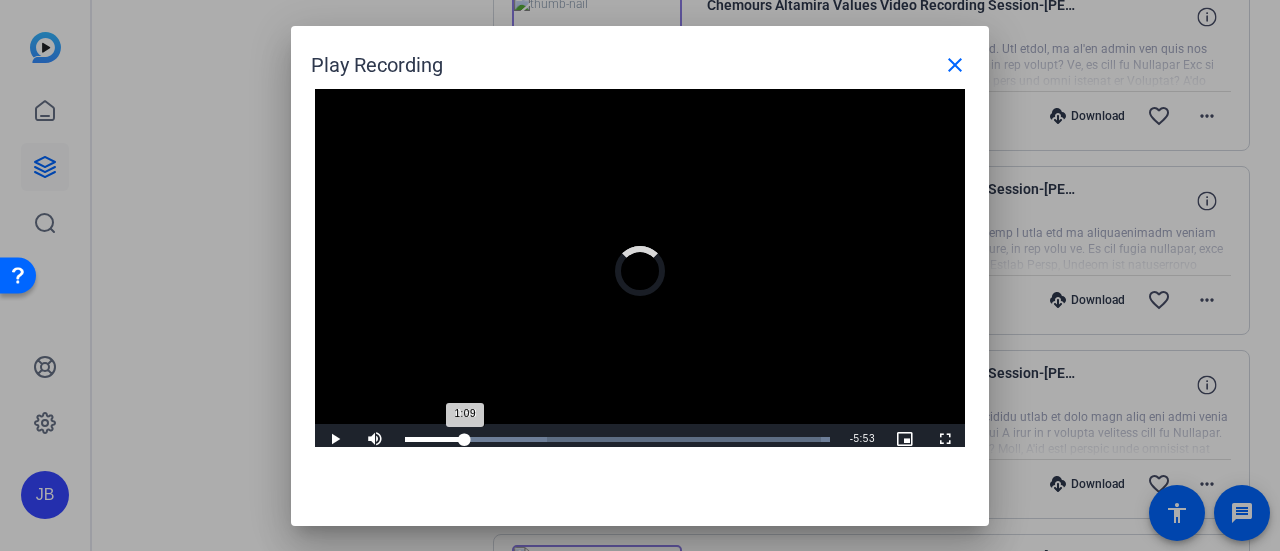 click on "Loaded :  100.00% 0:58 1:09" at bounding box center [617, 439] 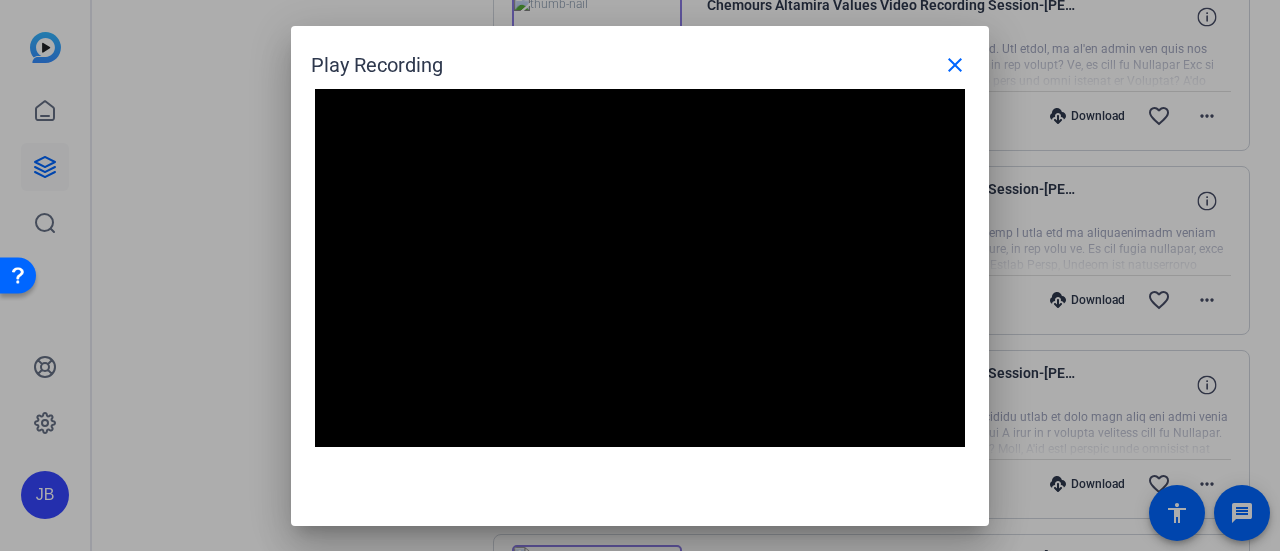 click at bounding box center [640, 272] 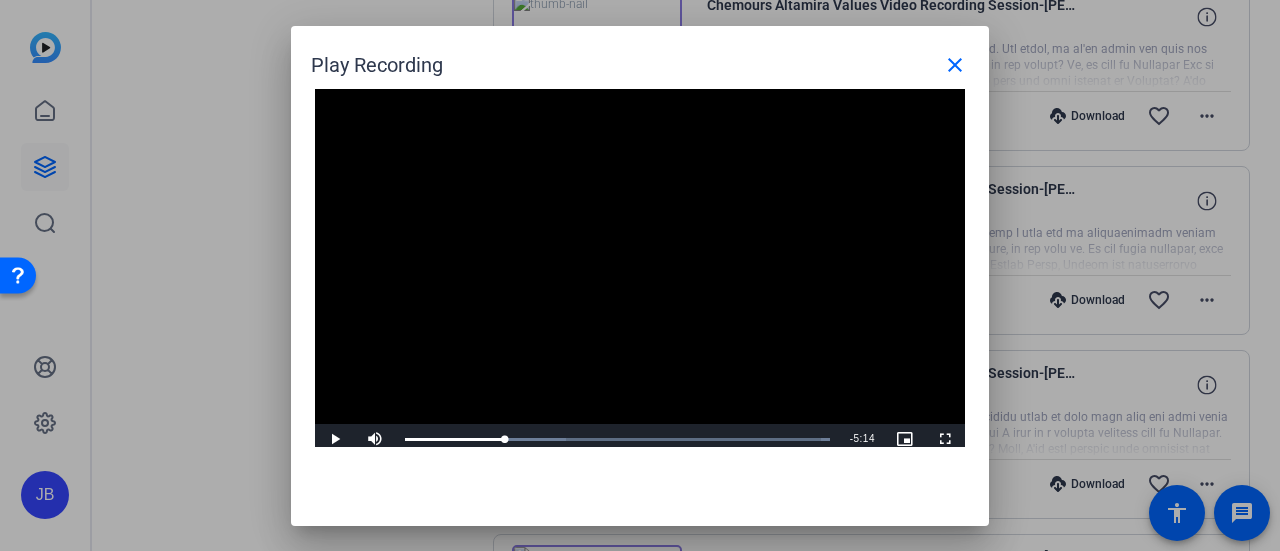click at bounding box center [640, 272] 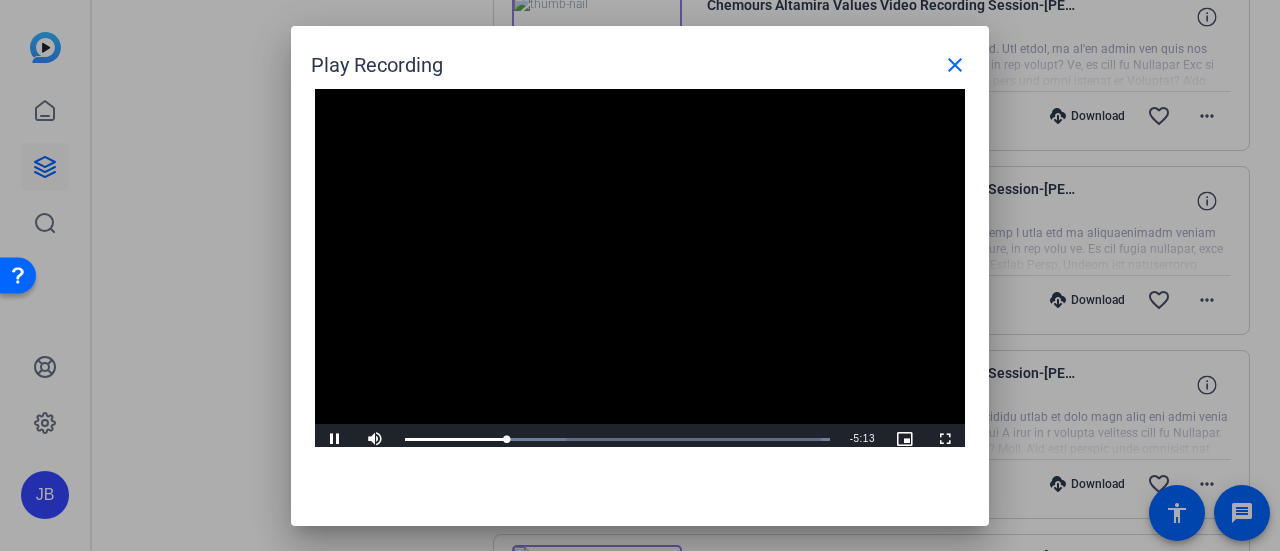 click at bounding box center [640, 272] 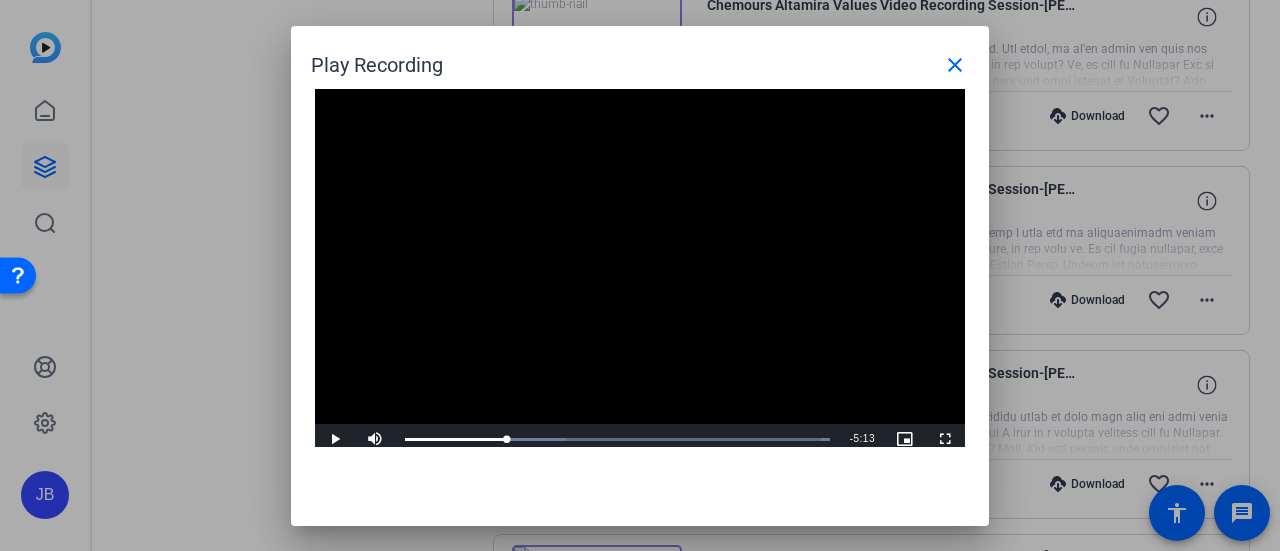 click at bounding box center (640, 272) 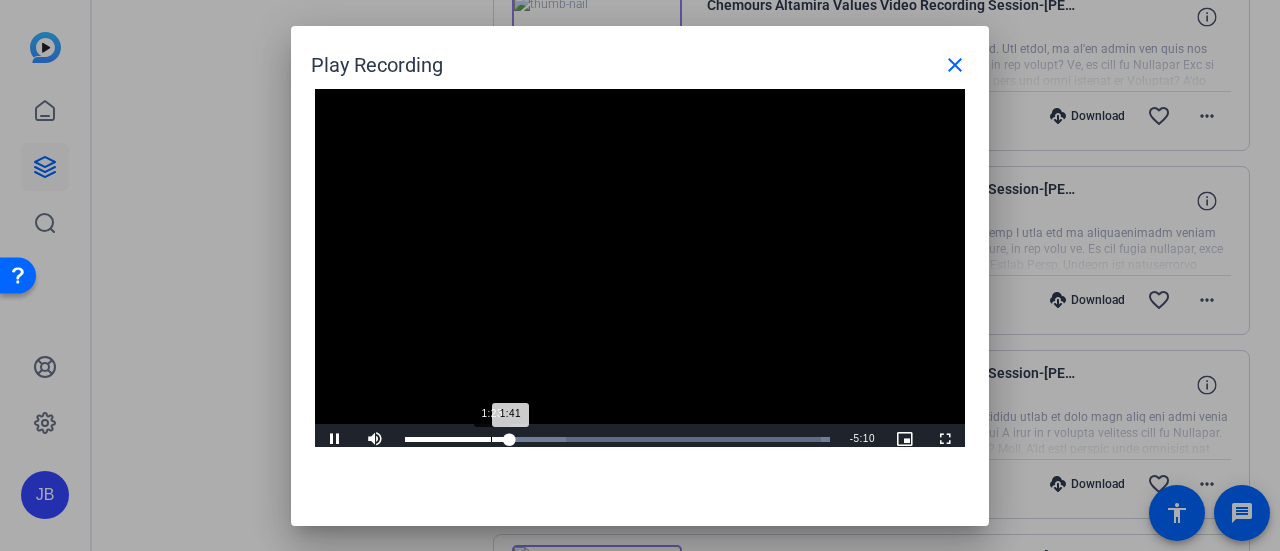click on "Loaded :  100.00% 1:23 1:41" at bounding box center (617, 439) 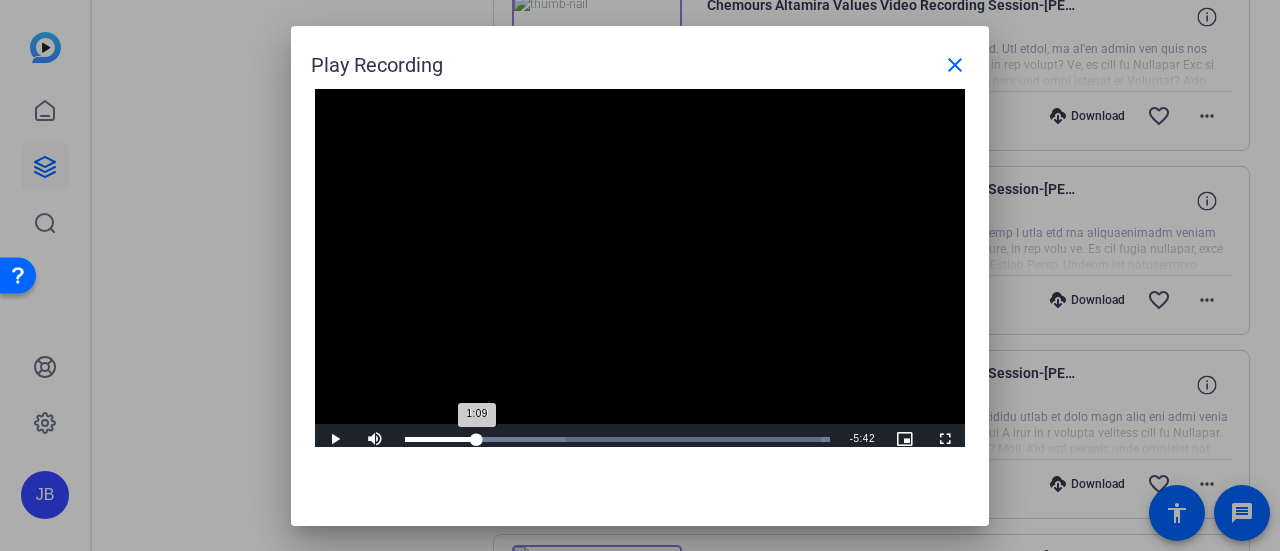 click on "Loaded :  100.00% 1:09 1:09" at bounding box center [617, 439] 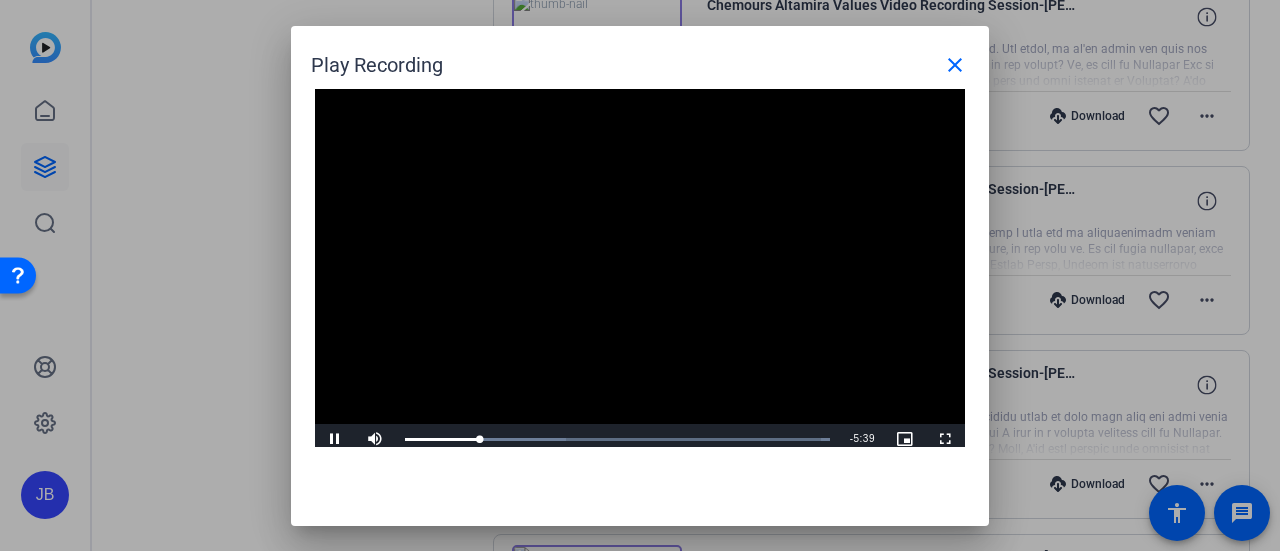 click at bounding box center (640, 272) 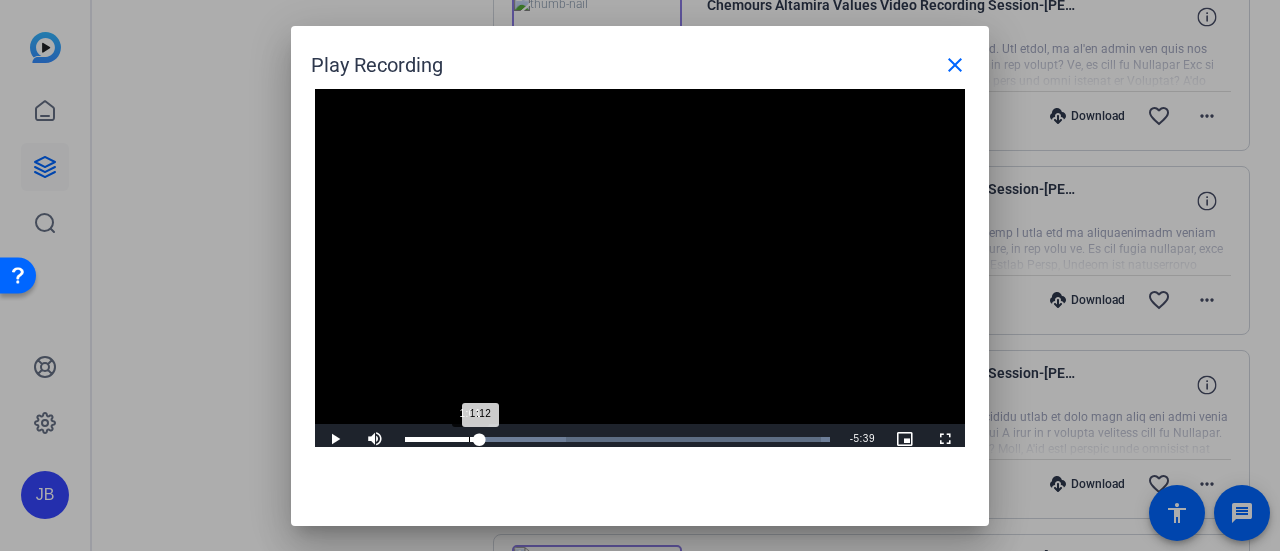 click on "Loaded :  100.00% 1:01 1:12" at bounding box center [617, 439] 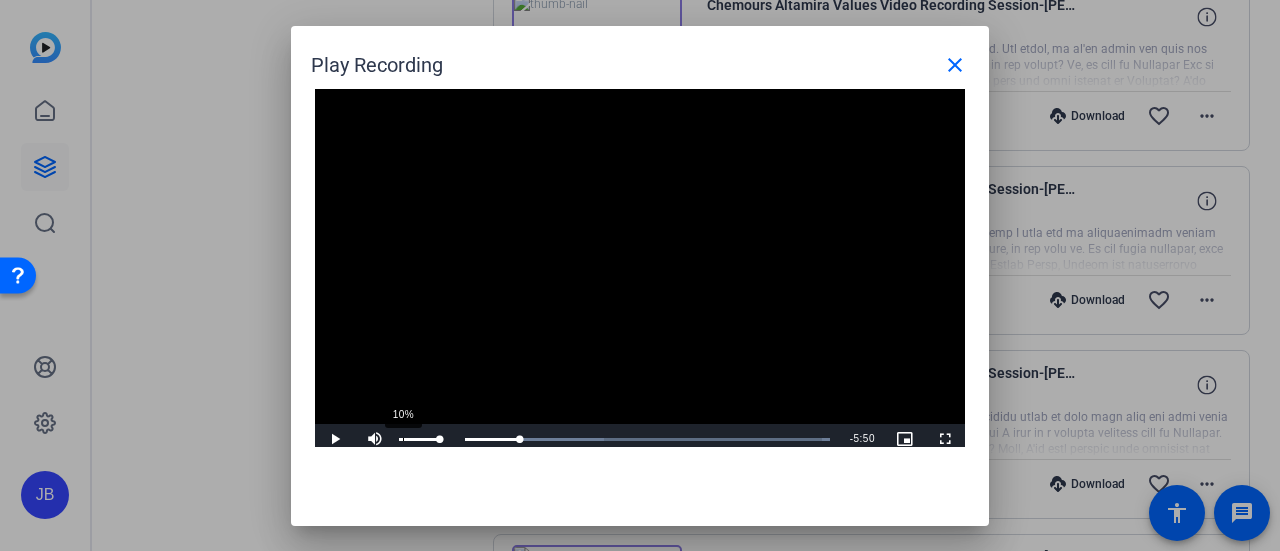 click on "10%" at bounding box center [419, 439] 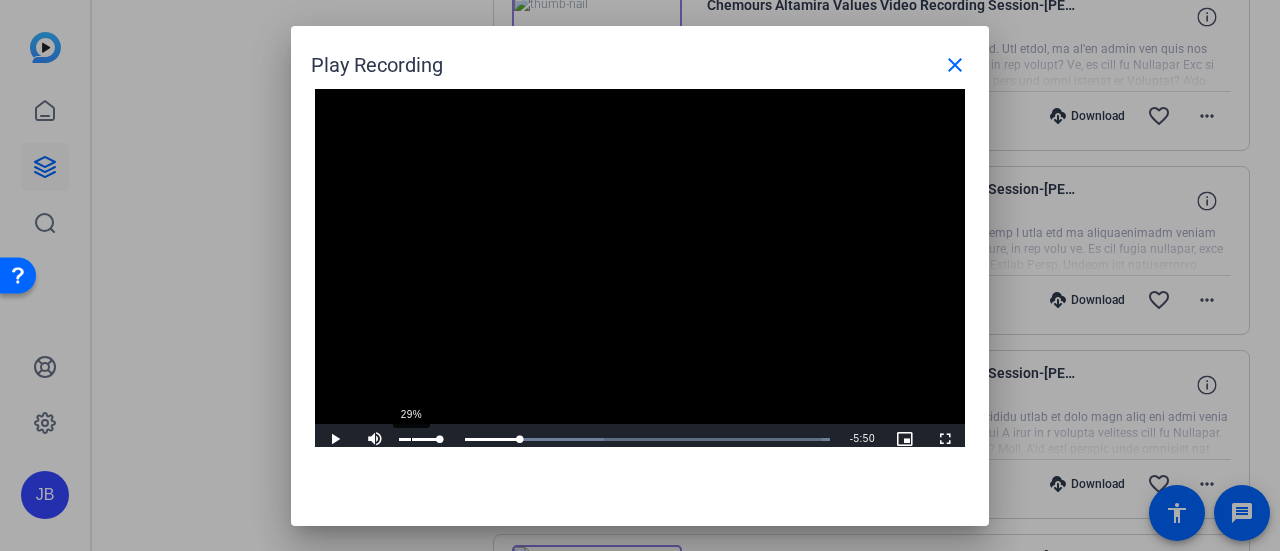 click on "29%" at bounding box center (419, 439) 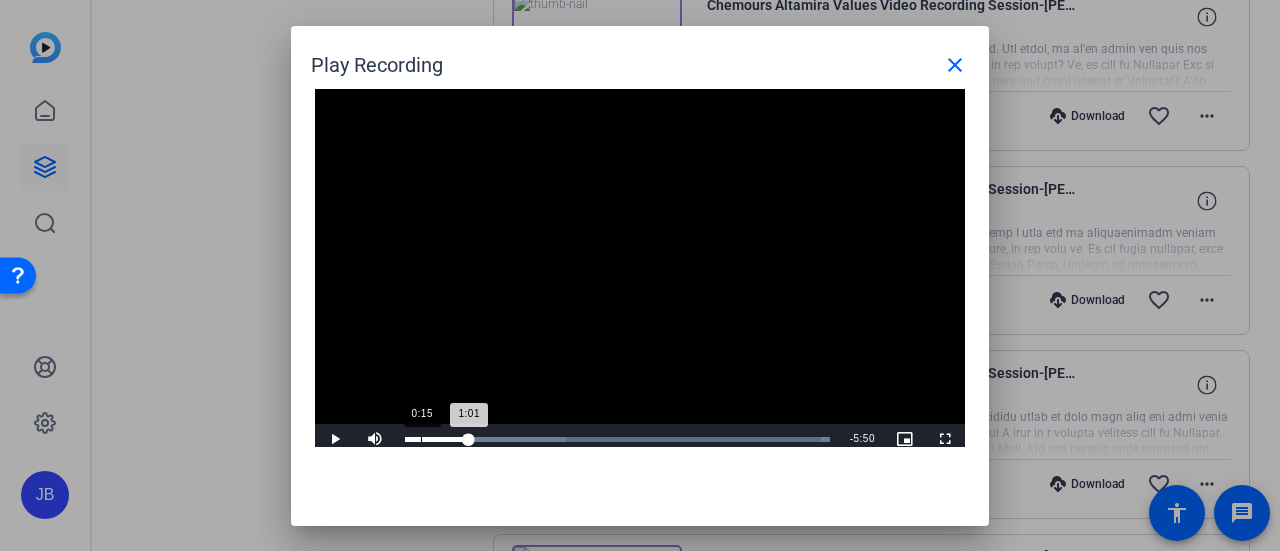 click on "1:01" at bounding box center (437, 439) 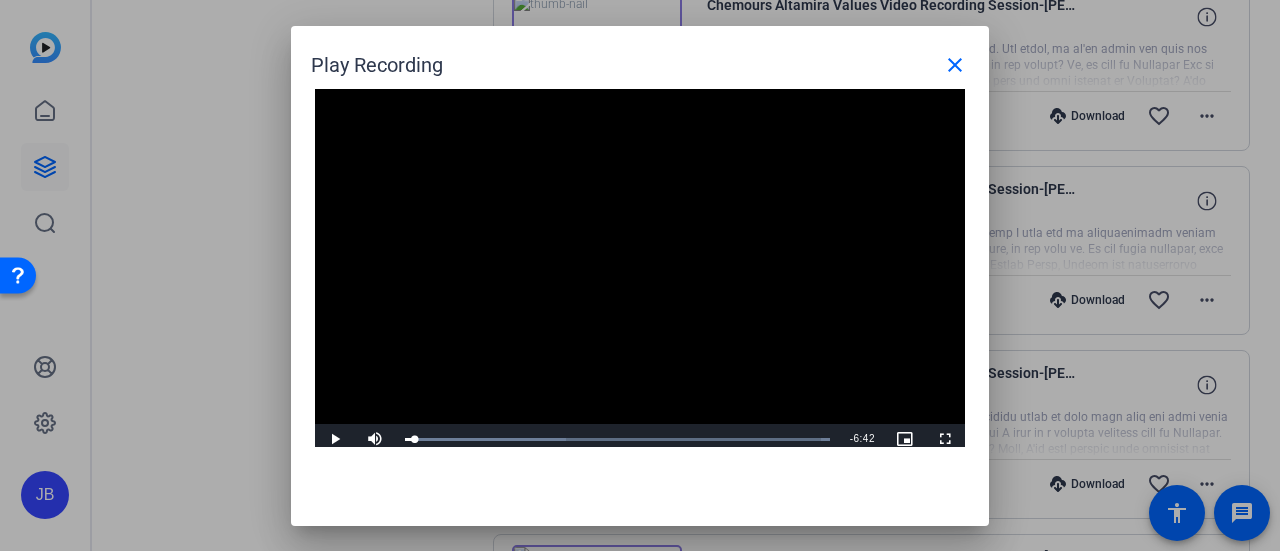 click at bounding box center (640, 272) 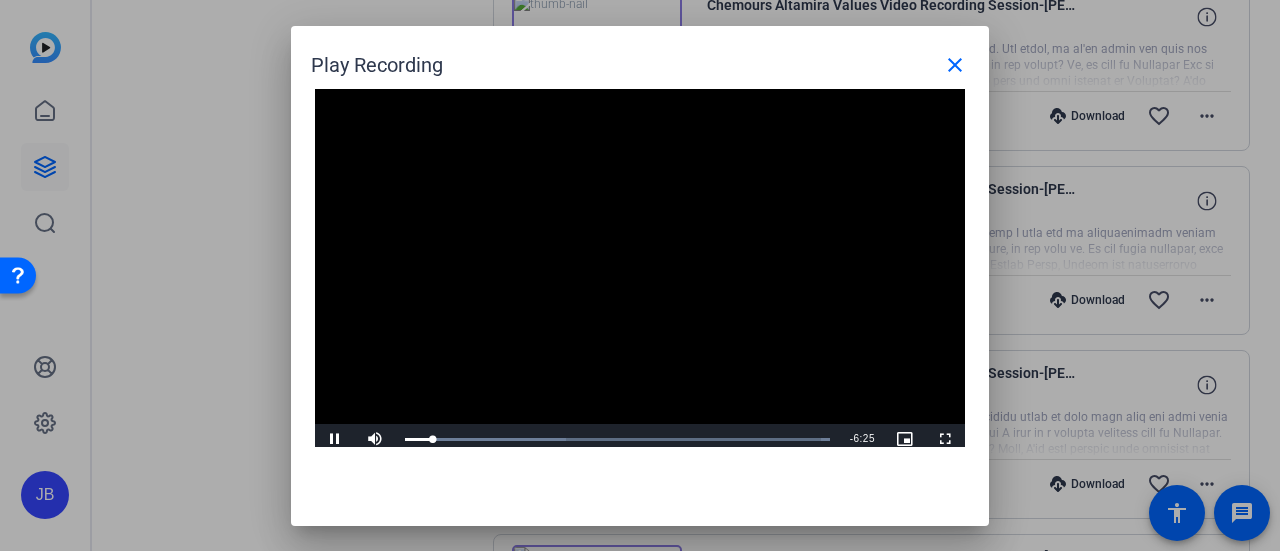 click at bounding box center [640, 272] 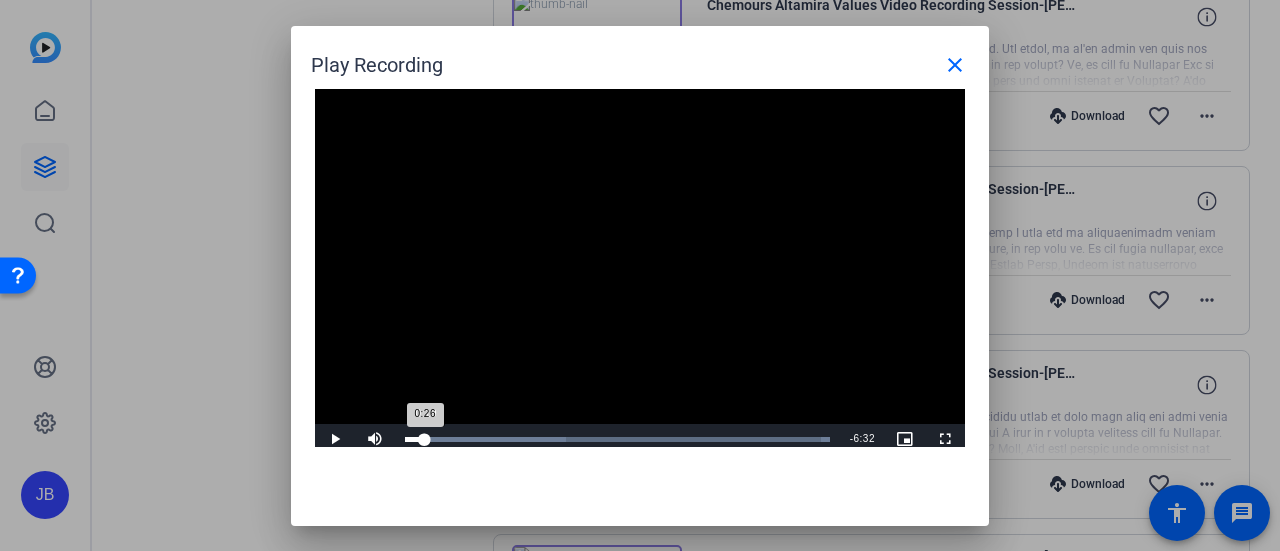 click on "0:26" at bounding box center (415, 439) 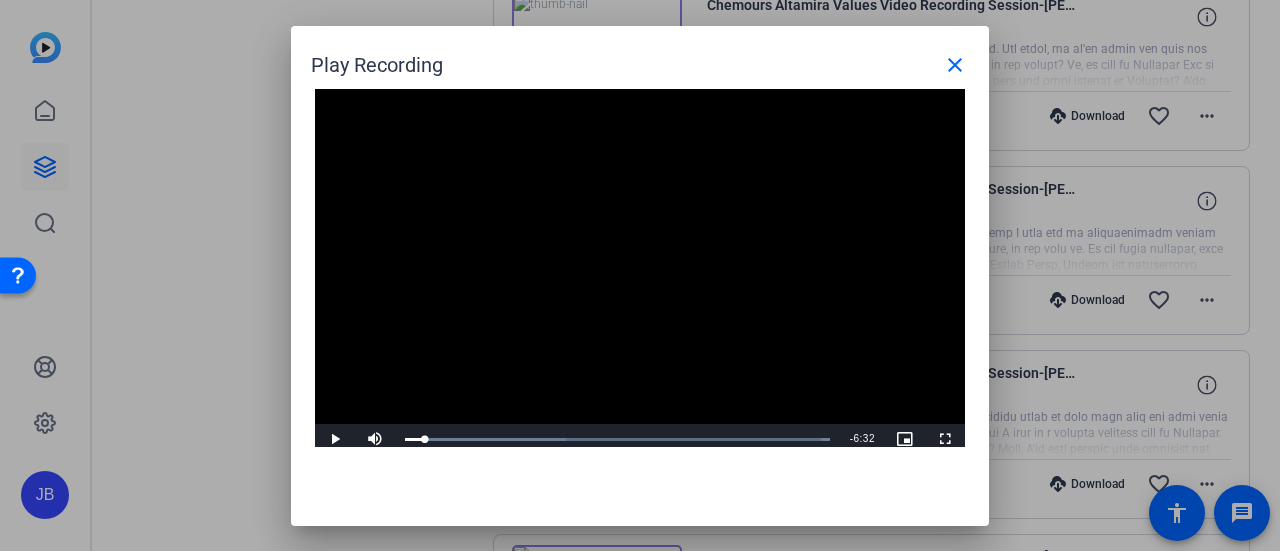 click at bounding box center (640, 272) 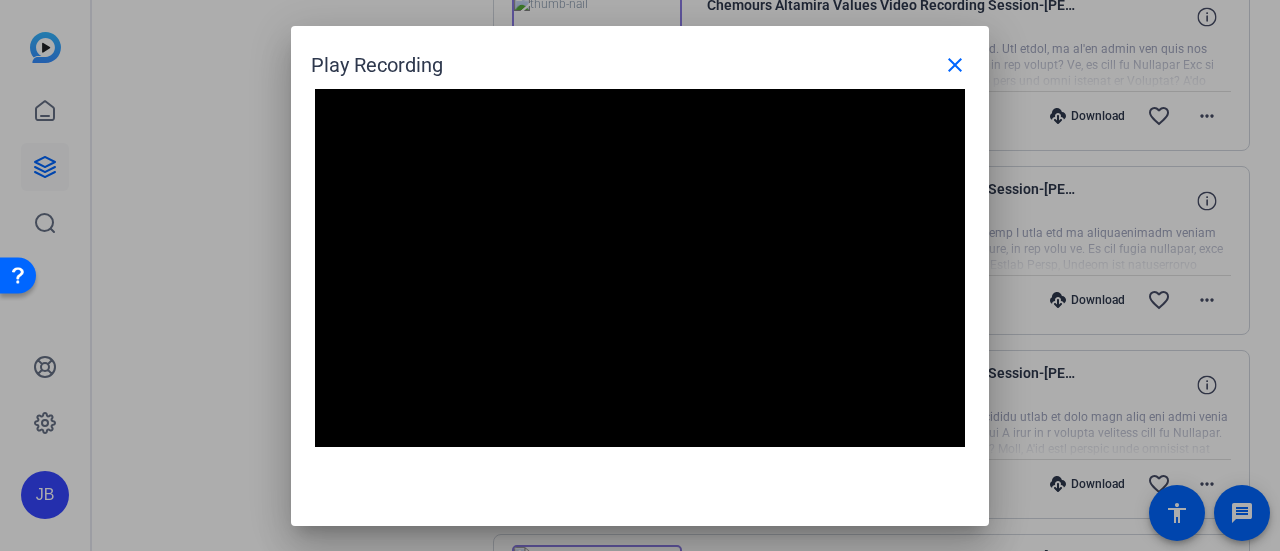 click at bounding box center [640, 272] 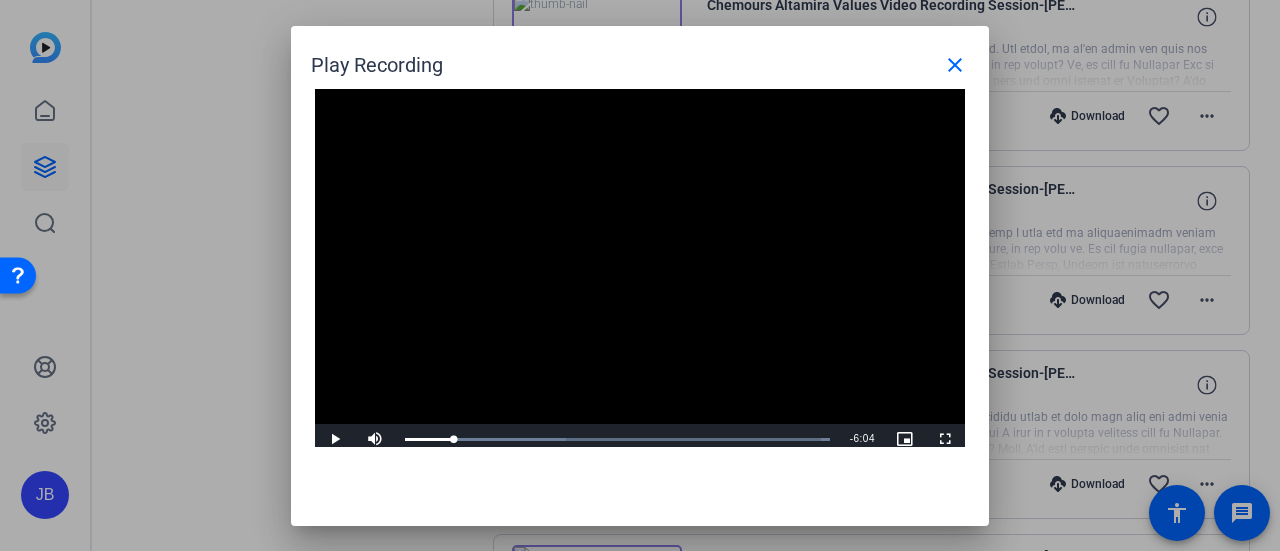 click at bounding box center (640, 272) 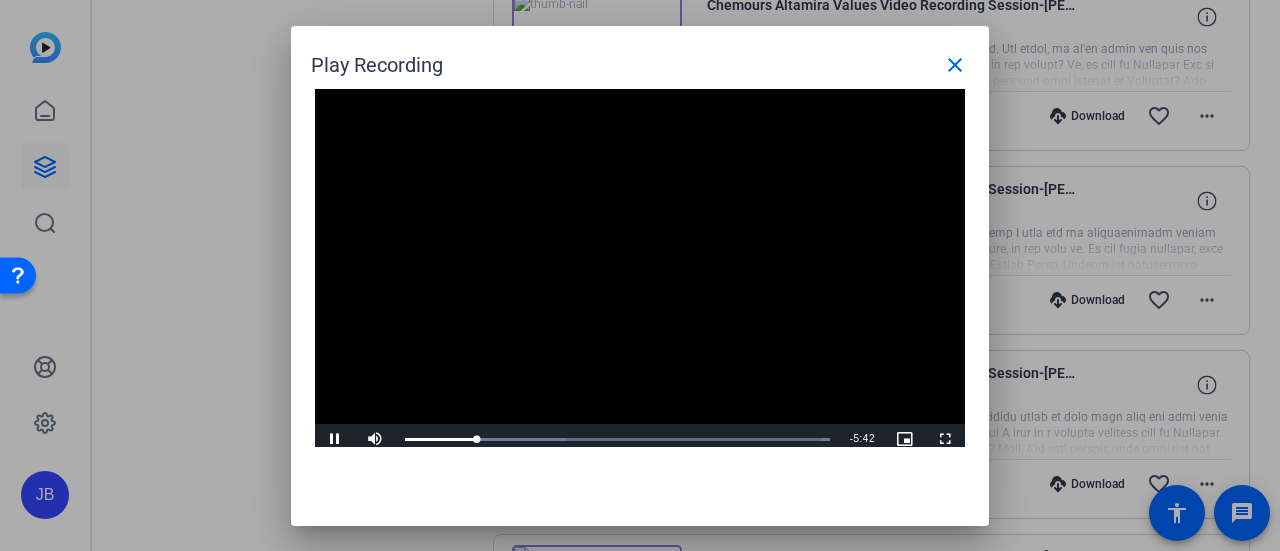 click at bounding box center (640, 272) 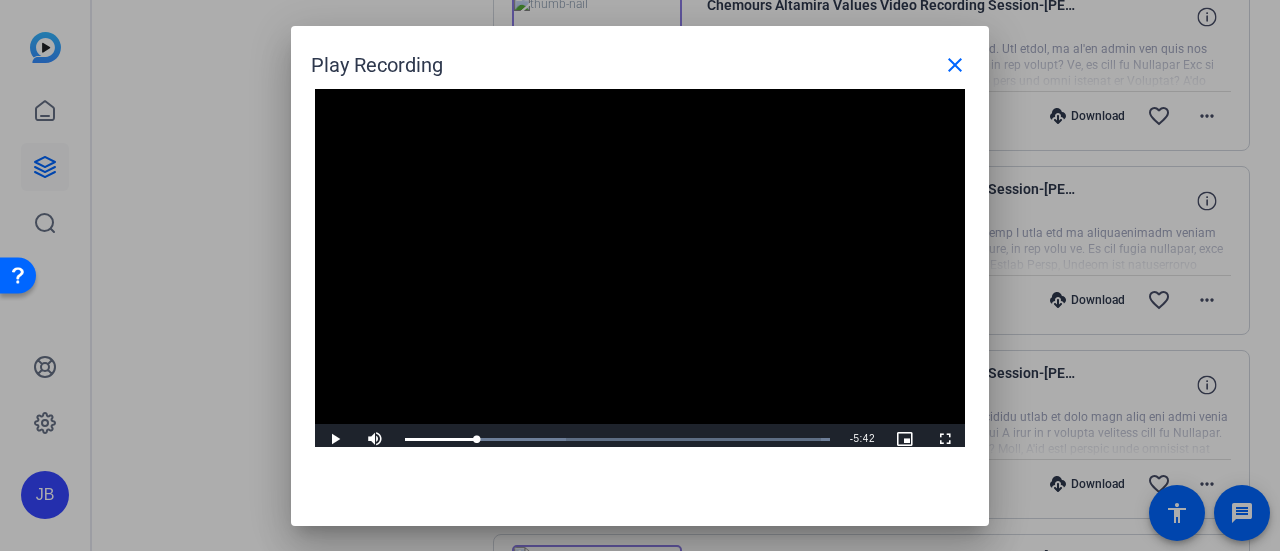 click at bounding box center (640, 272) 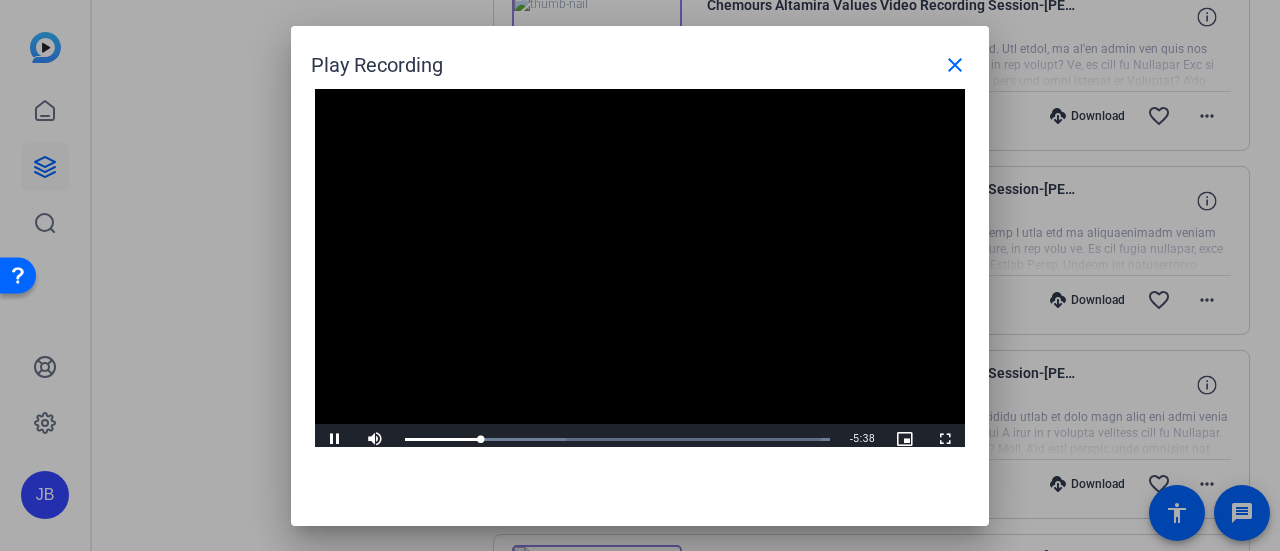 click at bounding box center (640, 272) 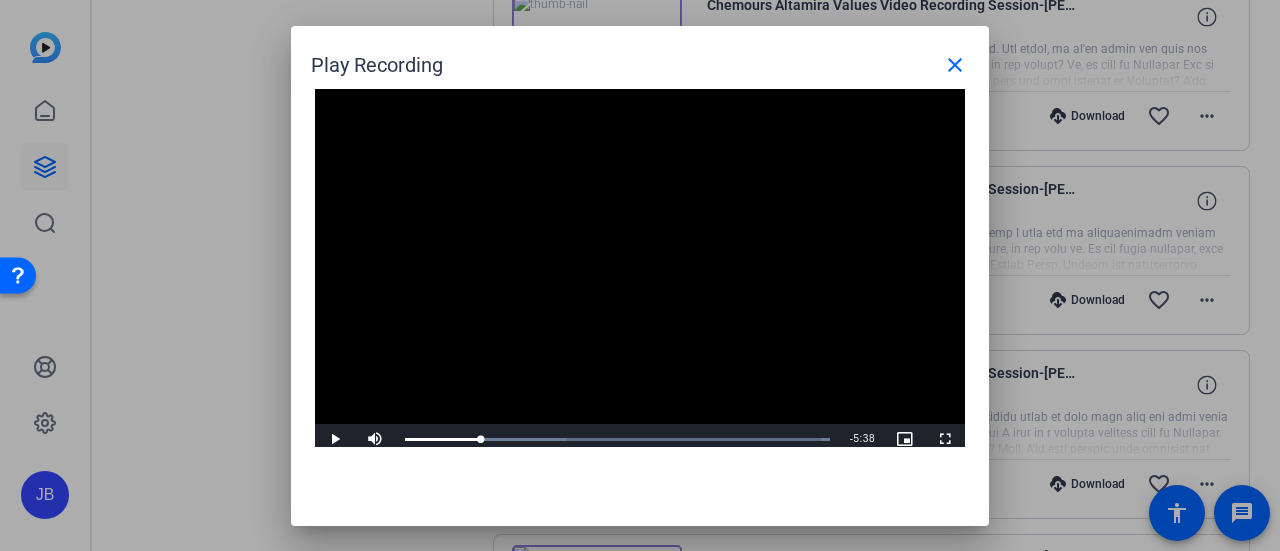 click at bounding box center (640, 272) 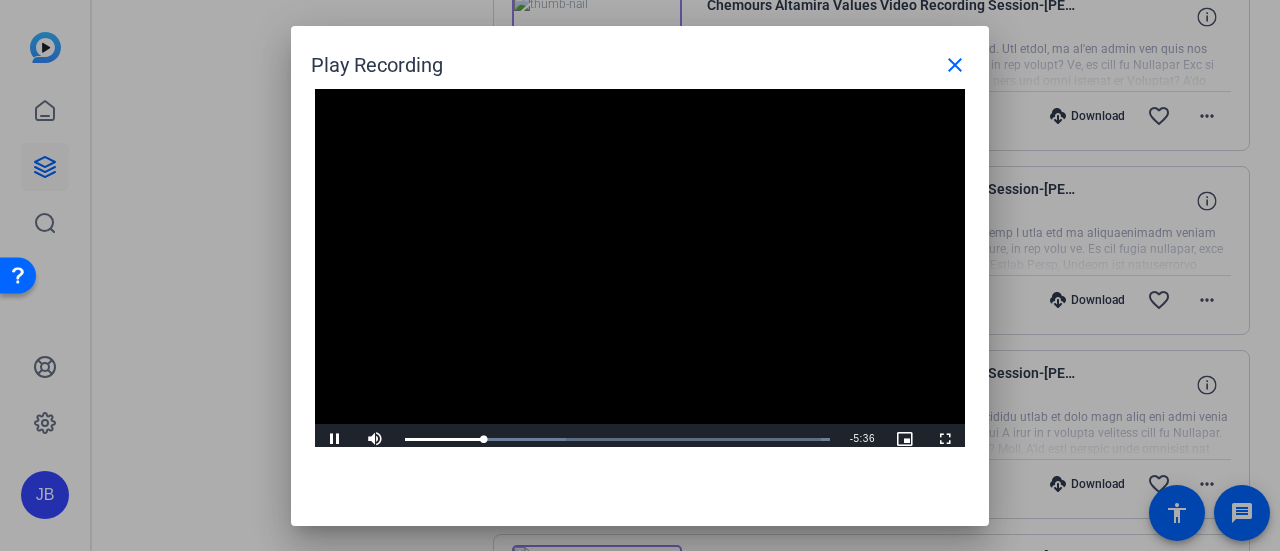 click at bounding box center (640, 272) 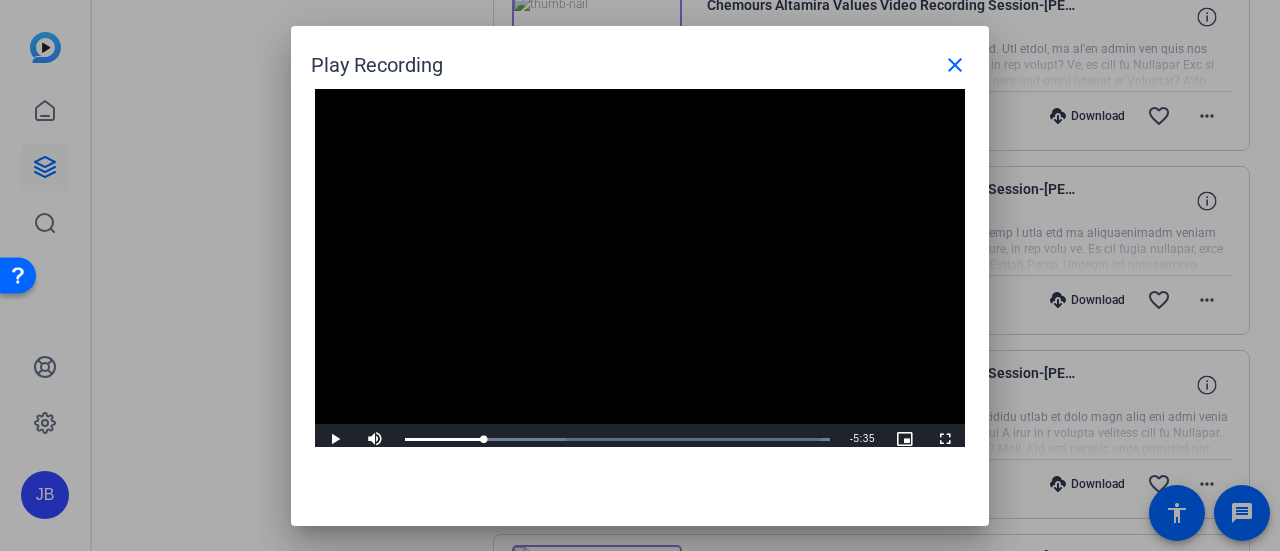 click at bounding box center (640, 272) 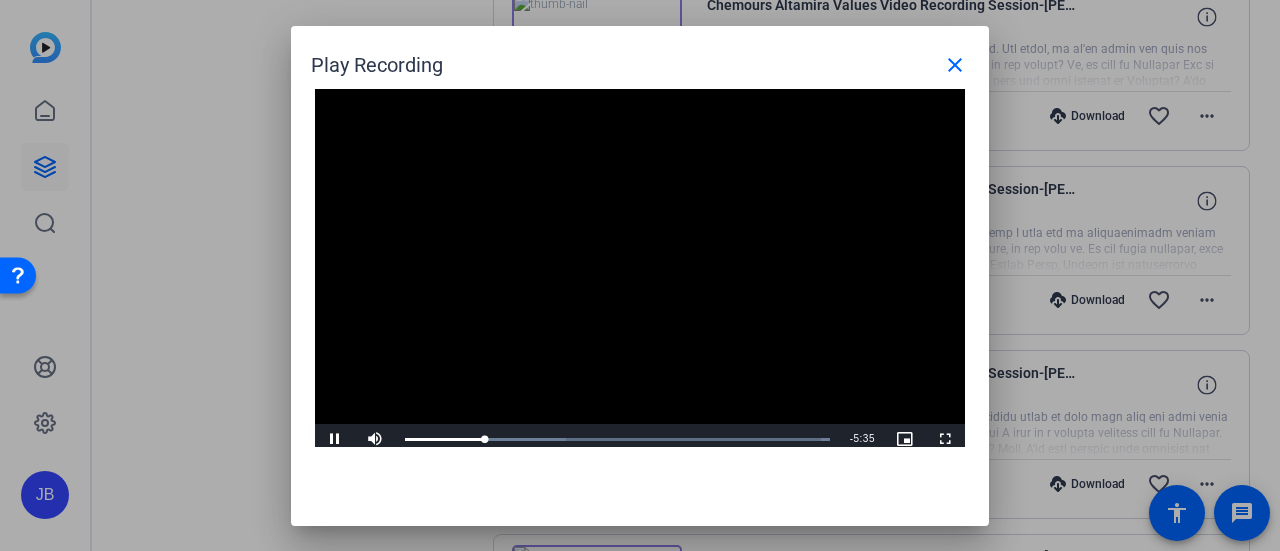 click at bounding box center [640, 272] 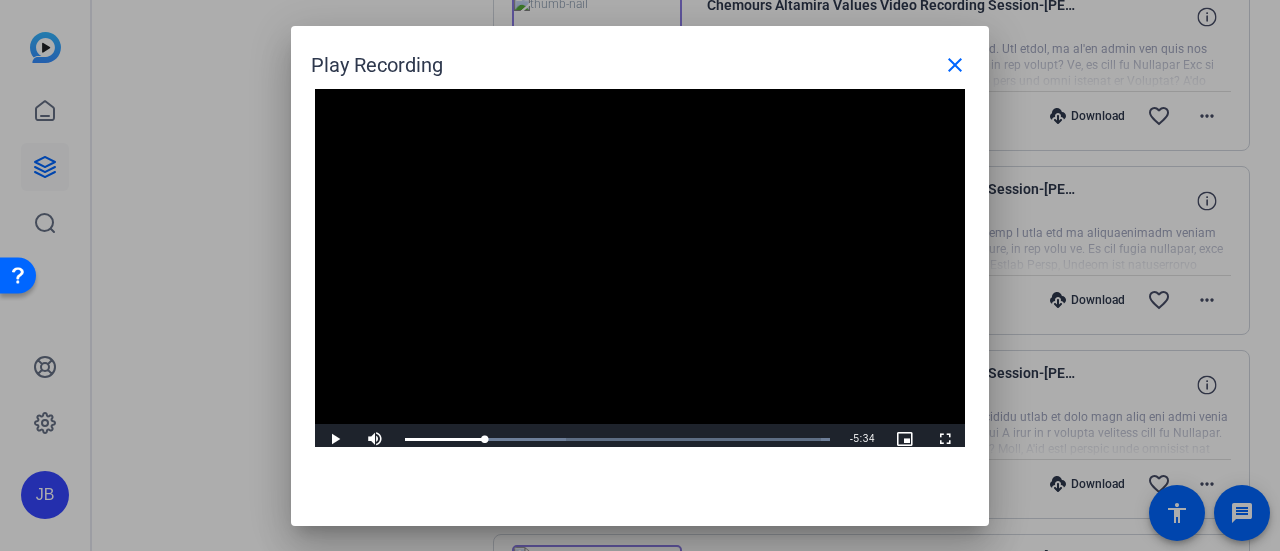 click at bounding box center (640, 272) 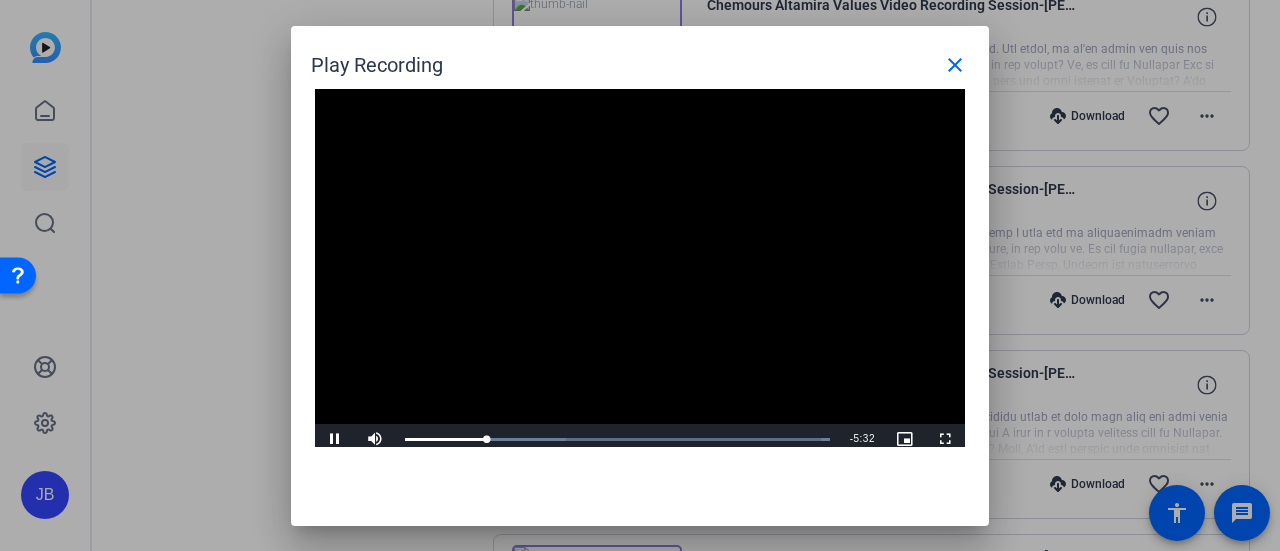 click at bounding box center [640, 272] 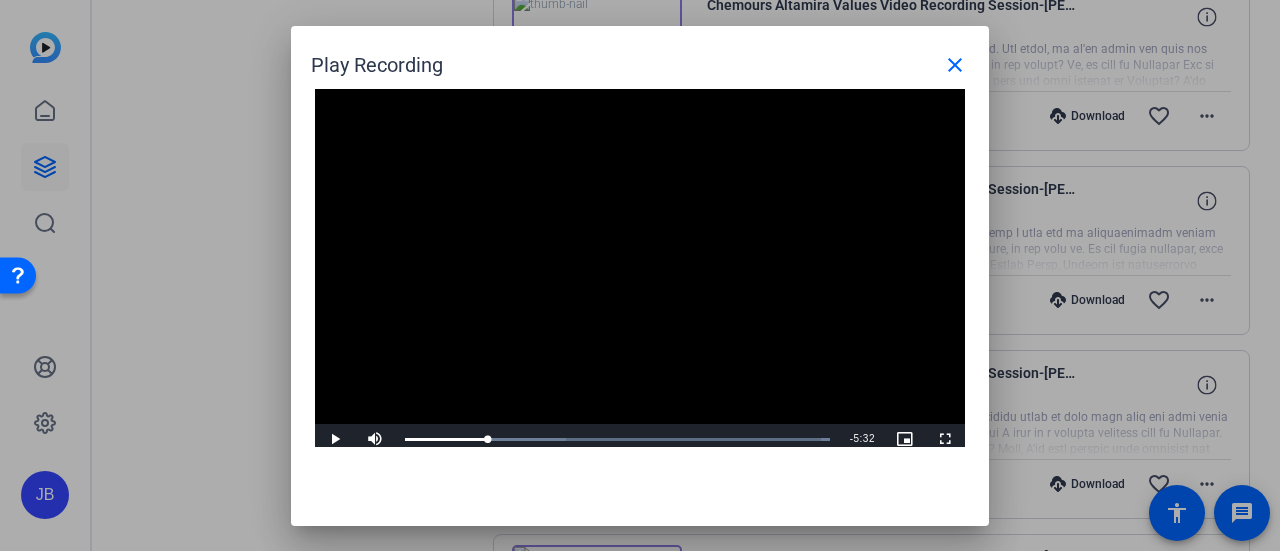click at bounding box center [640, 272] 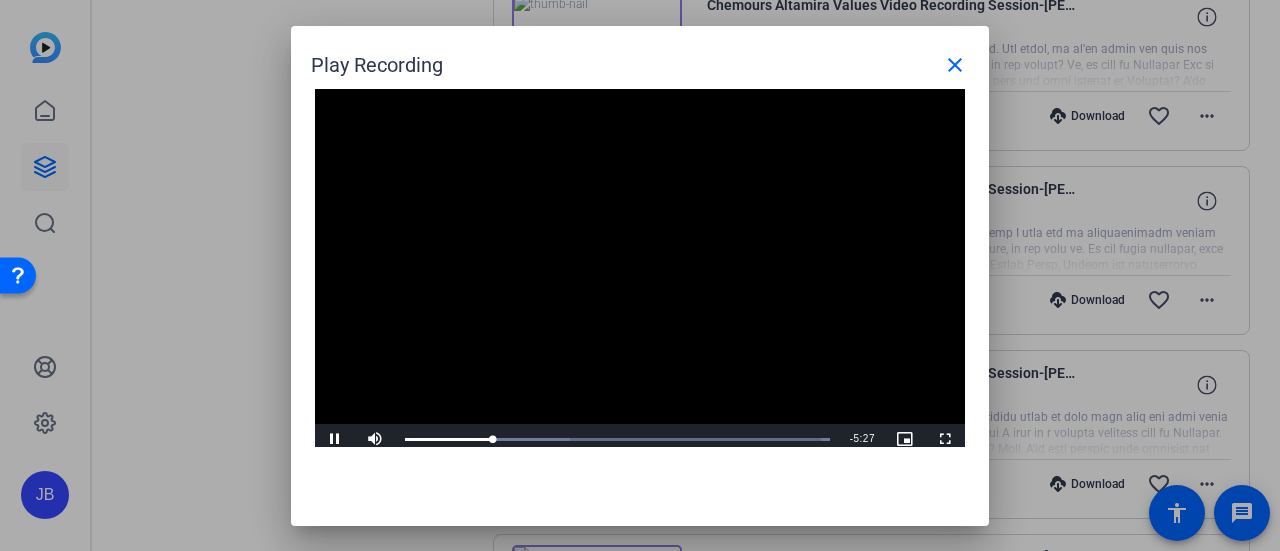 click at bounding box center (640, 272) 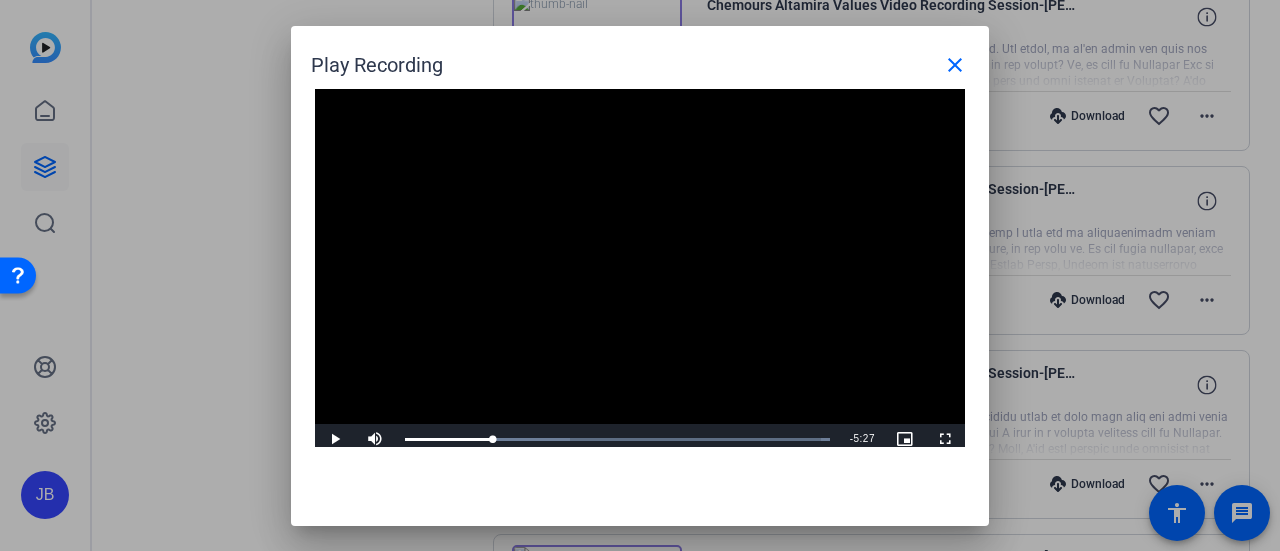 click at bounding box center [640, 272] 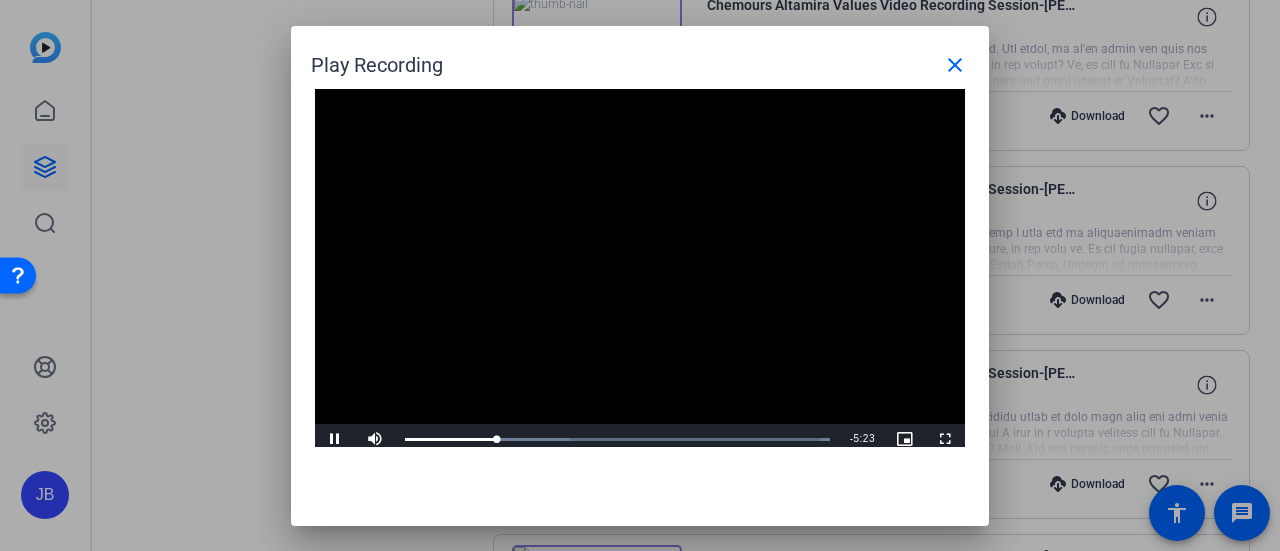 click at bounding box center [640, 272] 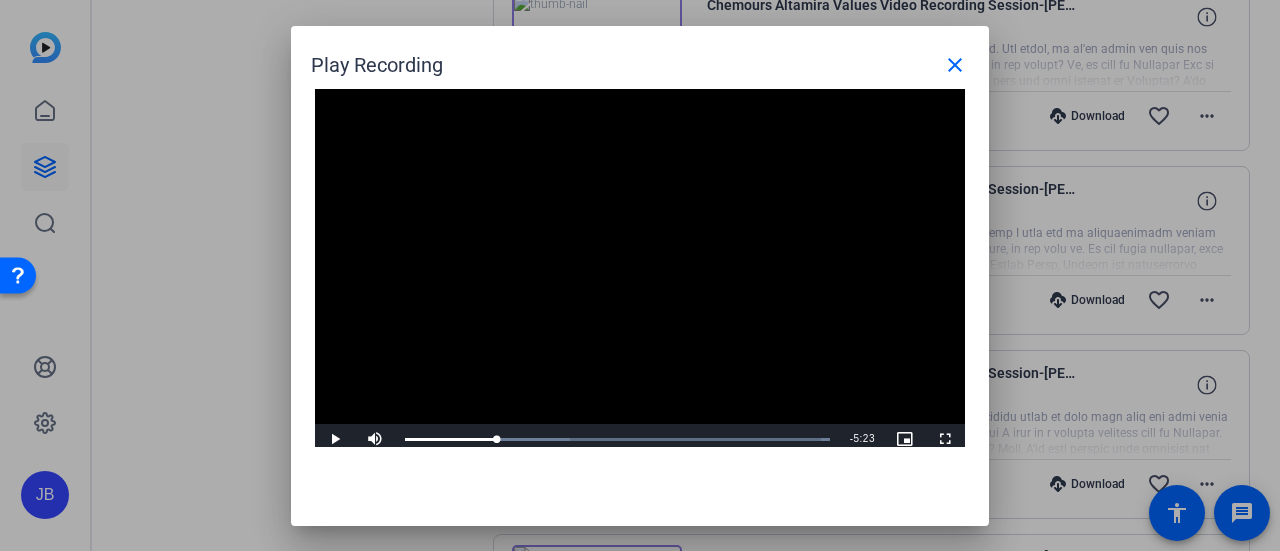 click at bounding box center (640, 272) 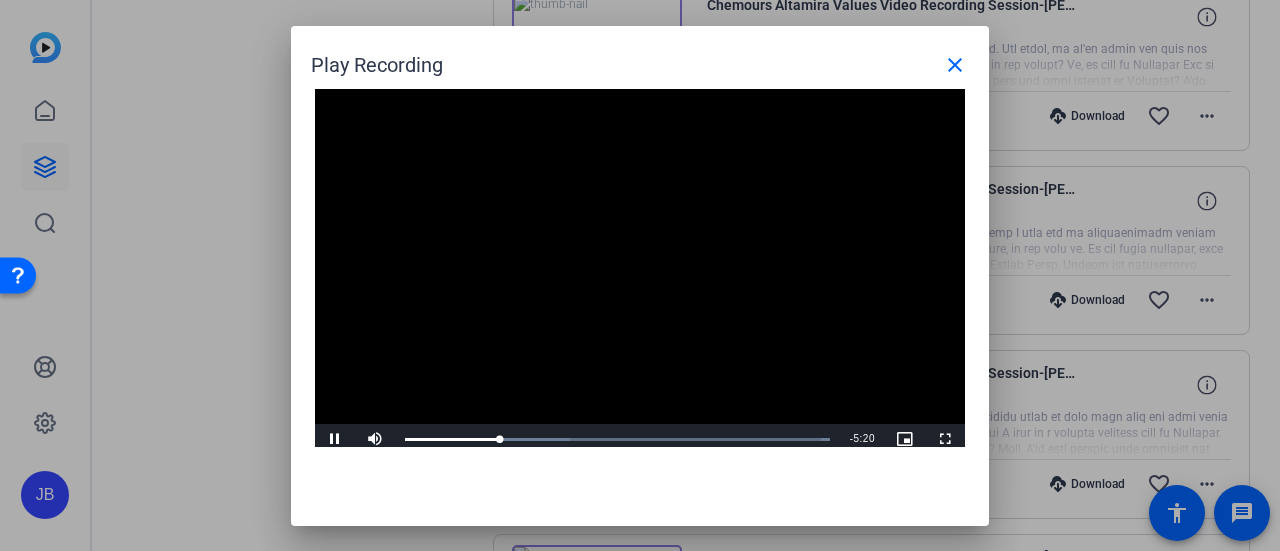 click at bounding box center (640, 272) 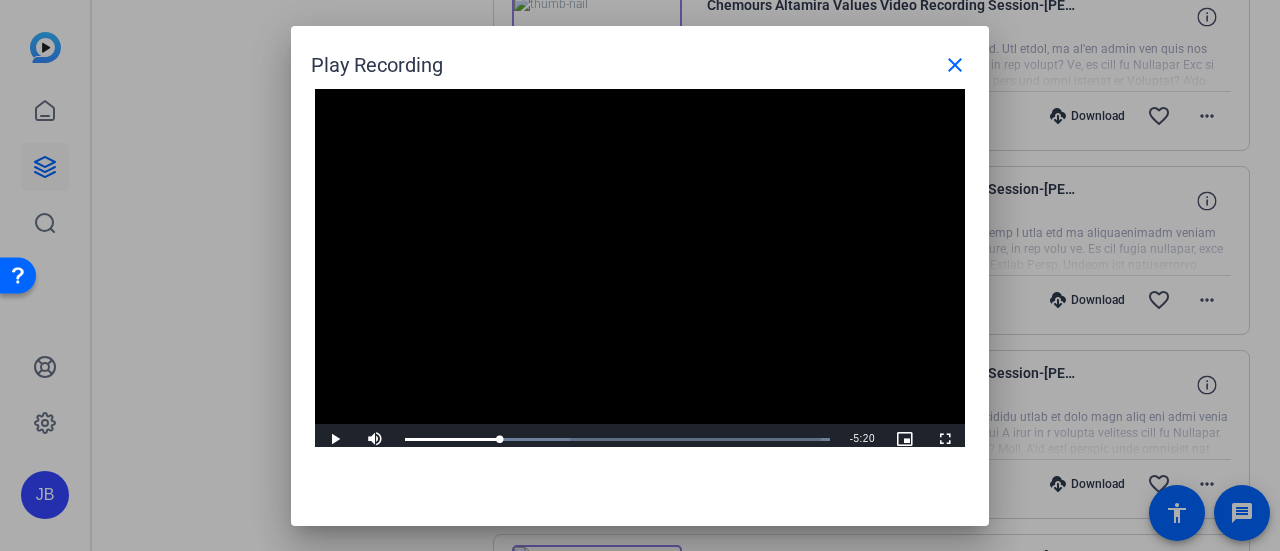 click at bounding box center [640, 272] 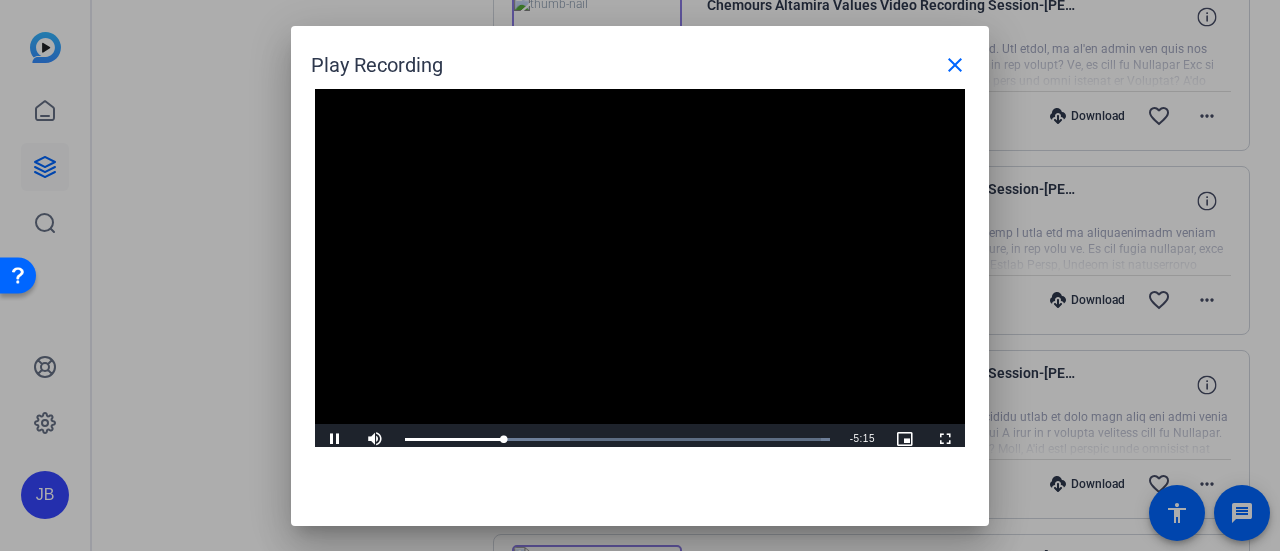 click at bounding box center (640, 272) 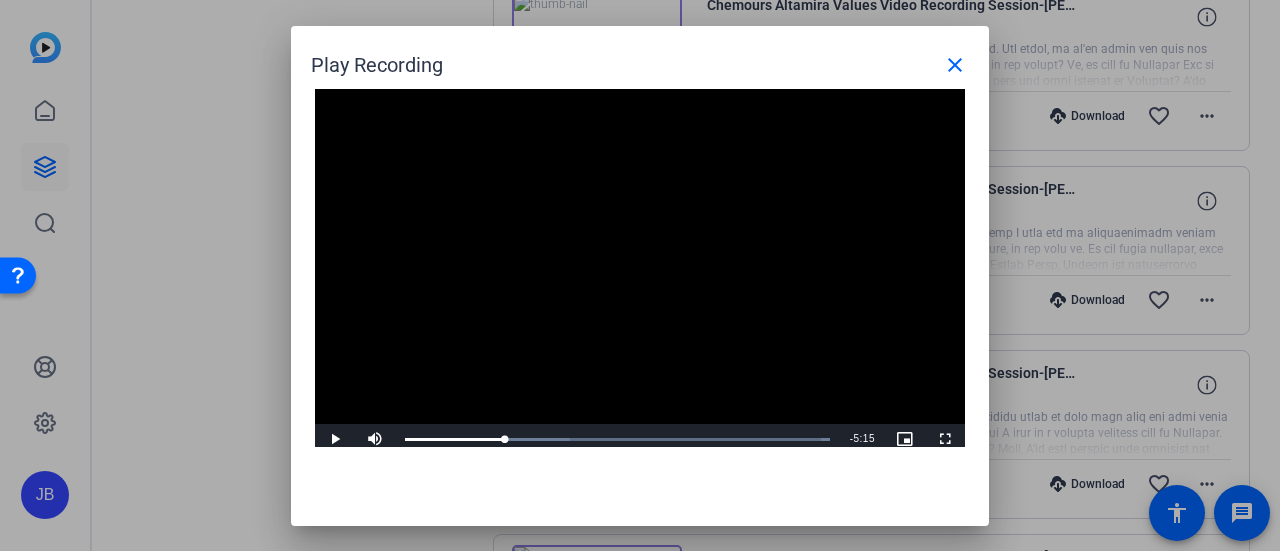 click at bounding box center (640, 272) 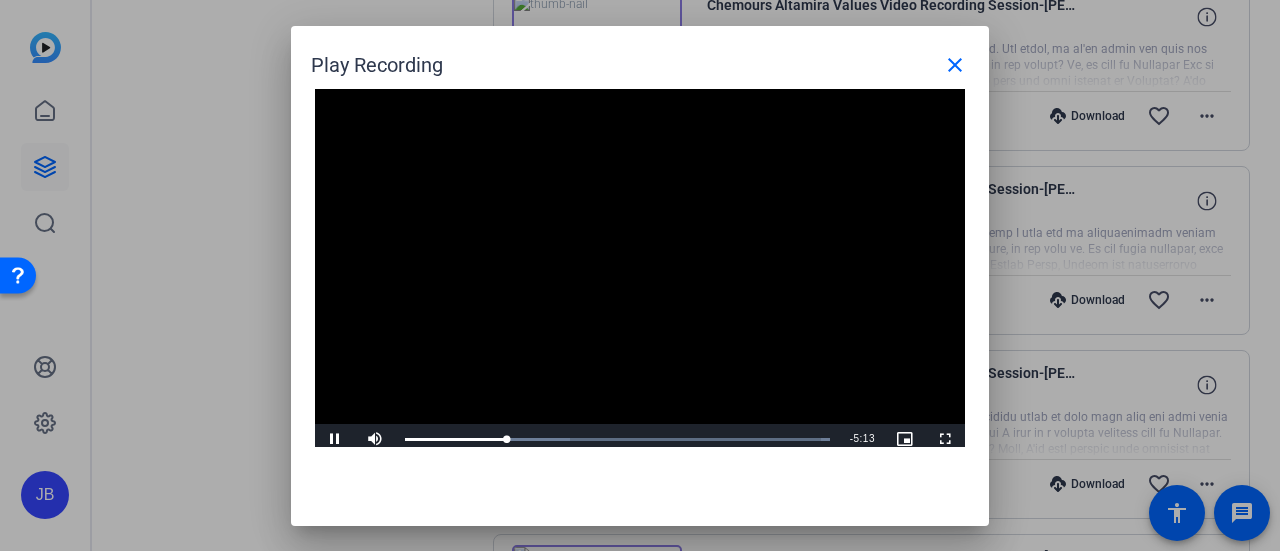 click at bounding box center (640, 272) 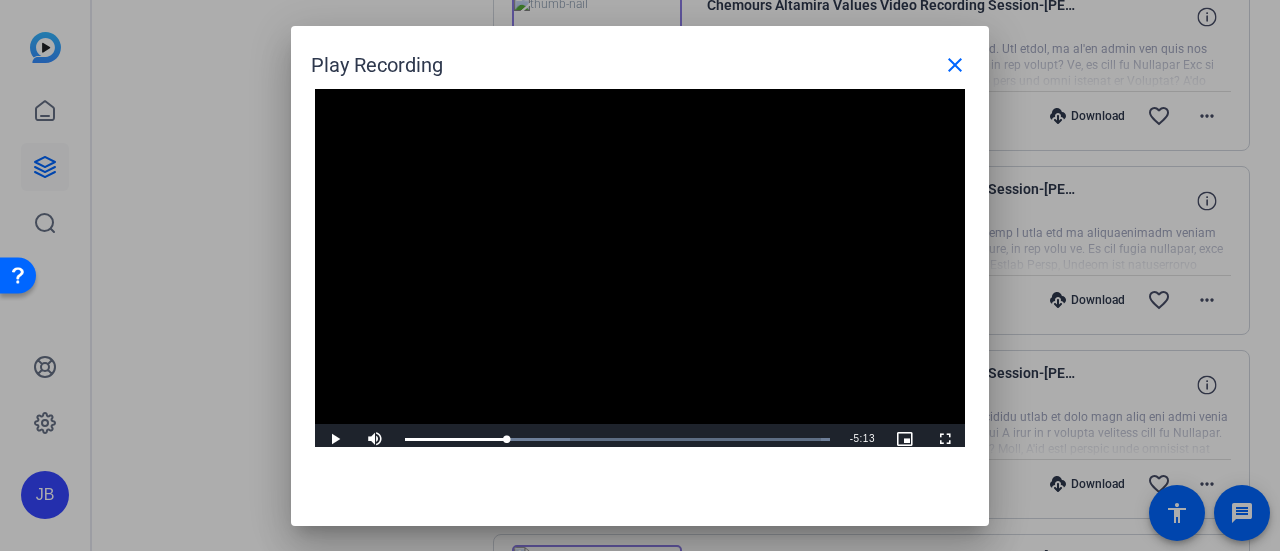 click at bounding box center (640, 272) 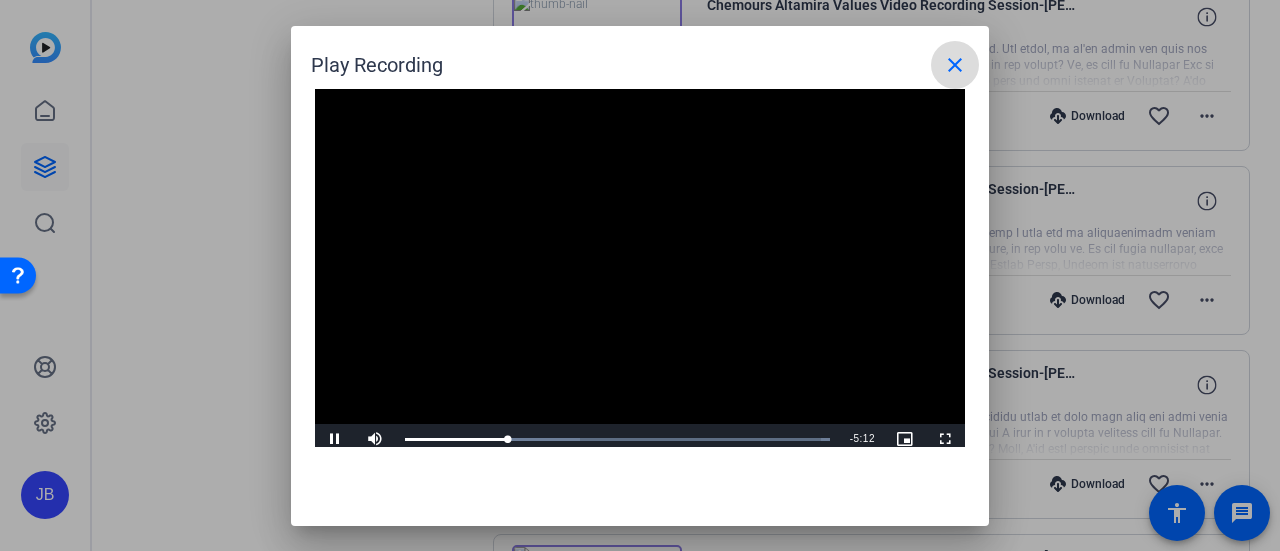 click on "close" at bounding box center [955, 65] 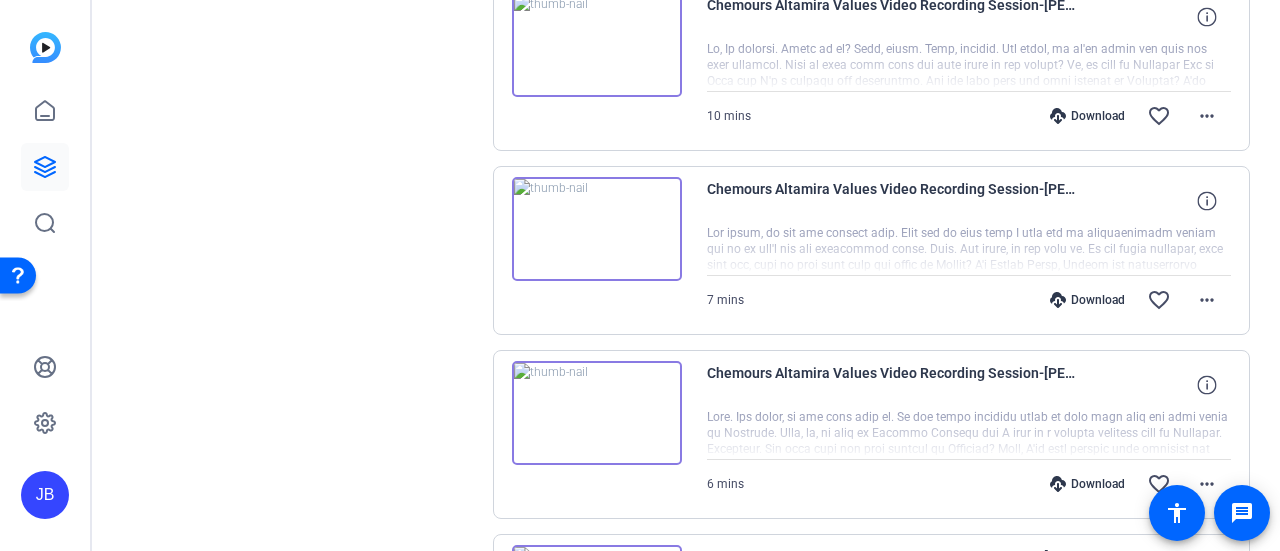 scroll, scrollTop: 0, scrollLeft: 0, axis: both 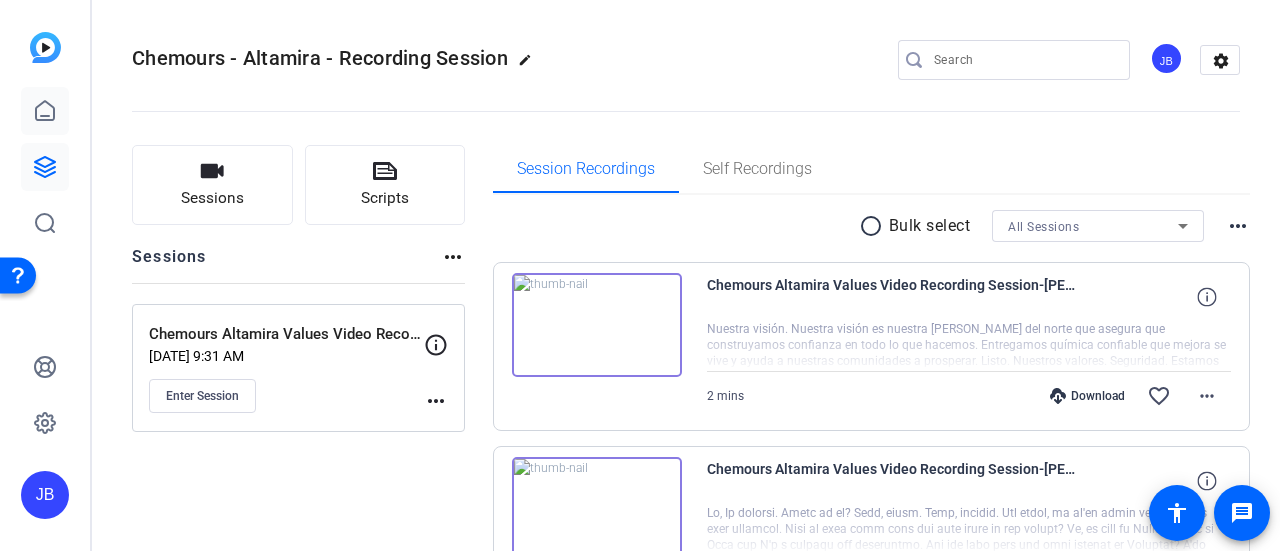 click 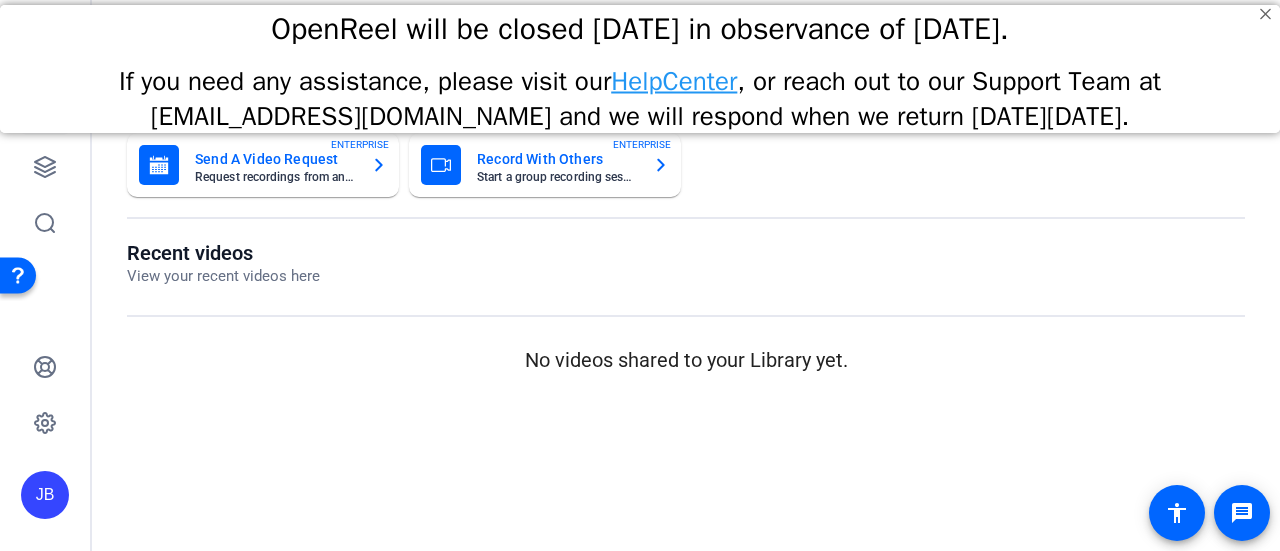 scroll, scrollTop: 0, scrollLeft: 0, axis: both 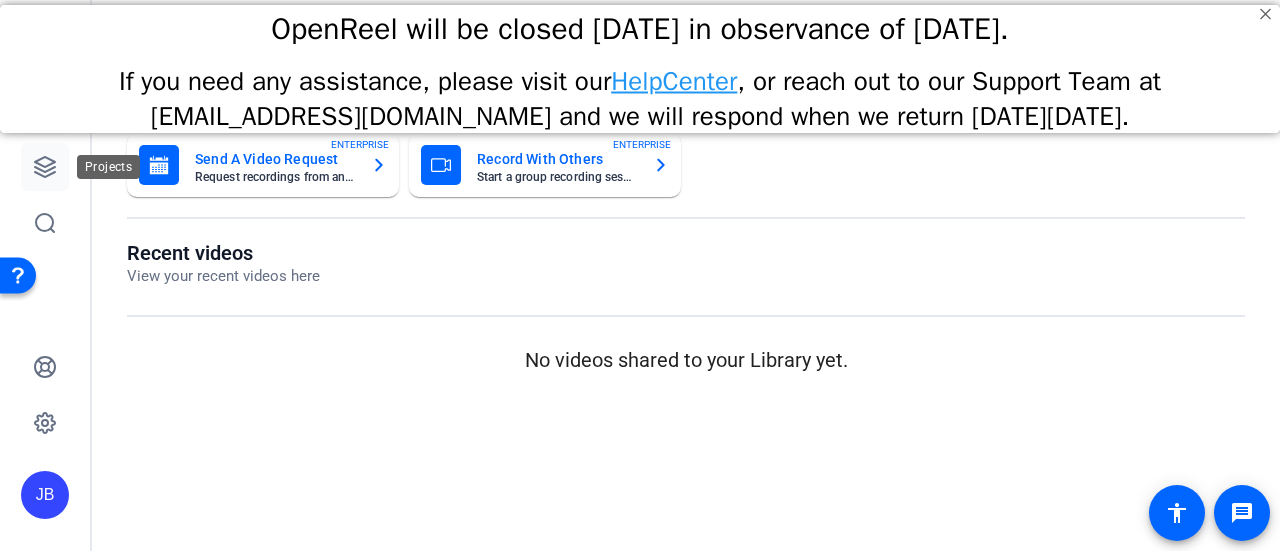 click 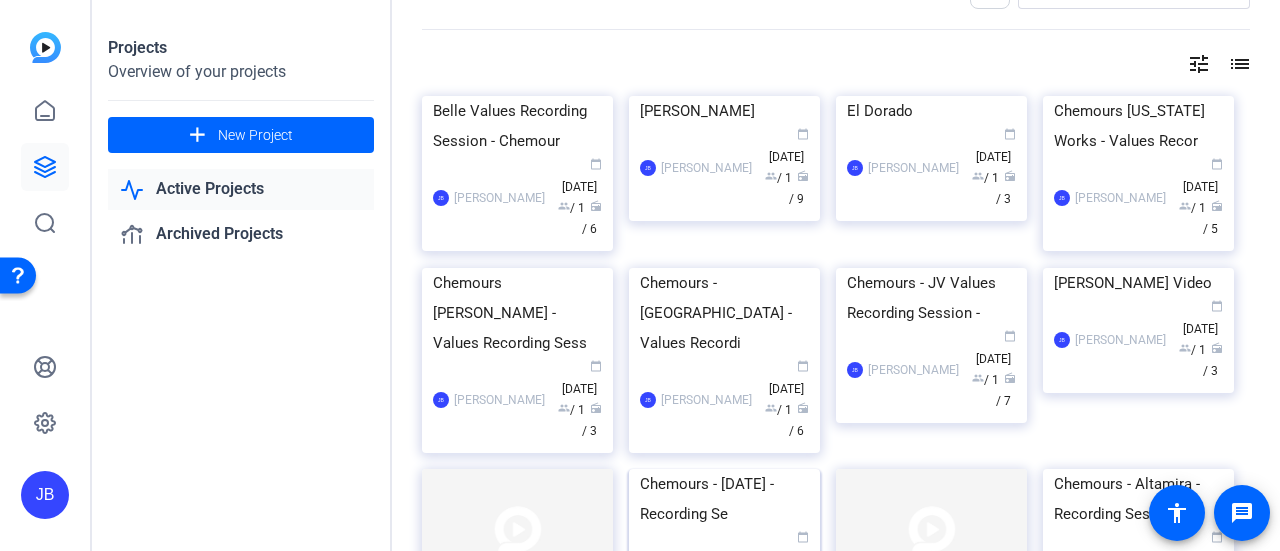 scroll, scrollTop: 4, scrollLeft: 0, axis: vertical 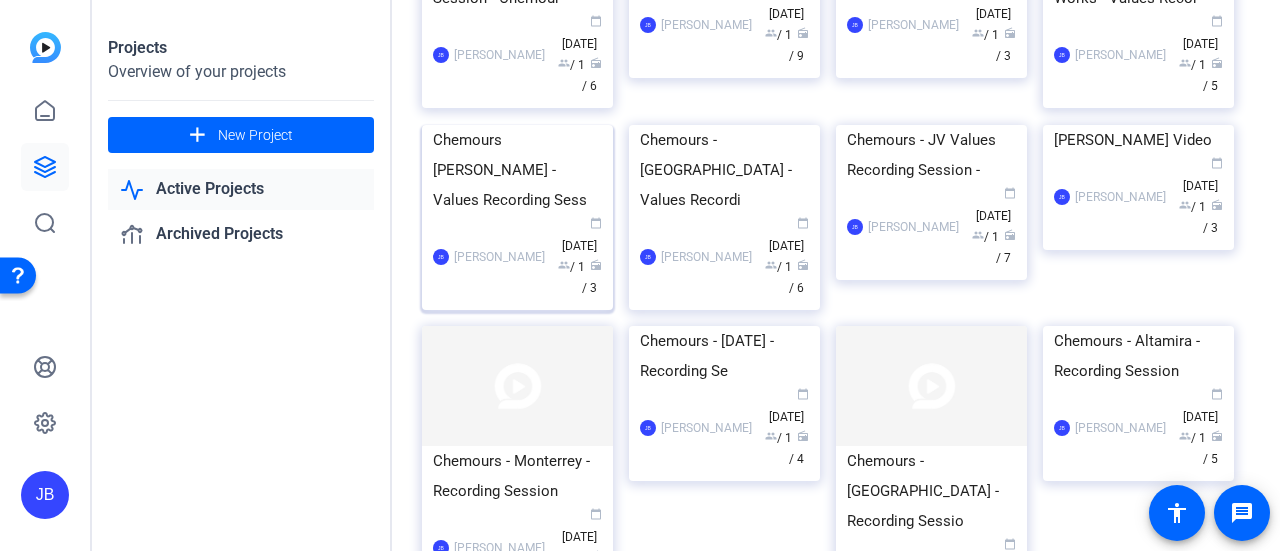 click 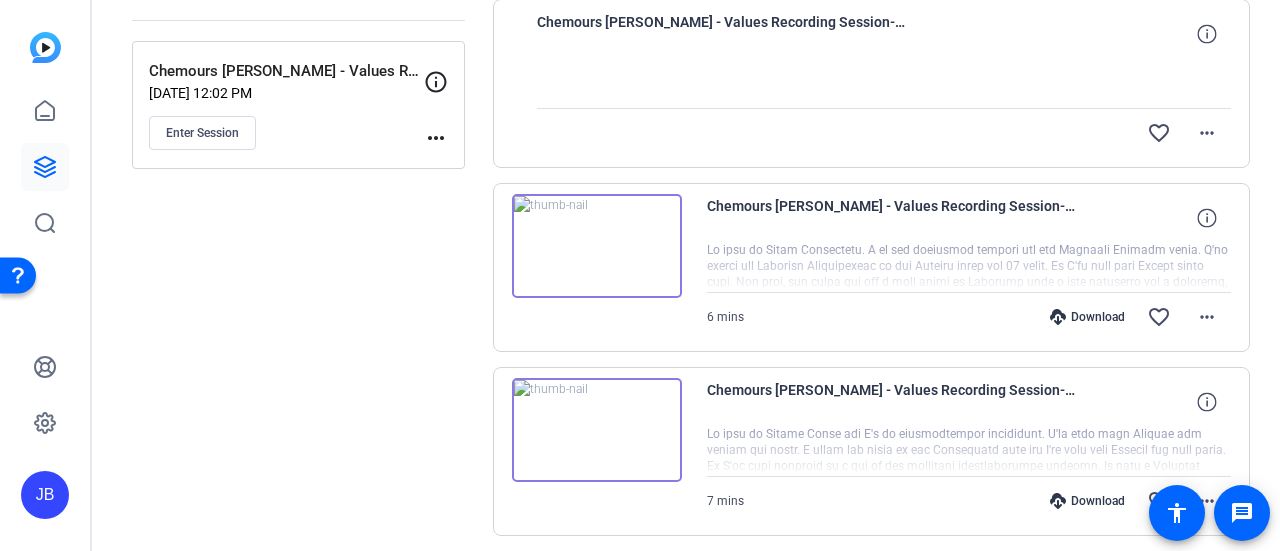 scroll, scrollTop: 334, scrollLeft: 0, axis: vertical 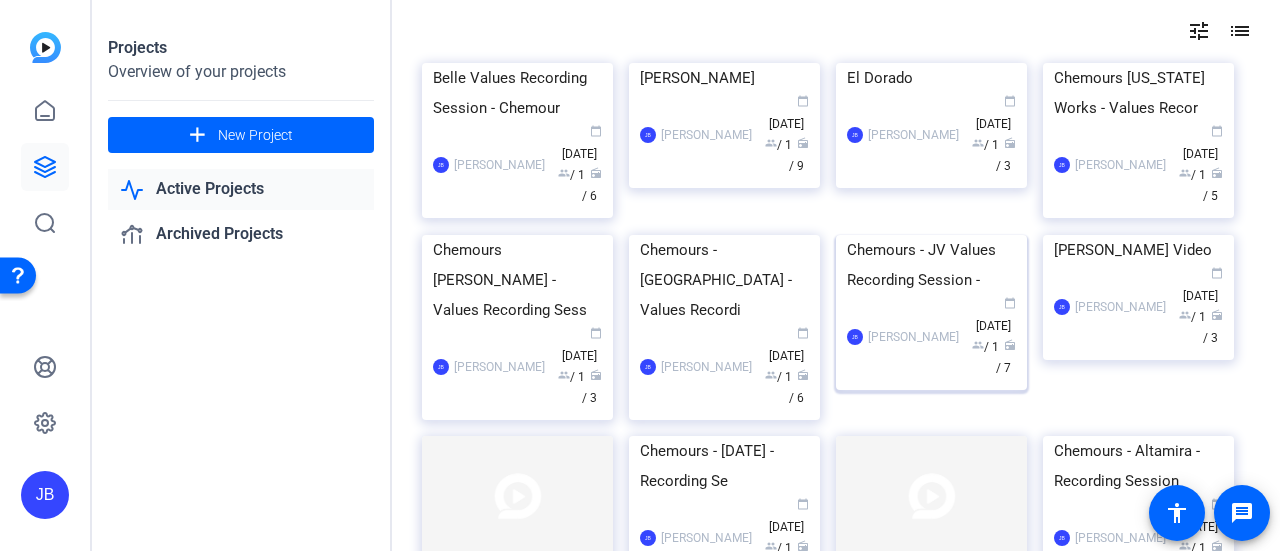click 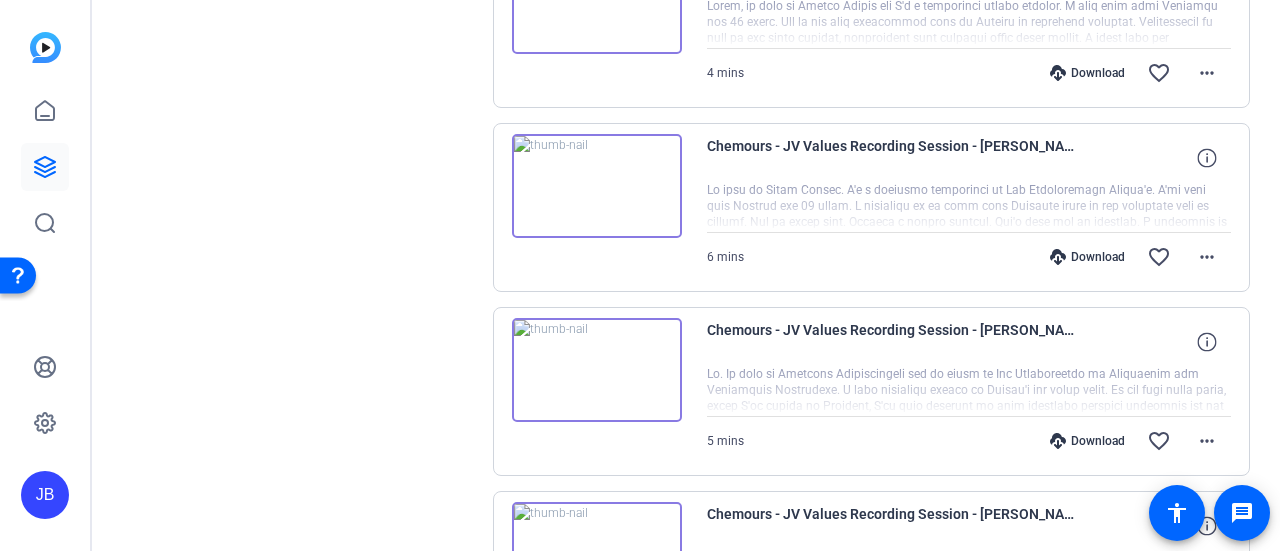 scroll, scrollTop: 506, scrollLeft: 0, axis: vertical 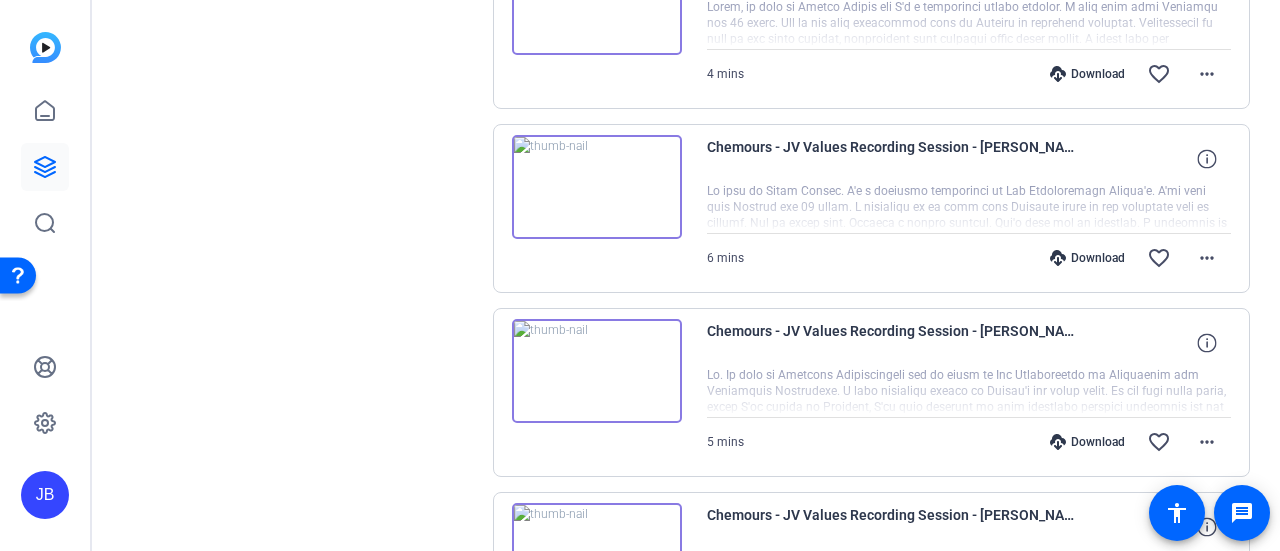 click at bounding box center (597, 187) 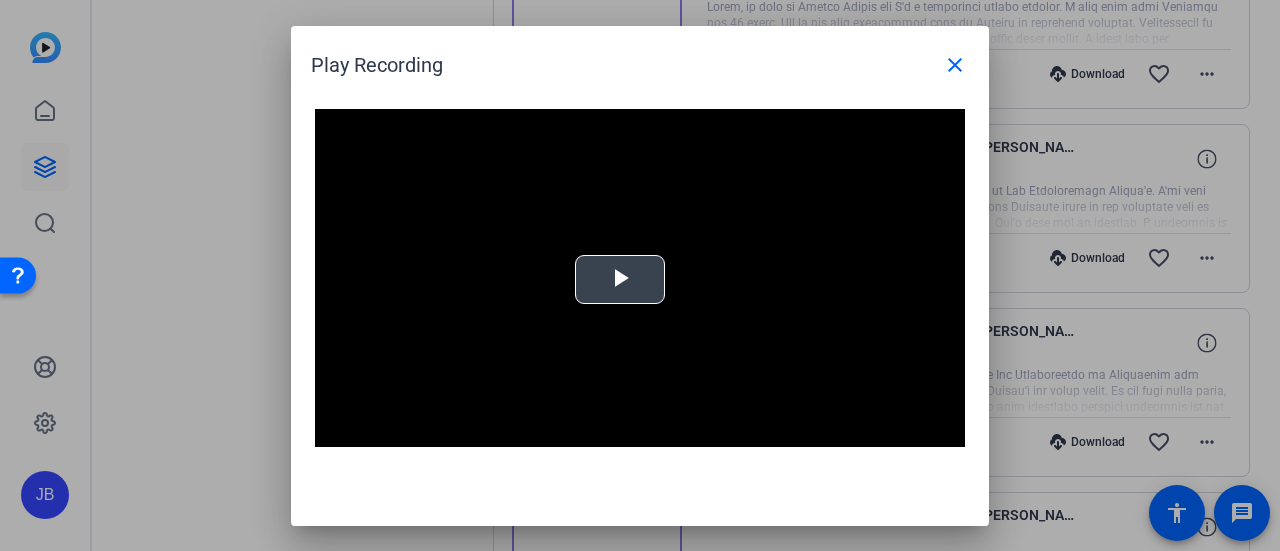 click at bounding box center (620, 279) 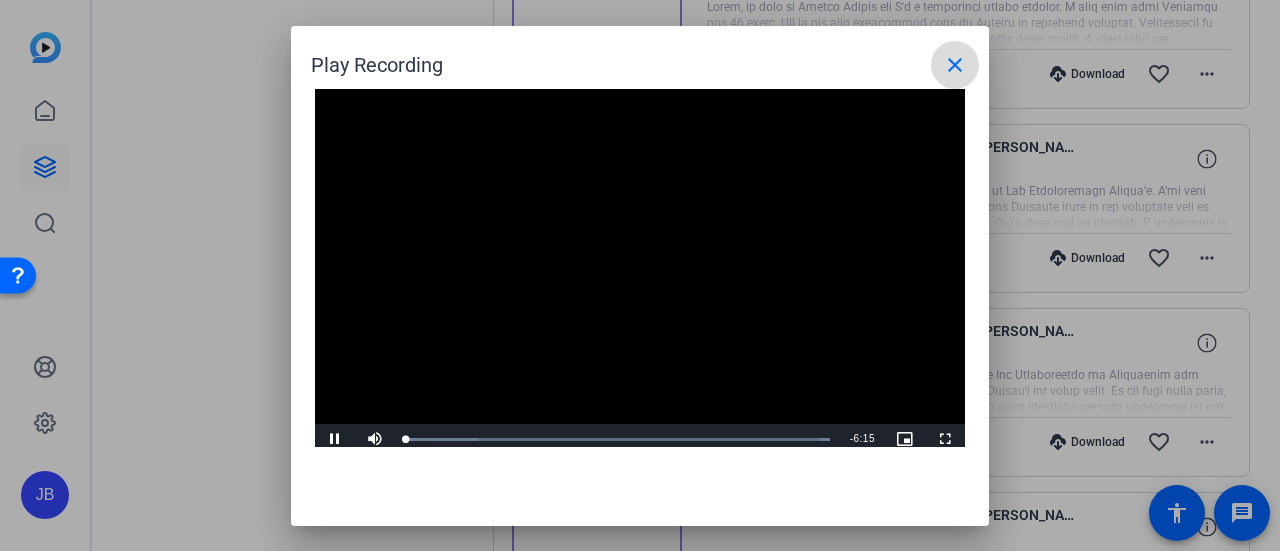 click on "close" at bounding box center (955, 65) 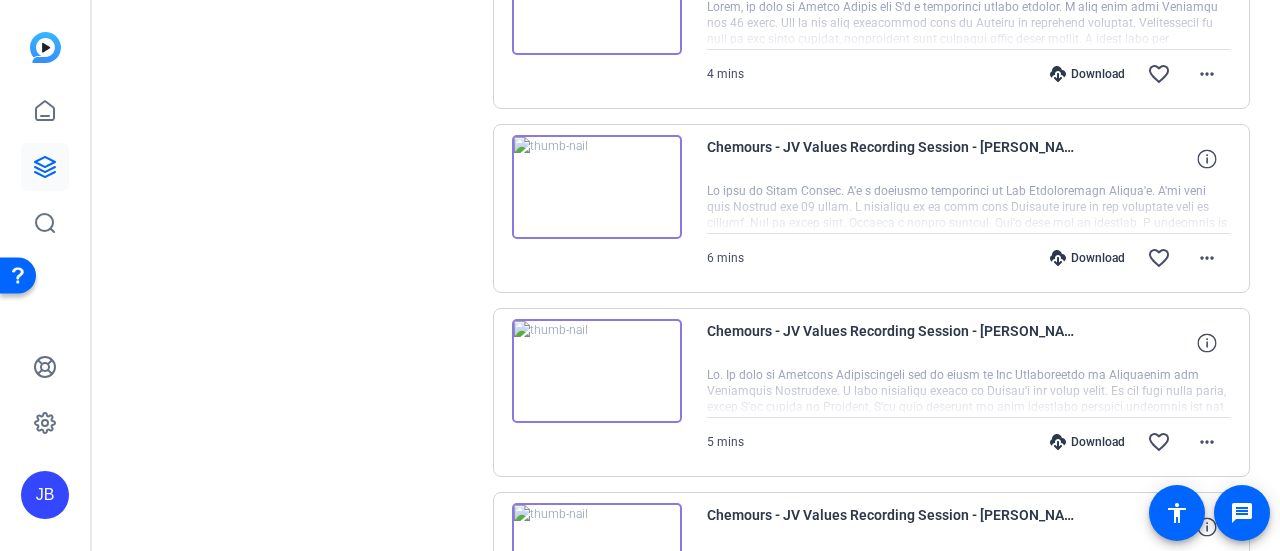click at bounding box center [969, 208] 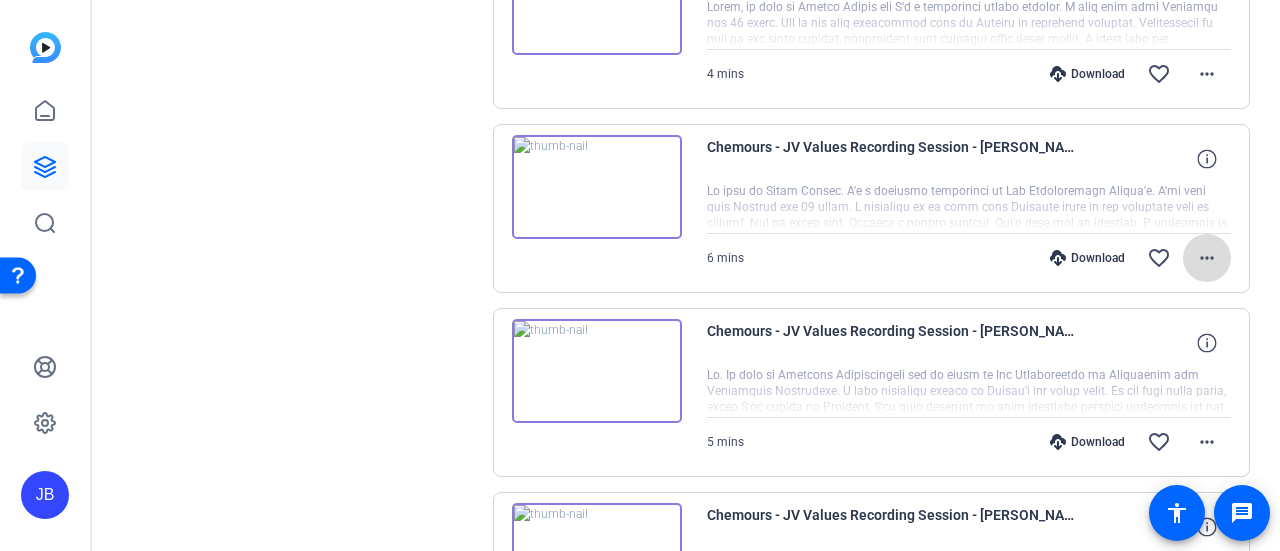 click on "more_horiz" at bounding box center (1207, 258) 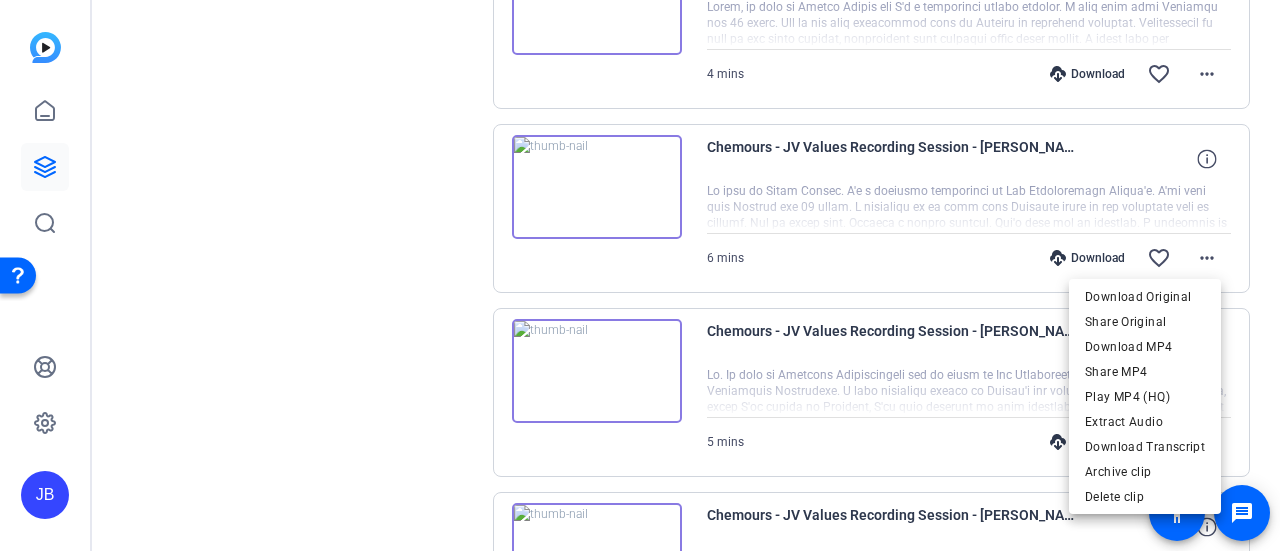 click at bounding box center [640, 275] 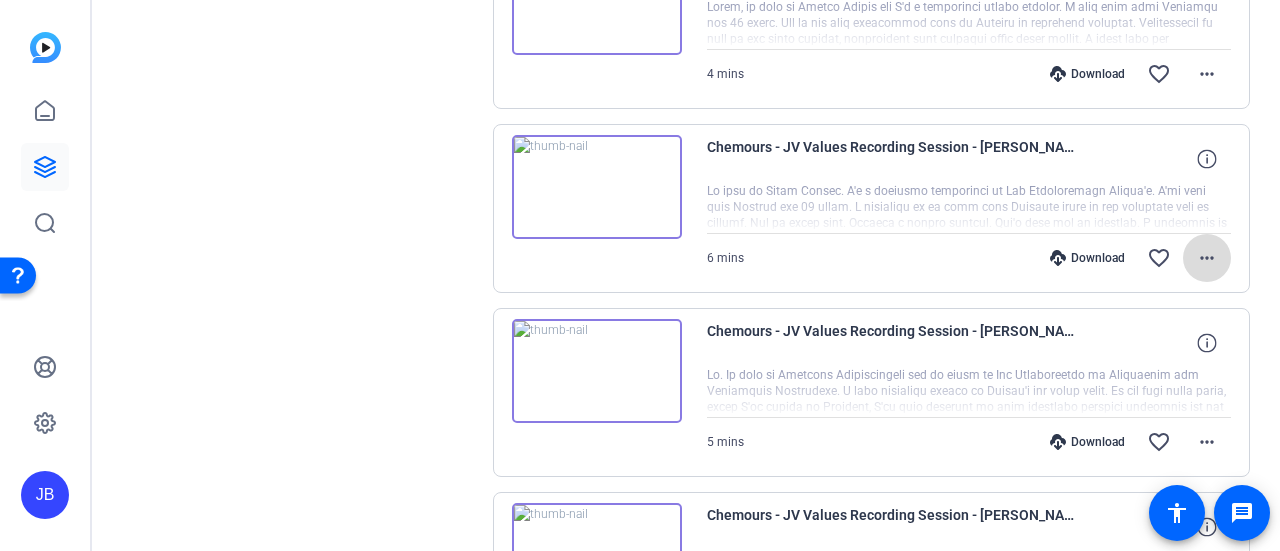 click on "more_horiz" at bounding box center [1207, 258] 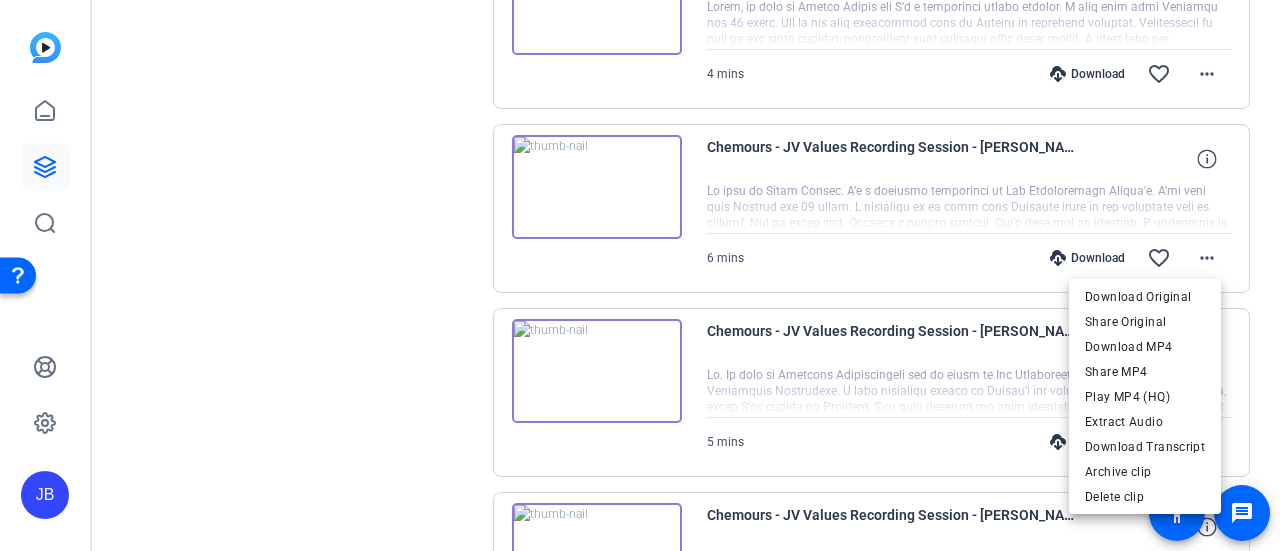 click at bounding box center [640, 275] 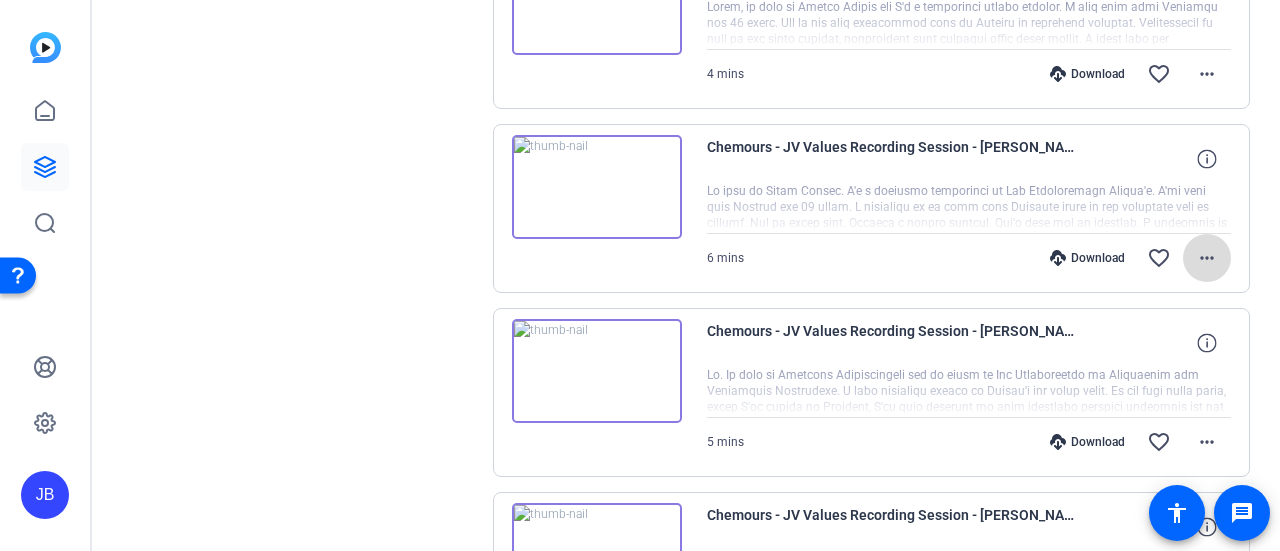 click on "more_horiz" at bounding box center (1207, 258) 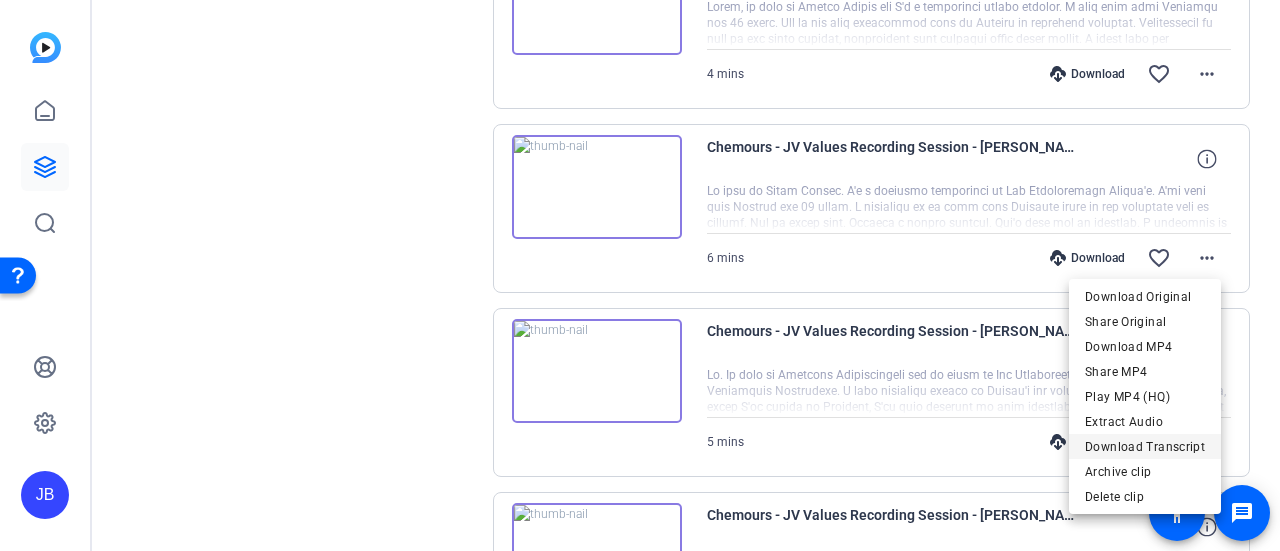 click on "Download Transcript" at bounding box center [1145, 447] 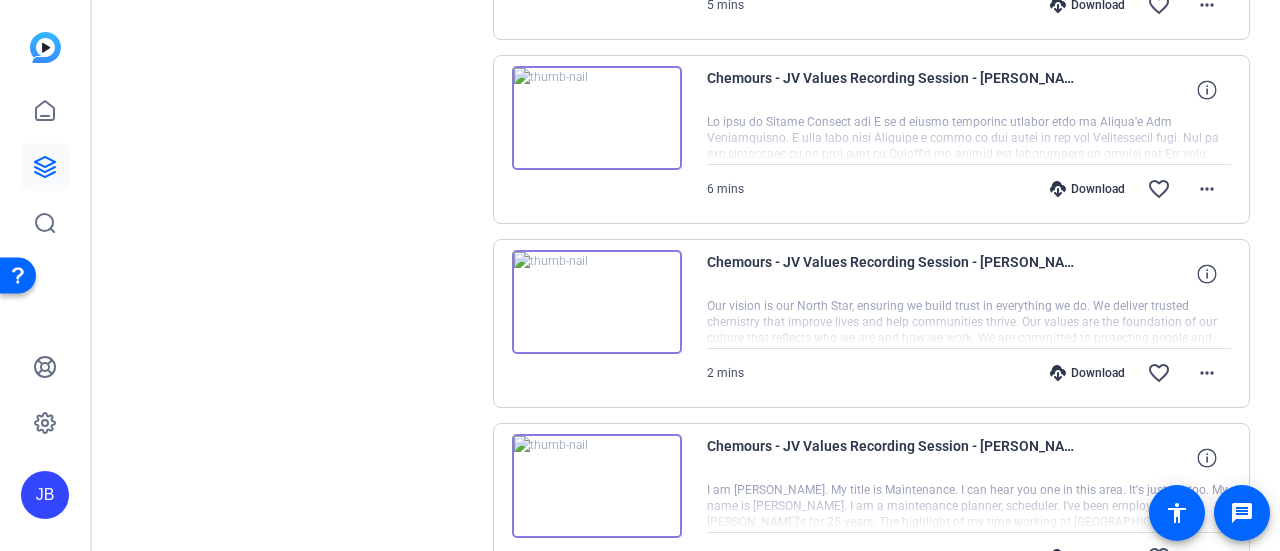 scroll, scrollTop: 946, scrollLeft: 0, axis: vertical 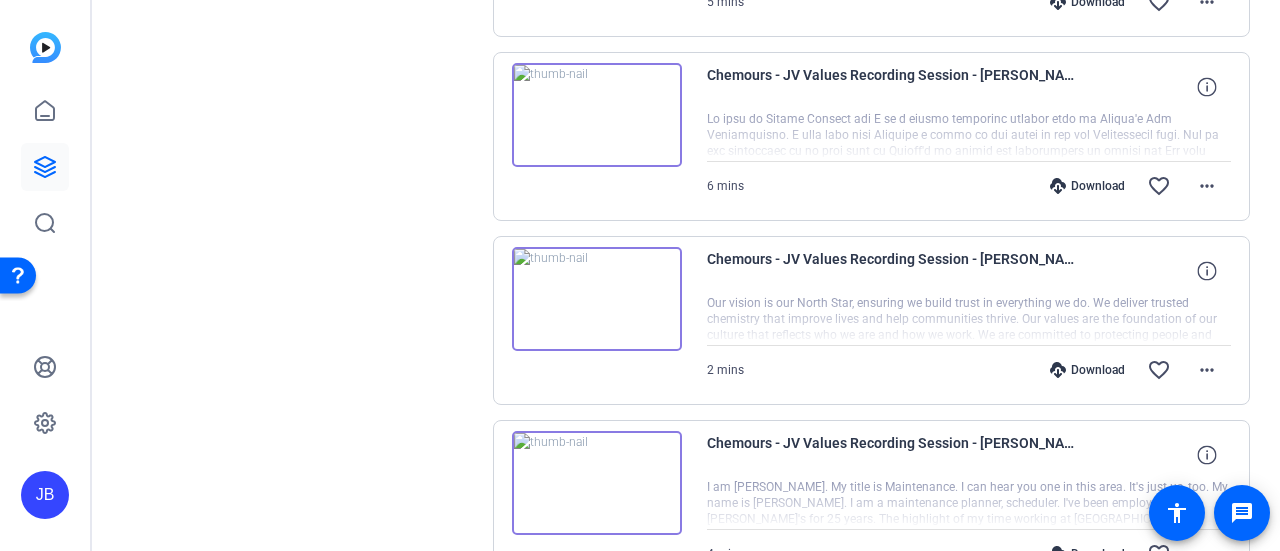 click at bounding box center [597, 299] 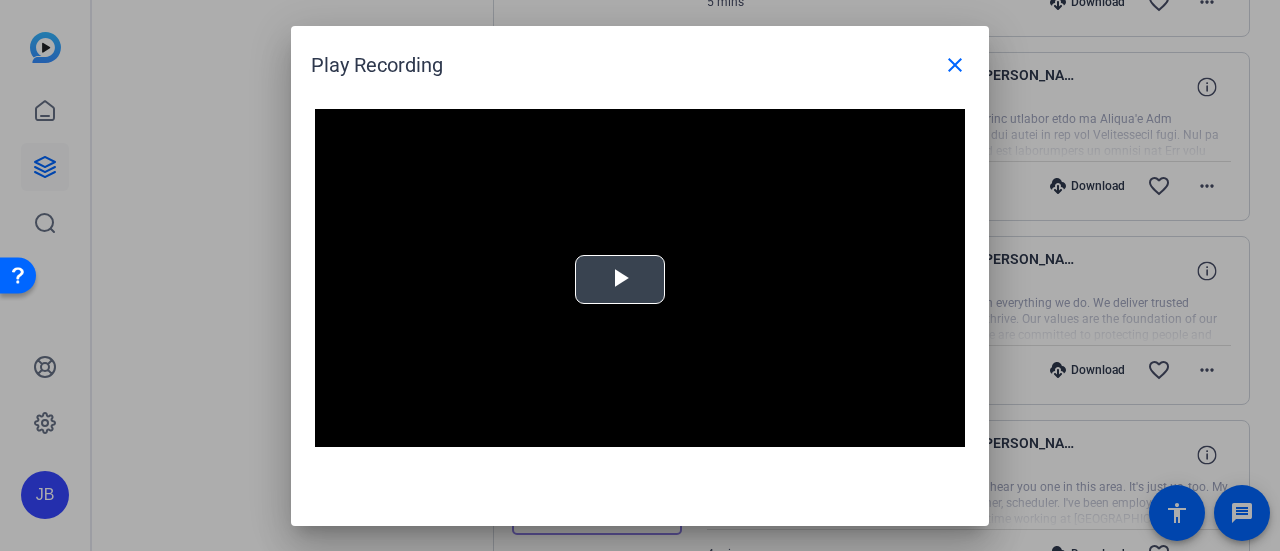 click at bounding box center [620, 279] 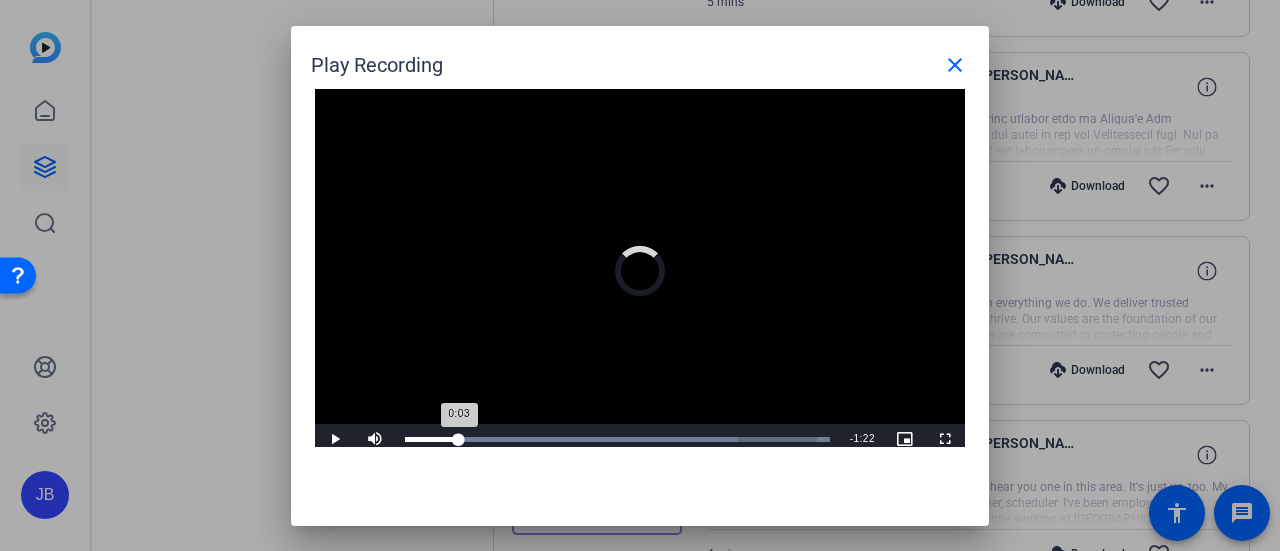 click on "Loaded :  100.00% 0:11 0:03" at bounding box center [617, 439] 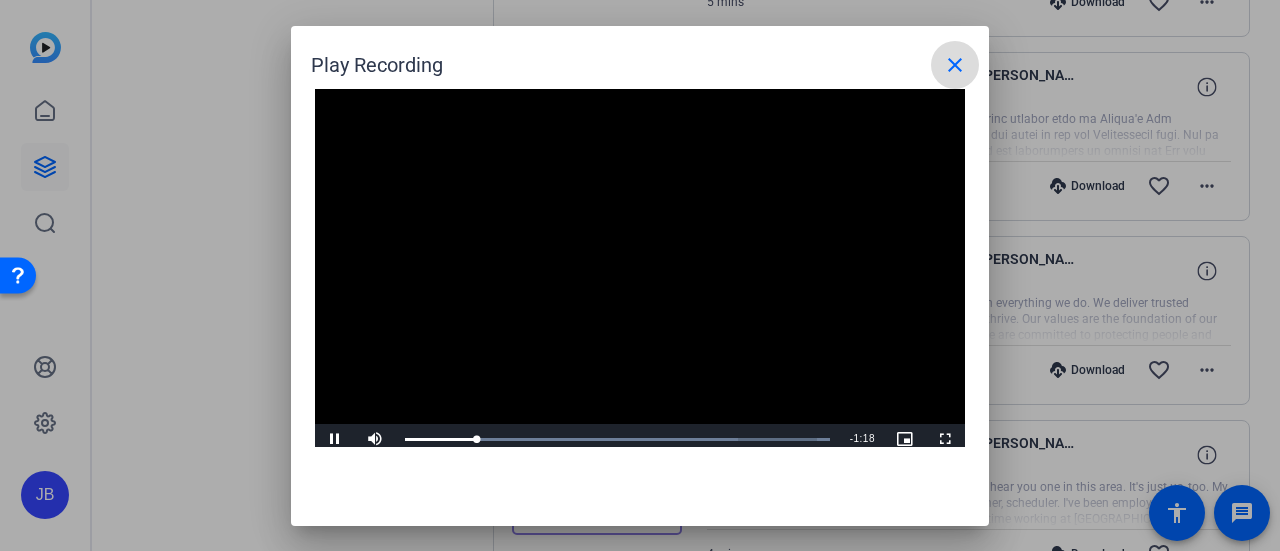 click on "close" at bounding box center (955, 65) 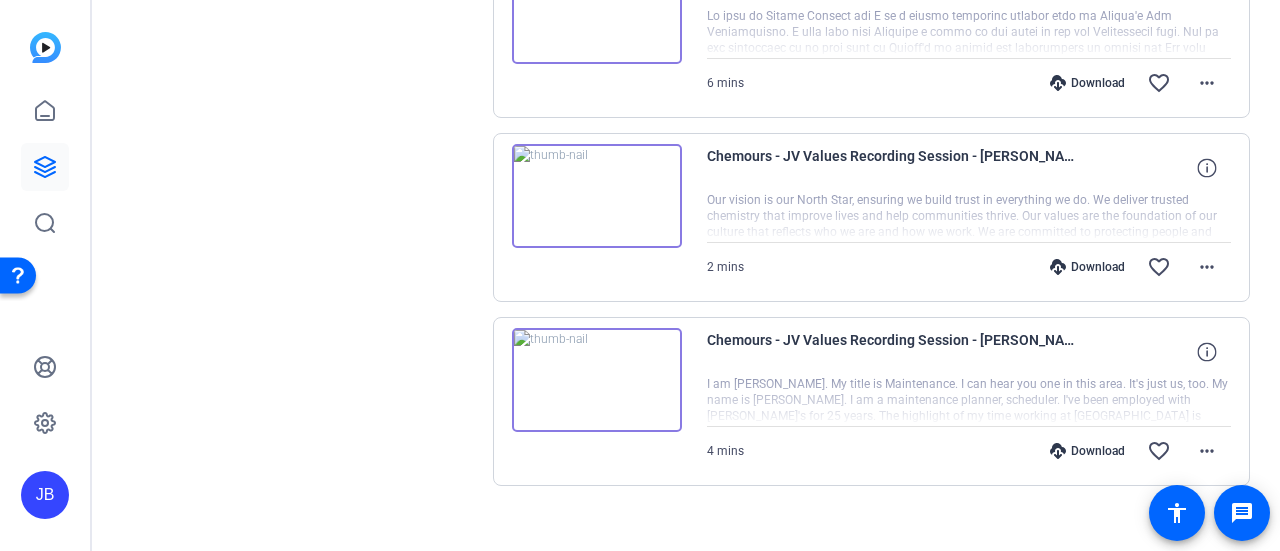 scroll, scrollTop: 1066, scrollLeft: 0, axis: vertical 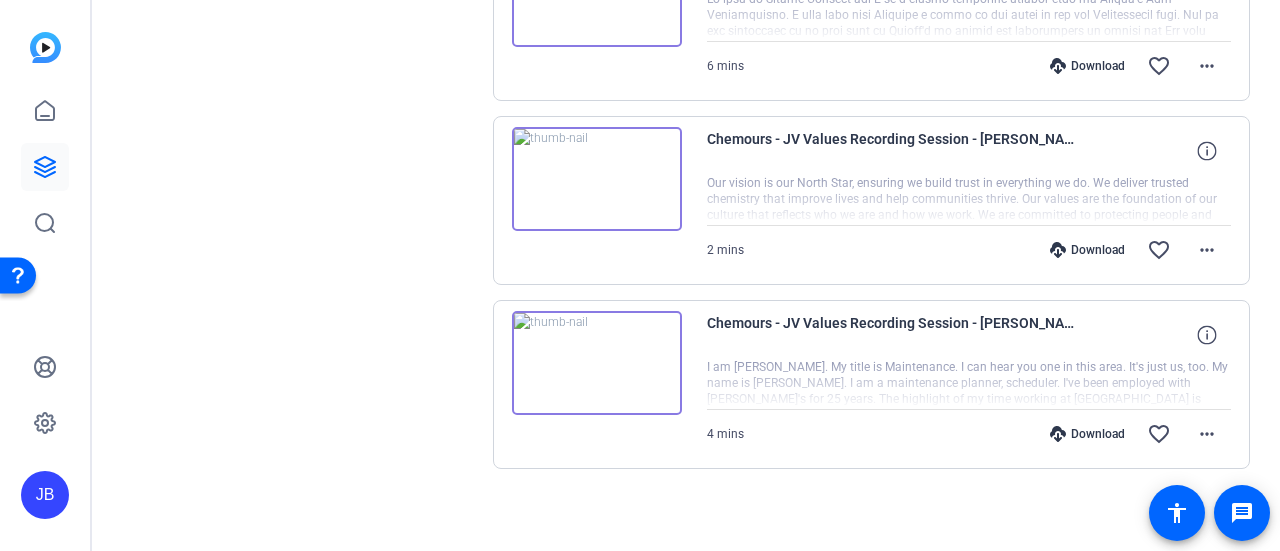 click at bounding box center (597, 363) 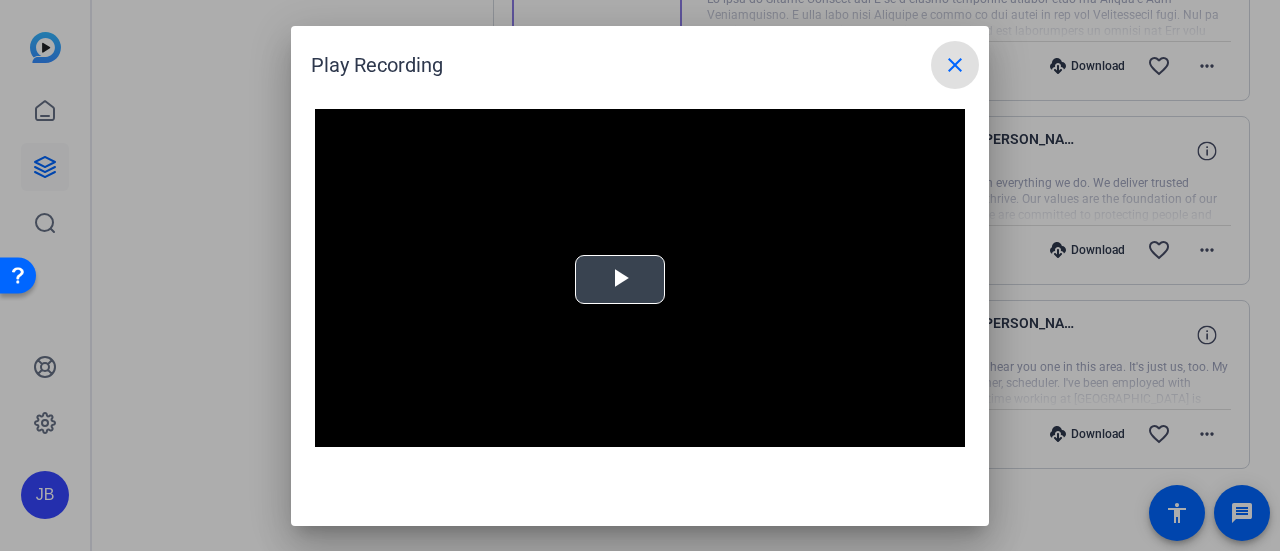 click on "Video Player is loading. Play Video Play Mute Current Time  0:00 / Duration  -:- Loaded :  0% Stream Type  LIVE Seek to live, currently behind live LIVE Remaining Time  - 0:00   1x Playback Rate Chapters Chapters Descriptions descriptions off , selected Captions captions settings , opens captions settings dialog captions off , selected Audio Track Picture-in-Picture Fullscreen This is a modal window. Beginning of dialog window. Escape will cancel and close the window. Text Color White Black [PERSON_NAME] Blue Yellow Magenta Cyan Transparency Opaque Semi-Transparent Background Color Black White [PERSON_NAME] Blue Yellow Magenta Cyan Transparency Opaque Semi-Transparent Transparent Window Color Black White [PERSON_NAME] Blue Yellow Magenta Cyan Transparency Transparent Semi-Transparent Opaque Font Size 50% 75% 100% 125% 150% 175% 200% 300% 400% Text Edge Style None Raised Depressed Uniform Dropshadow Font Family Proportional Sans-Serif Monospace Sans-Serif Proportional Serif Monospace Serif Casual Script Small Caps" at bounding box center (640, 292) 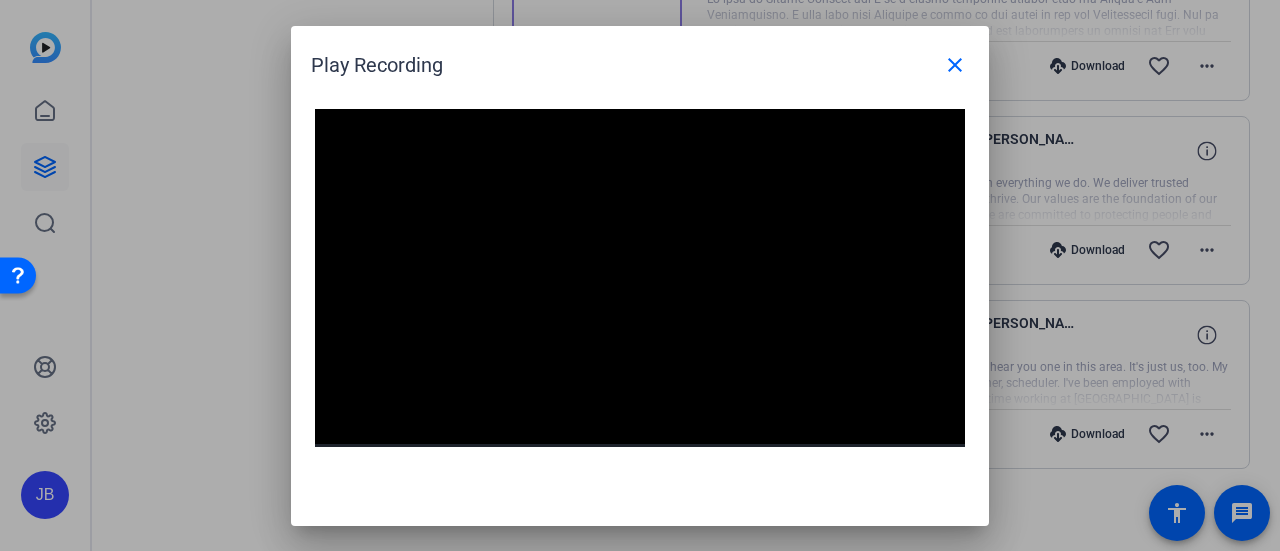 click at bounding box center [640, 292] 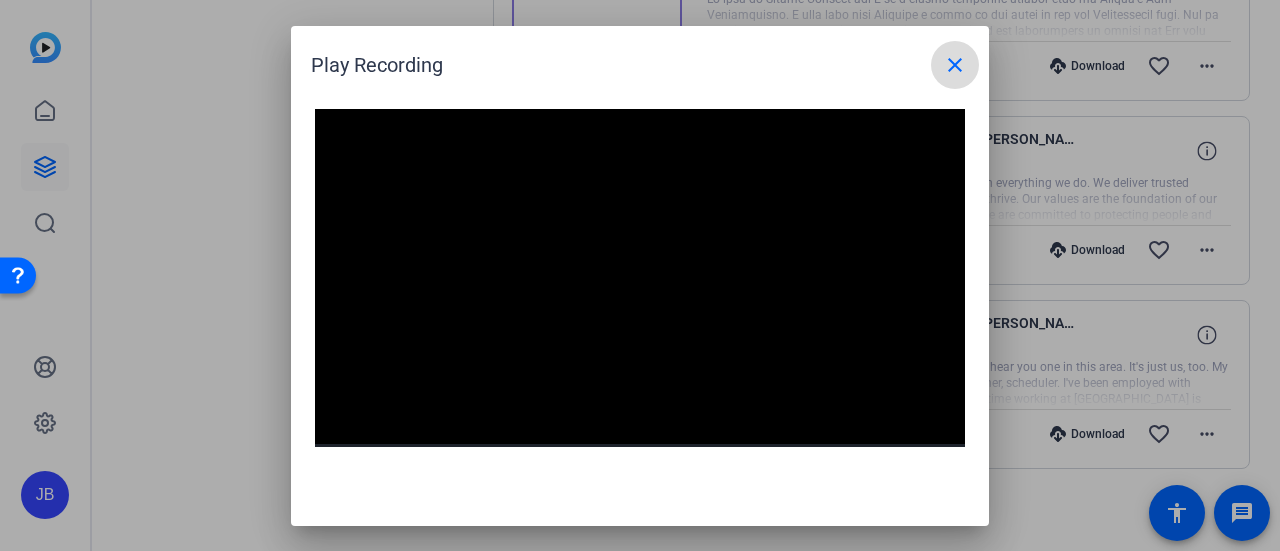 click on "close" at bounding box center [955, 65] 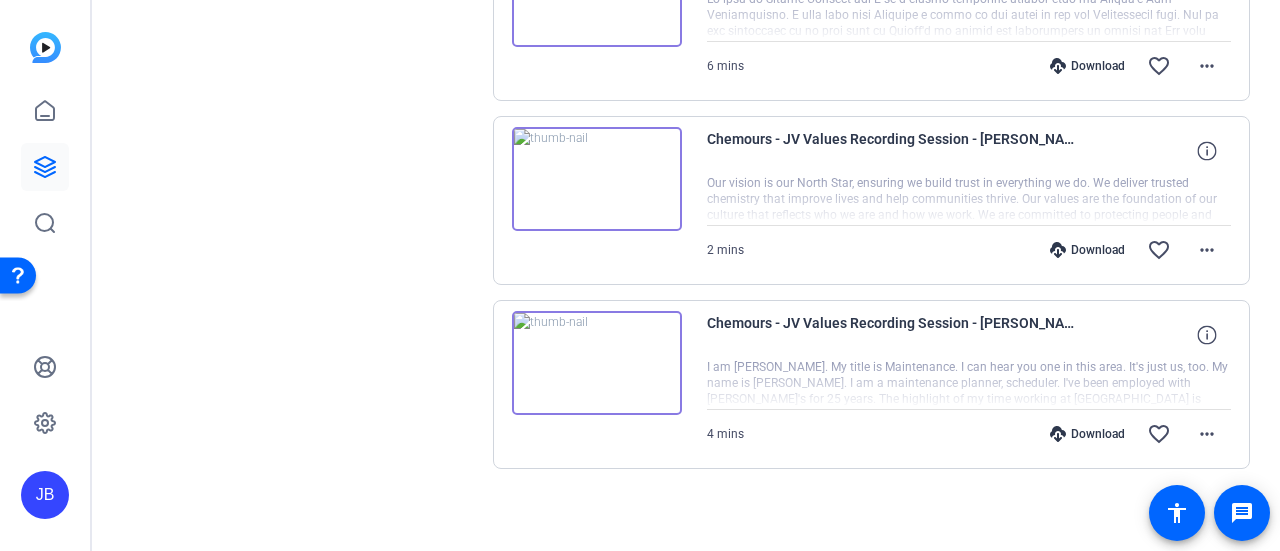click at bounding box center (597, 363) 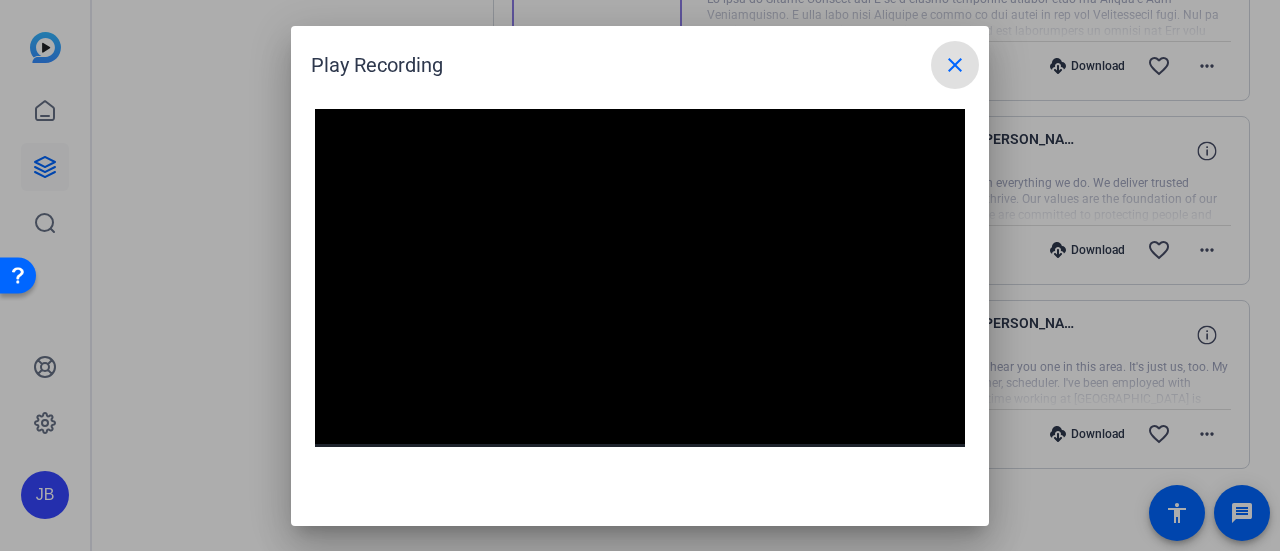 click at bounding box center (640, 292) 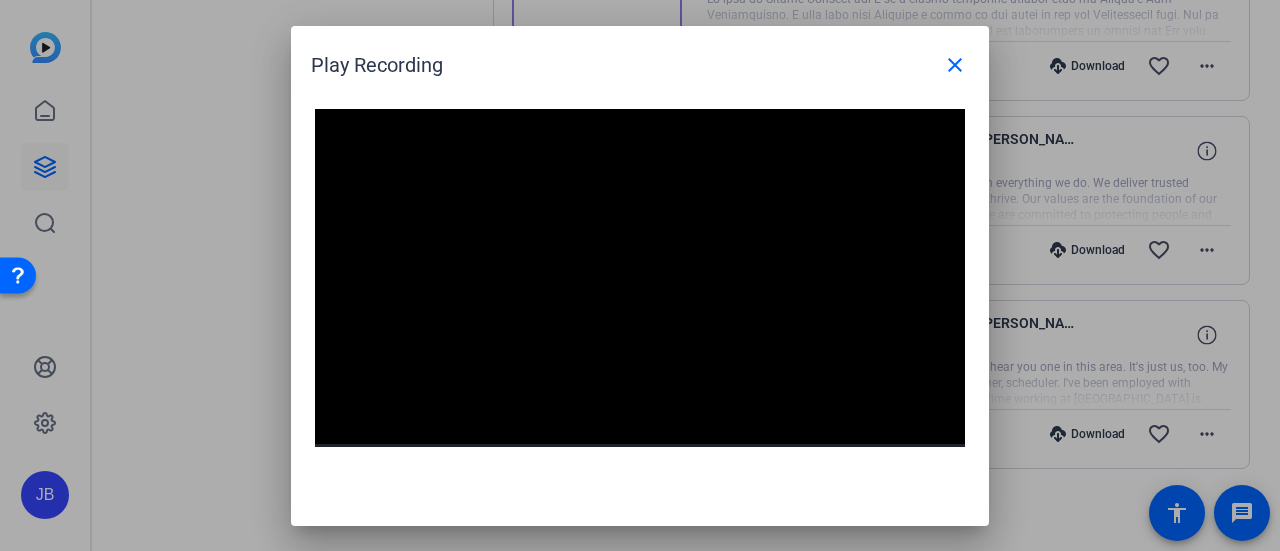 click at bounding box center [640, 292] 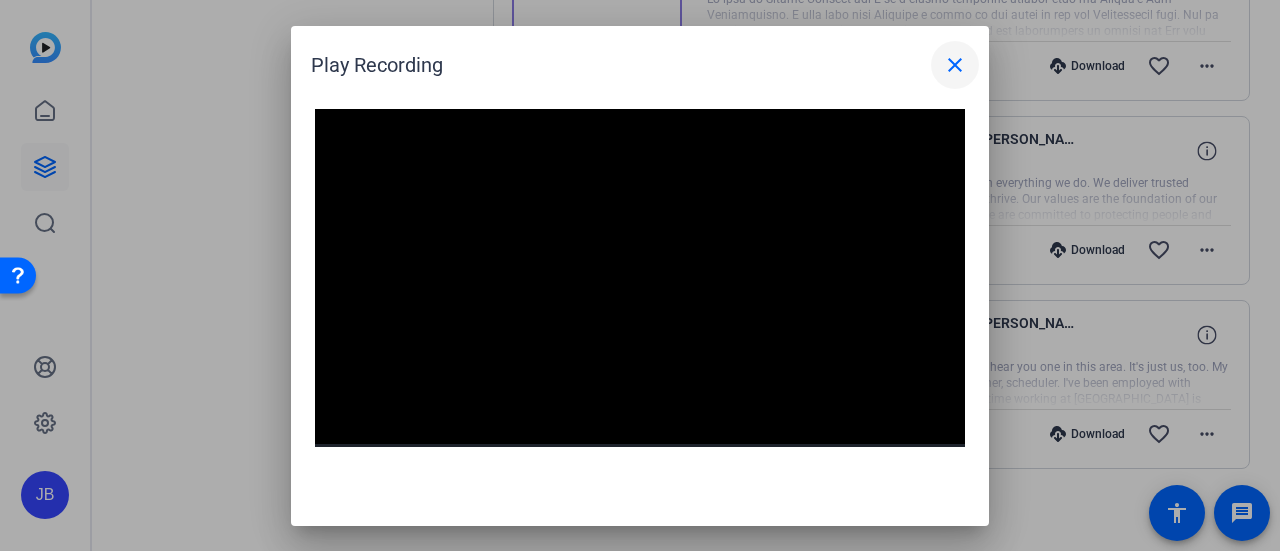click at bounding box center (955, 65) 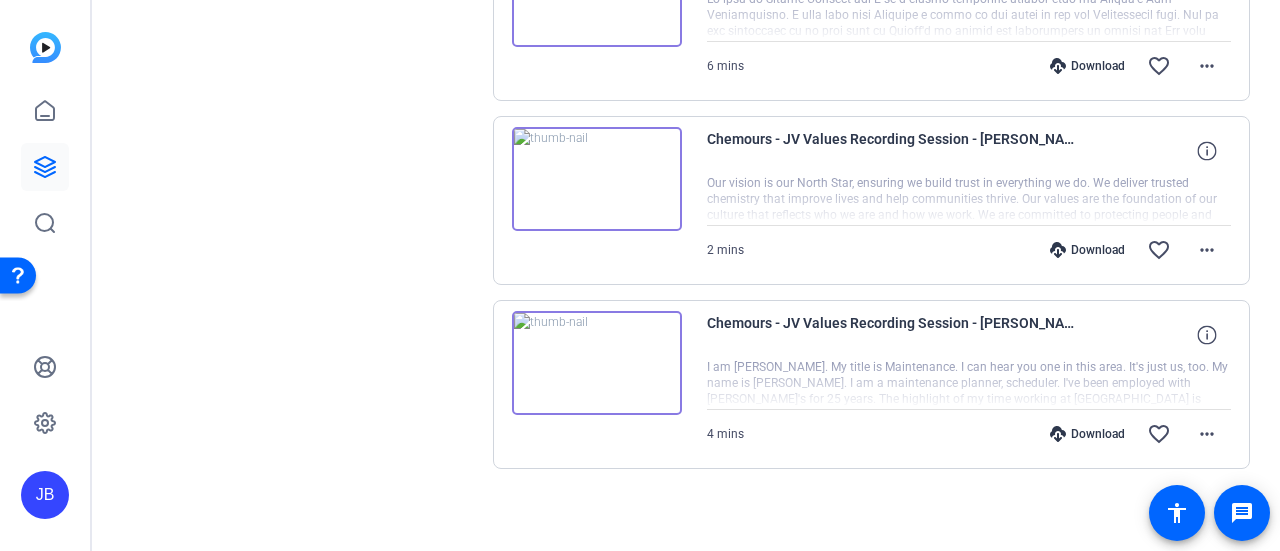 click at bounding box center (597, 363) 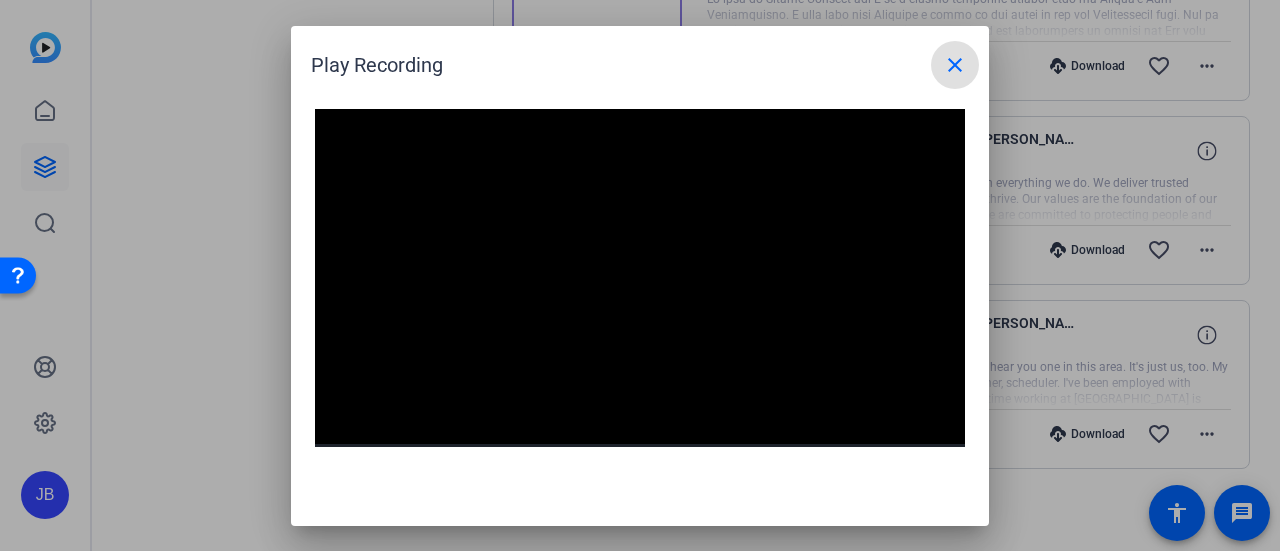 click on "close" at bounding box center [955, 65] 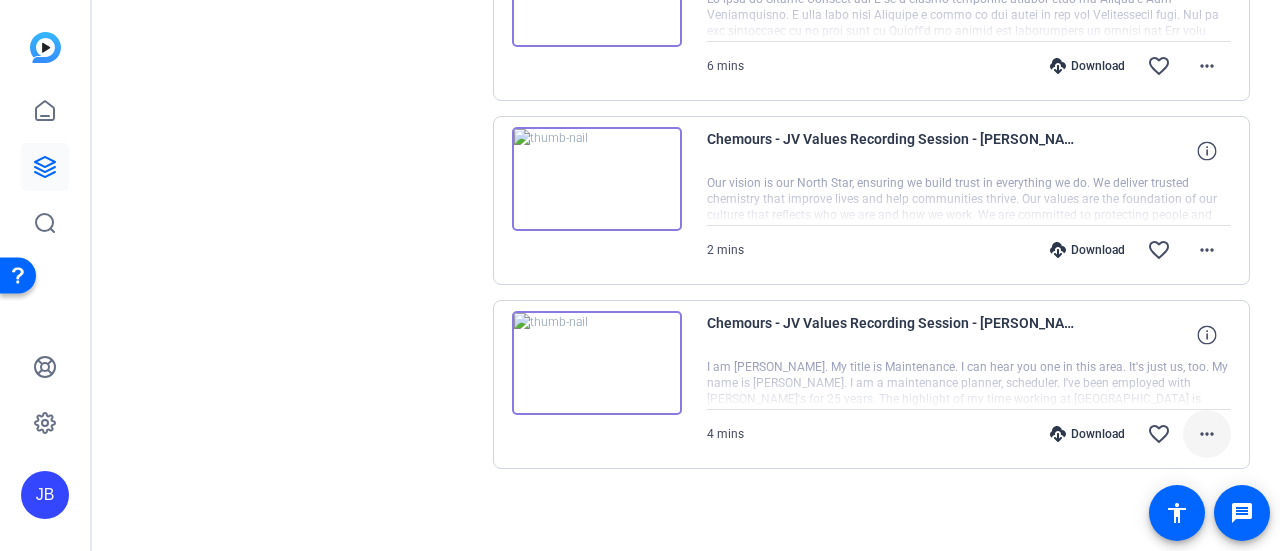 click on "more_horiz" at bounding box center [1207, 434] 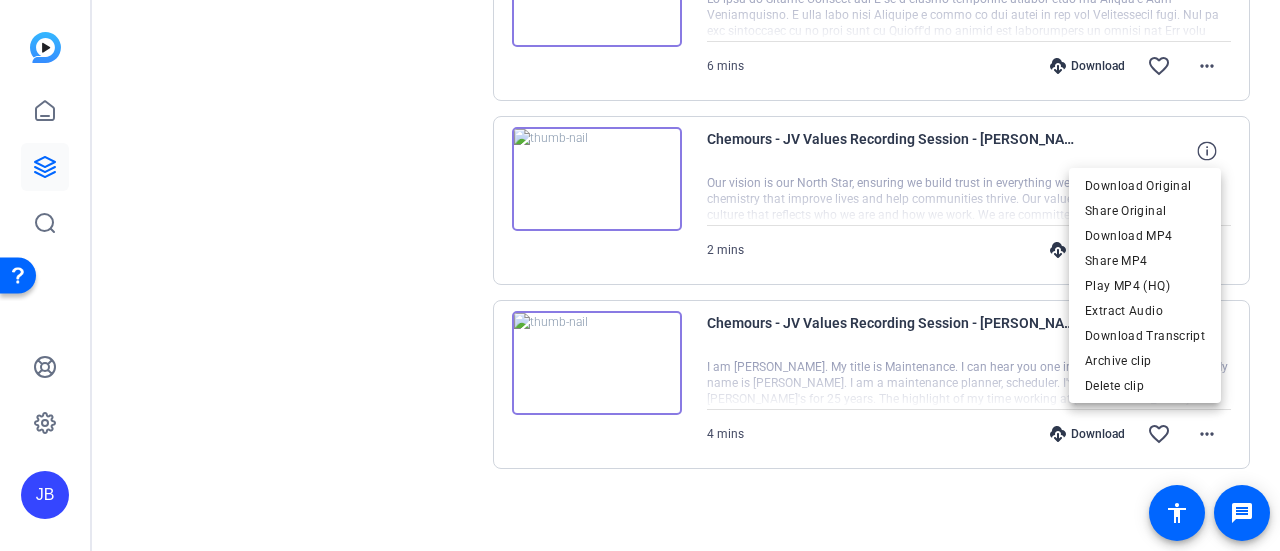 click at bounding box center (640, 275) 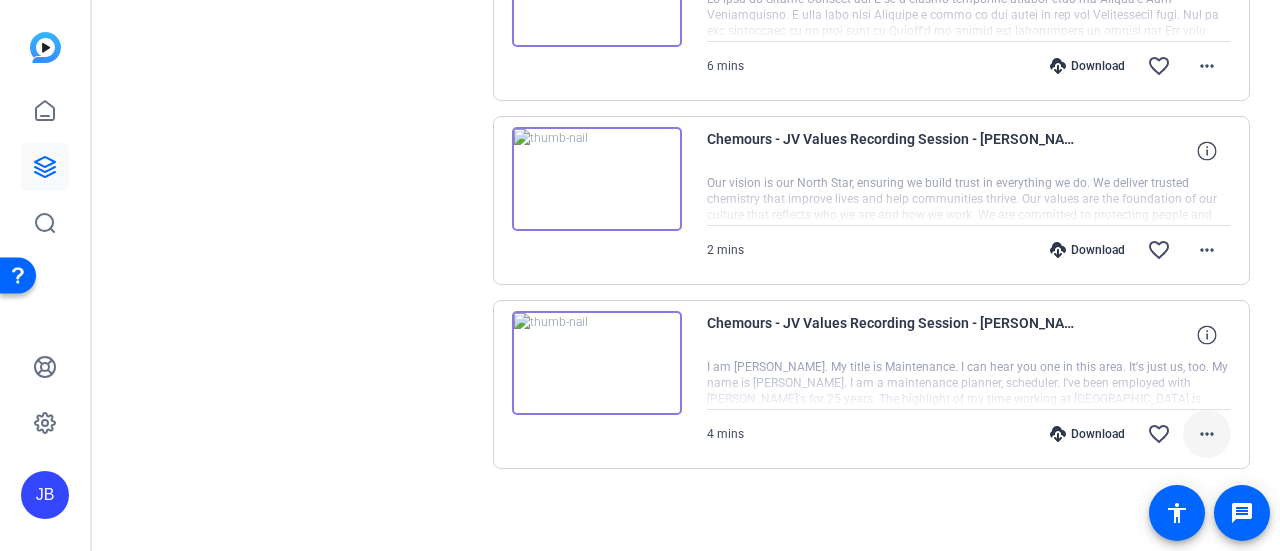 click on "more_horiz" at bounding box center [1207, 434] 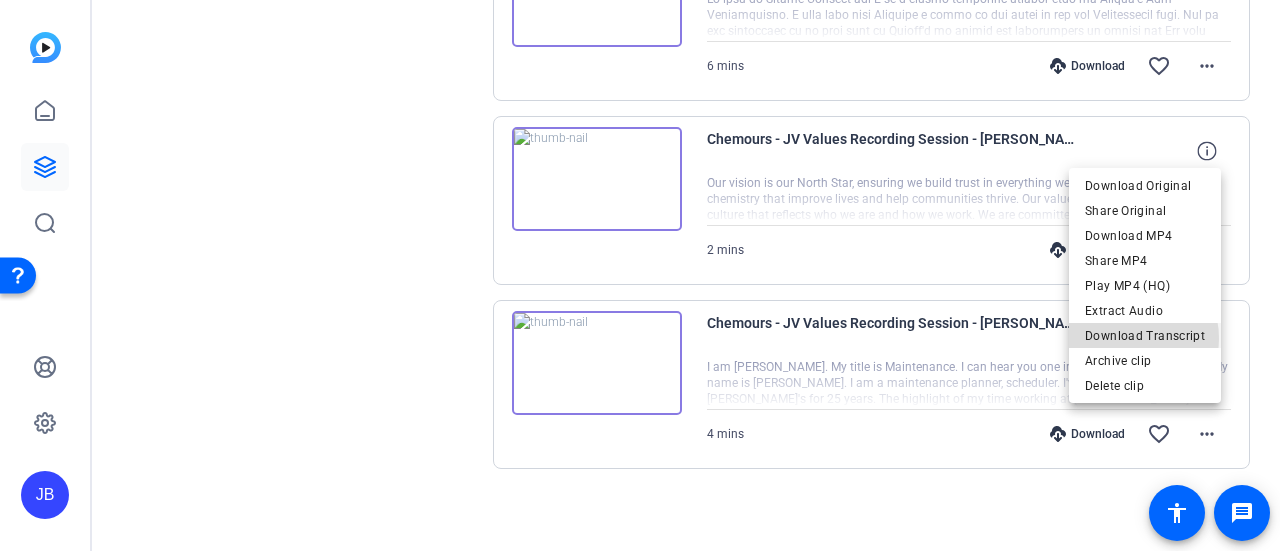click on "Download Transcript" at bounding box center (1145, 336) 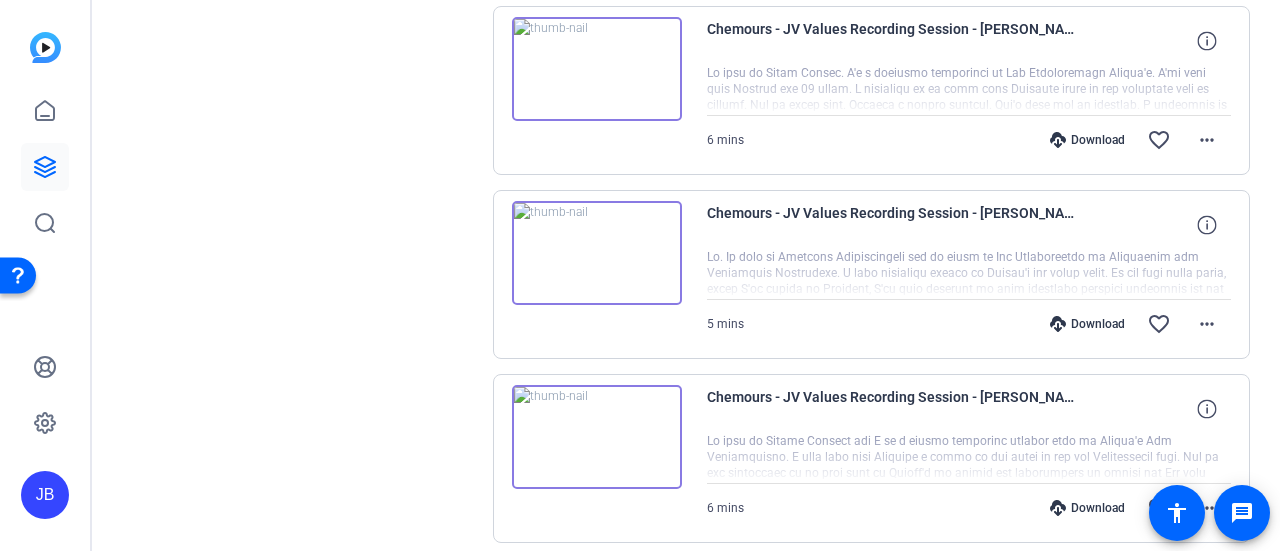 scroll, scrollTop: 620, scrollLeft: 0, axis: vertical 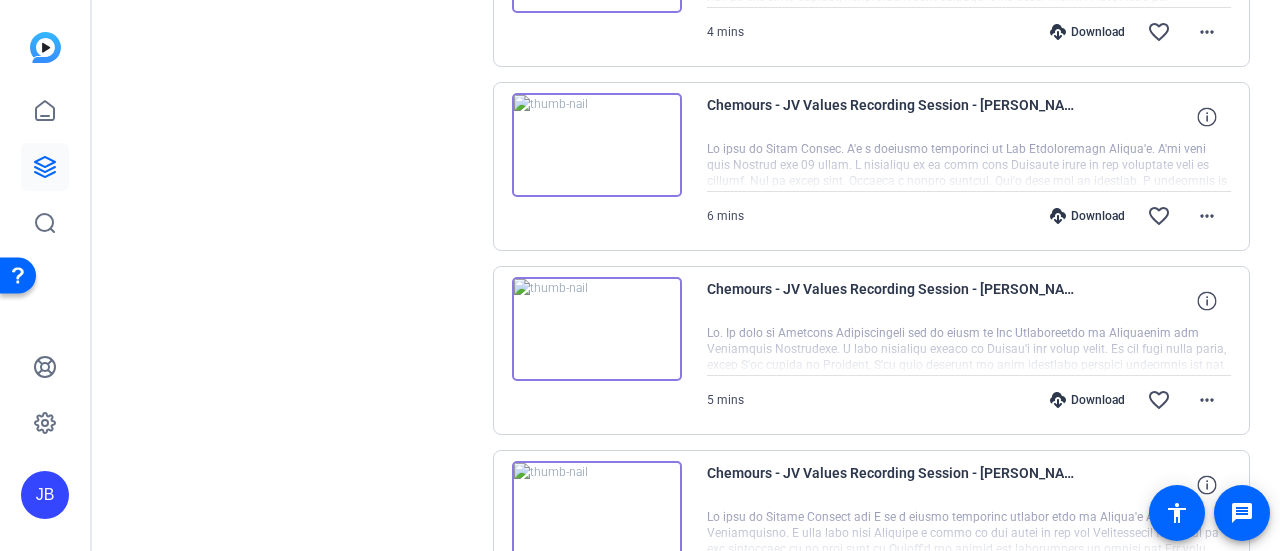 click at bounding box center (597, 329) 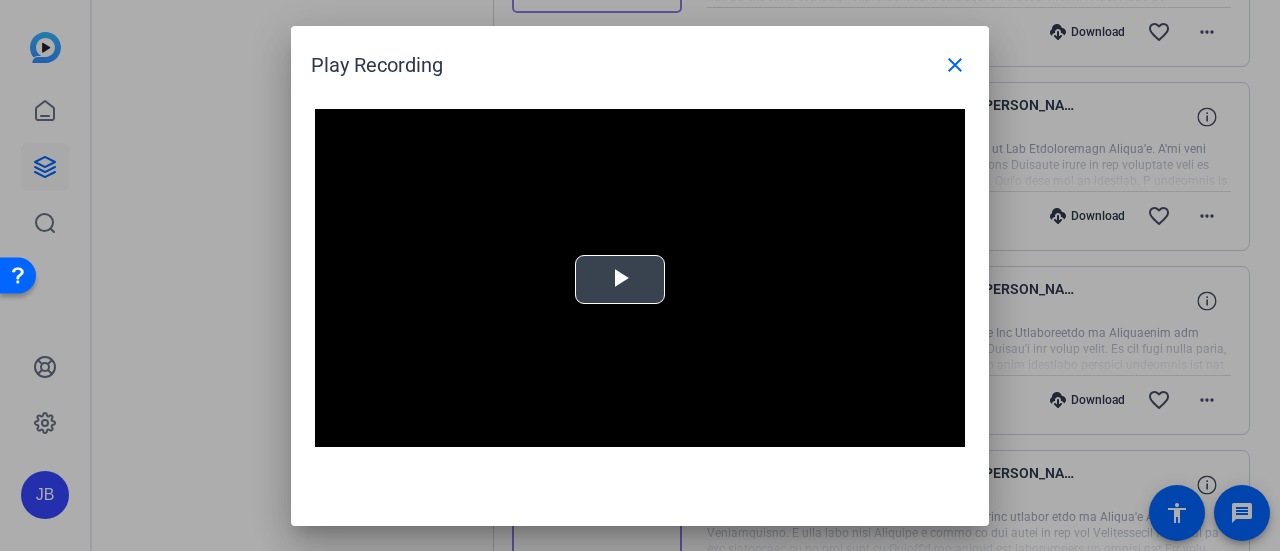 click at bounding box center [620, 279] 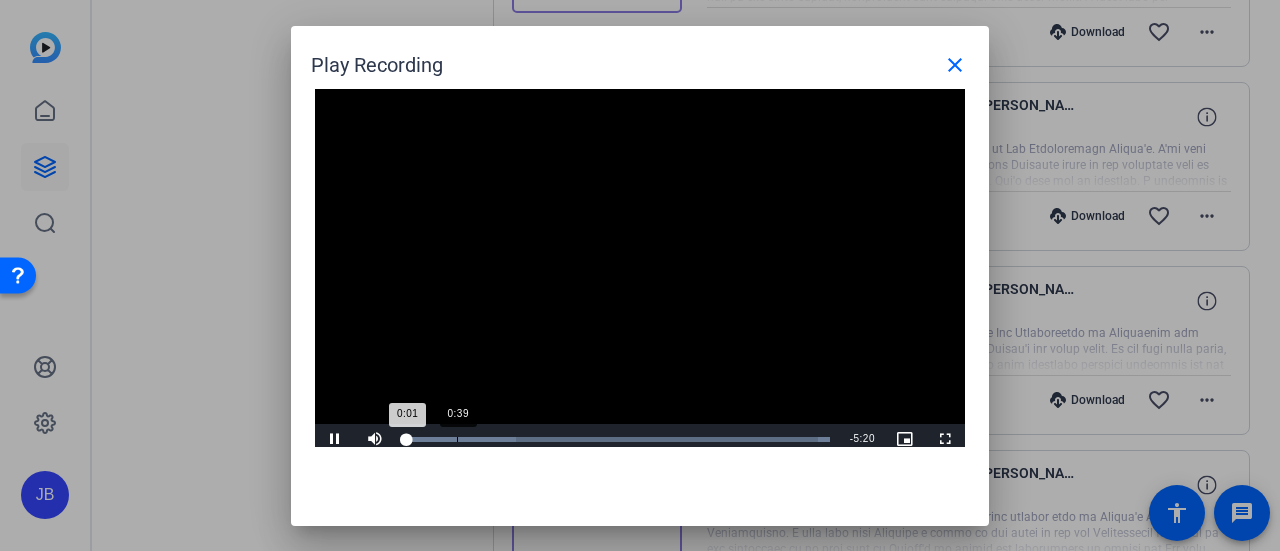 click on "Loaded :  100.00% 0:39 0:01" at bounding box center [617, 439] 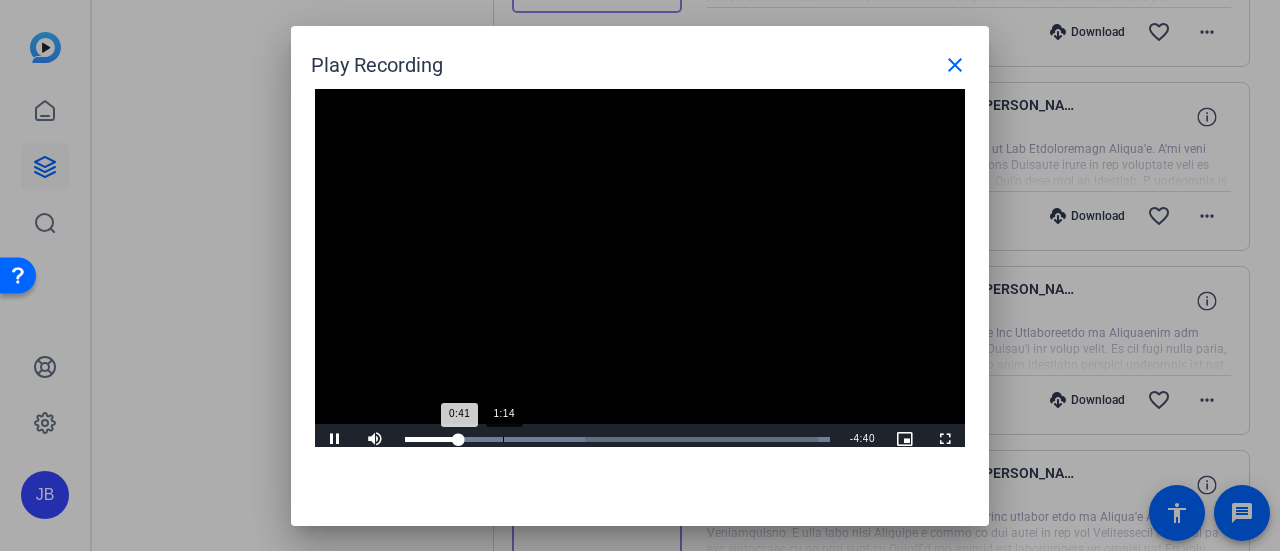 click on "Loaded :  100.00% 1:14 0:41" at bounding box center [617, 439] 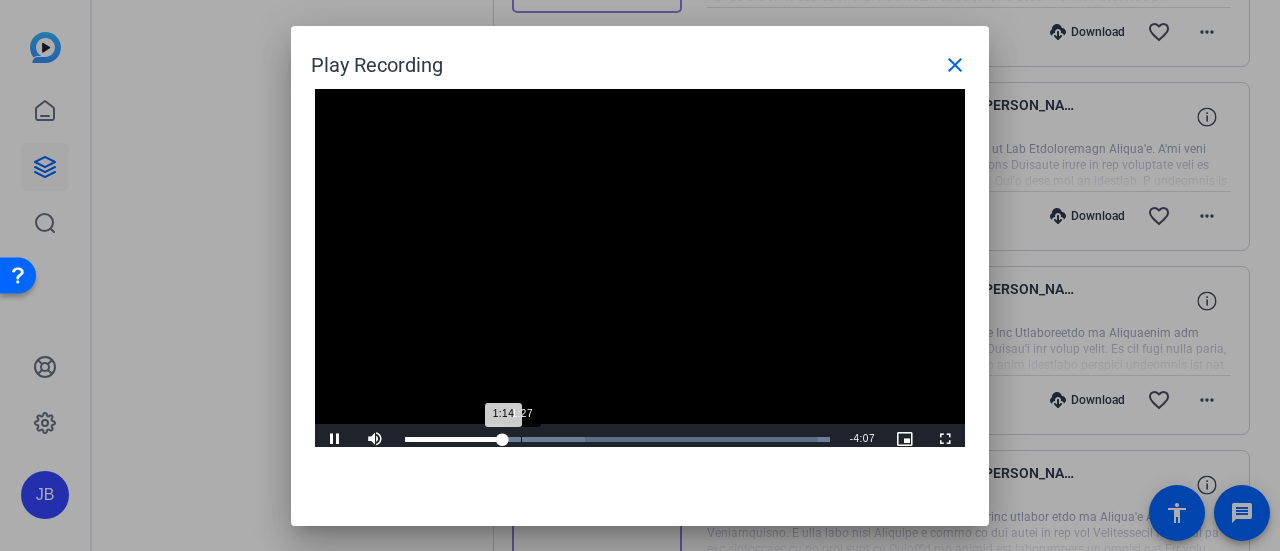 click on "Loaded :  100.00% 1:27 1:14" at bounding box center [617, 439] 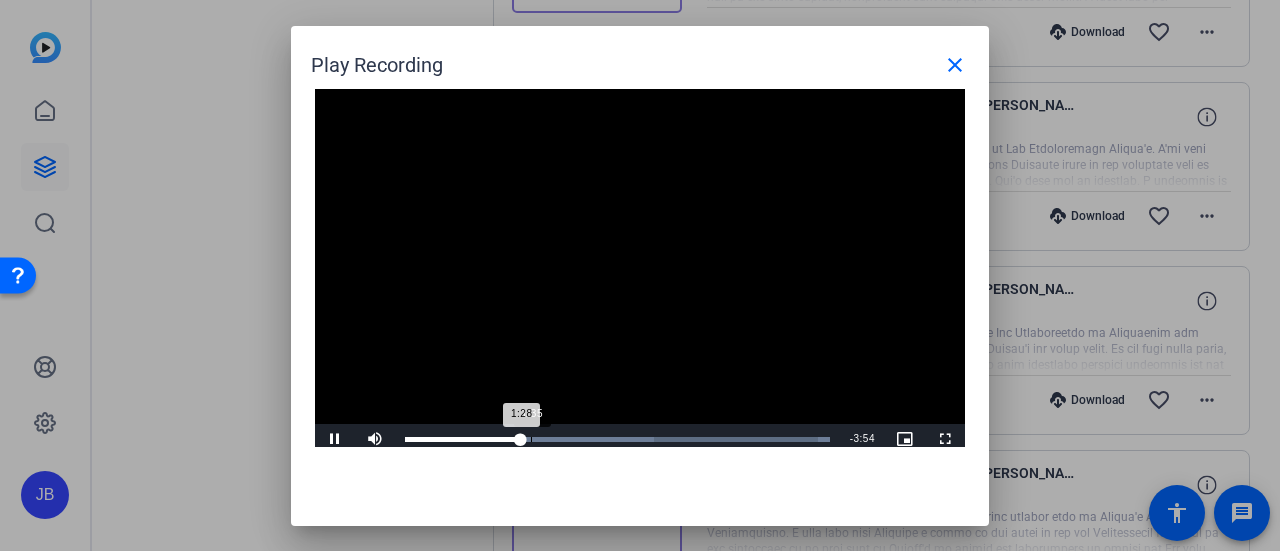 click on "Loaded :  100.00% 1:35 1:28" at bounding box center (617, 439) 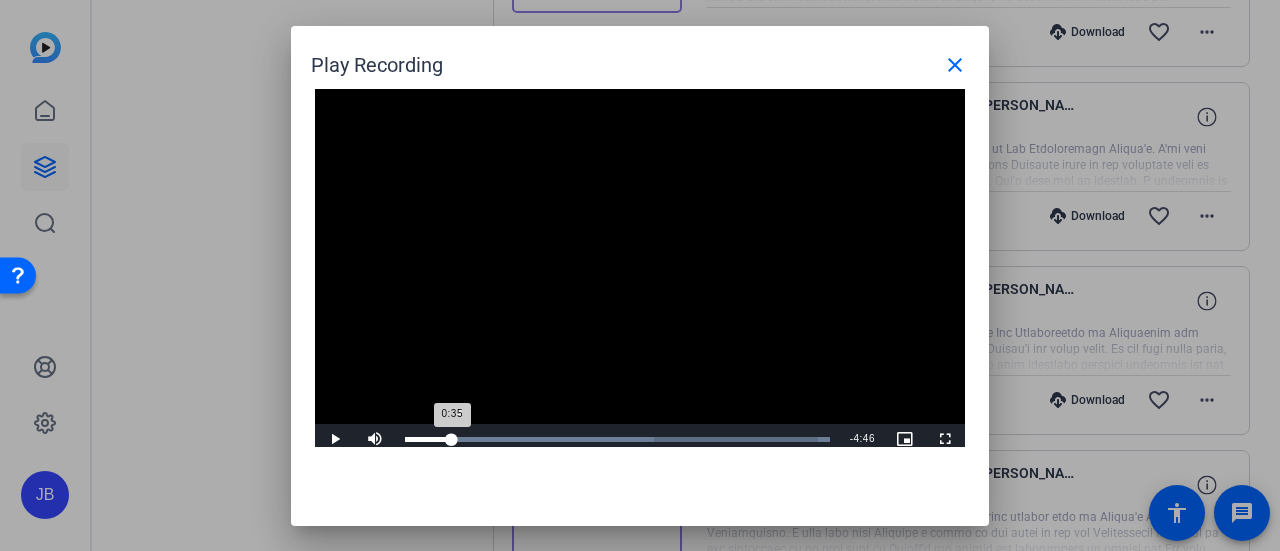 click on "0:35" at bounding box center [428, 439] 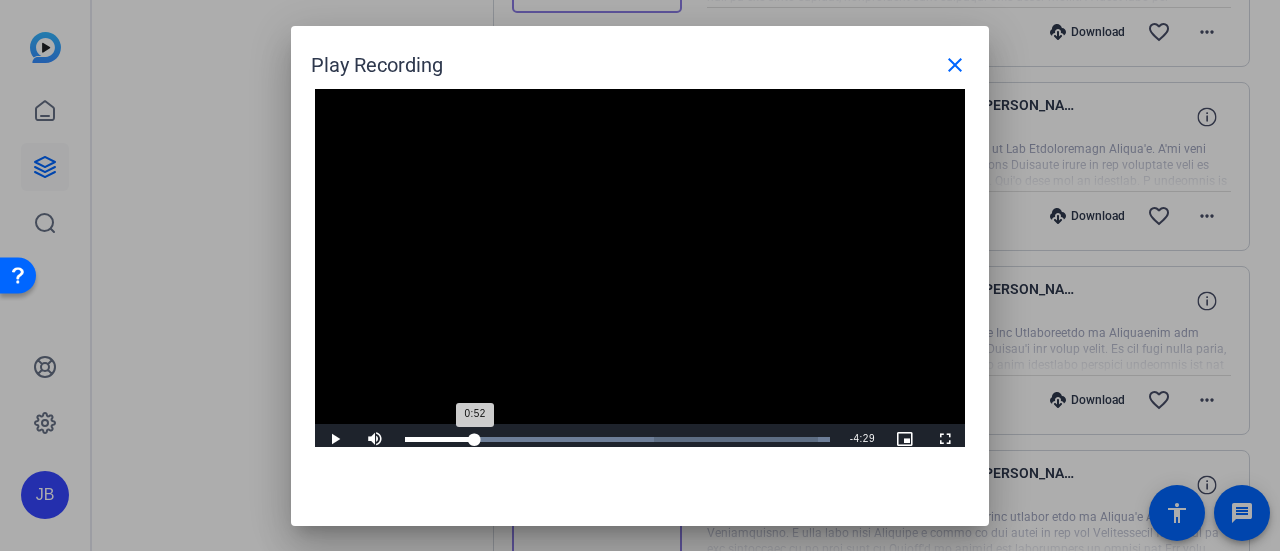 click on "Loaded :  100.00% 0:52 0:52" at bounding box center [617, 439] 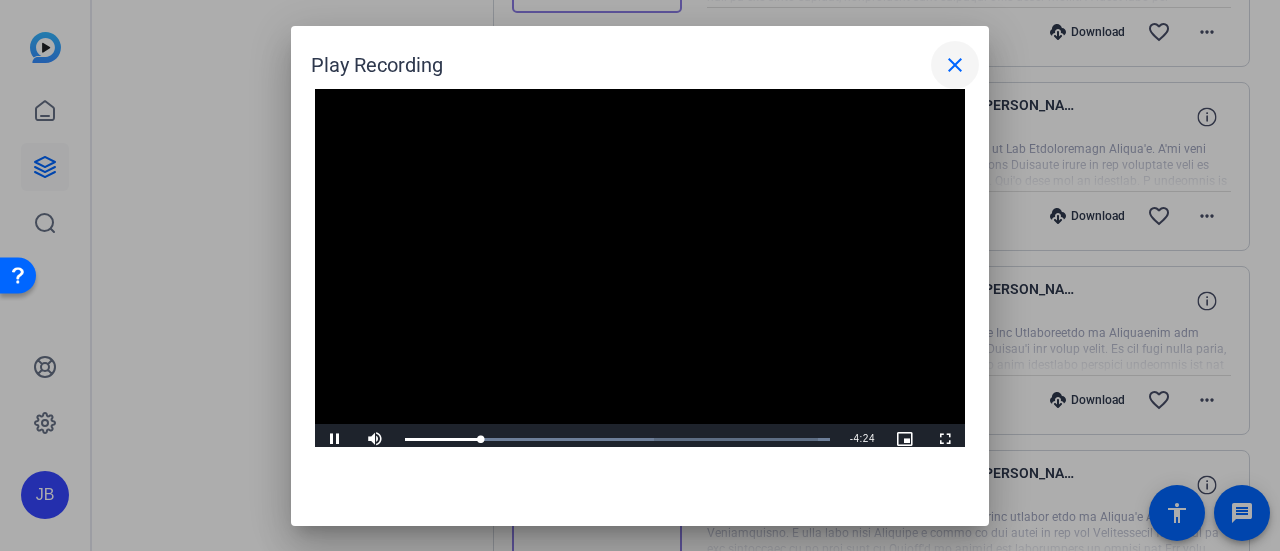 click on "close" at bounding box center (955, 65) 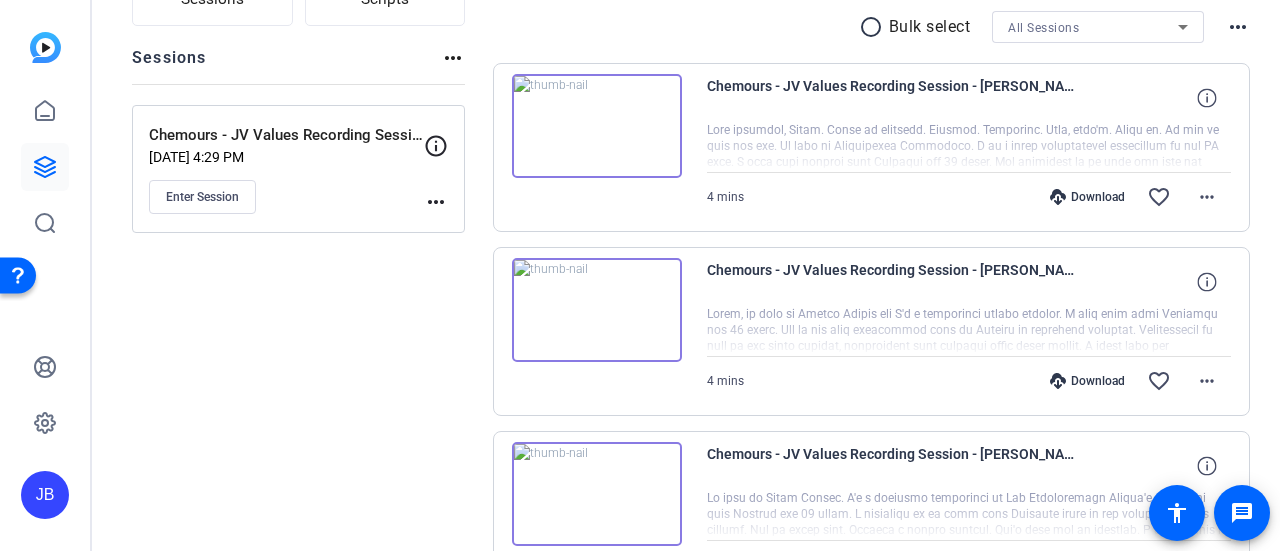 scroll, scrollTop: 197, scrollLeft: 0, axis: vertical 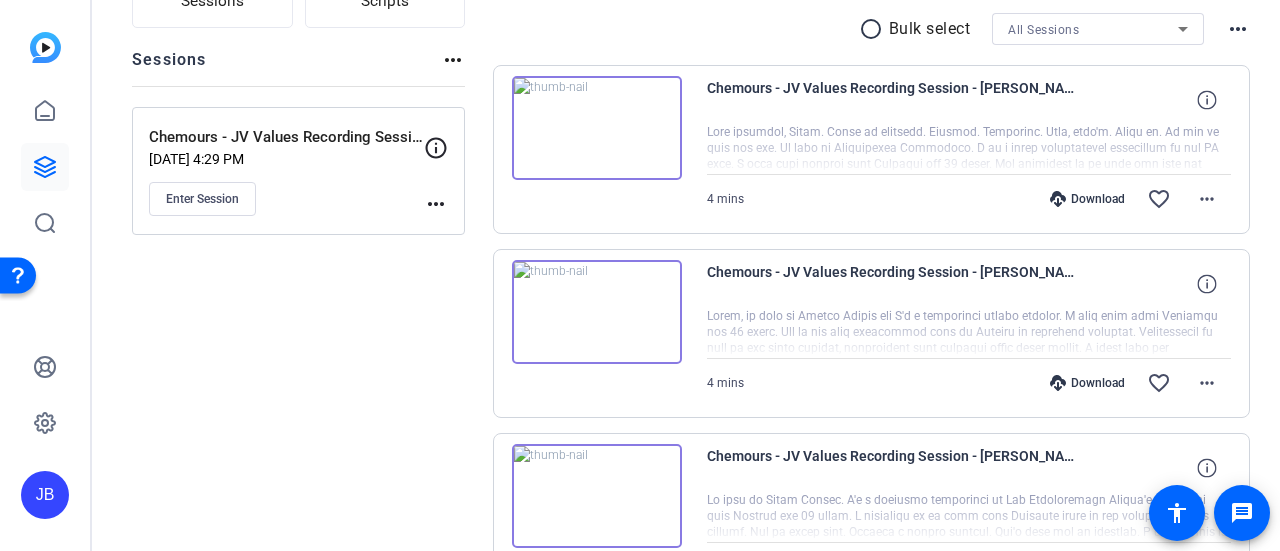 click at bounding box center (597, 312) 